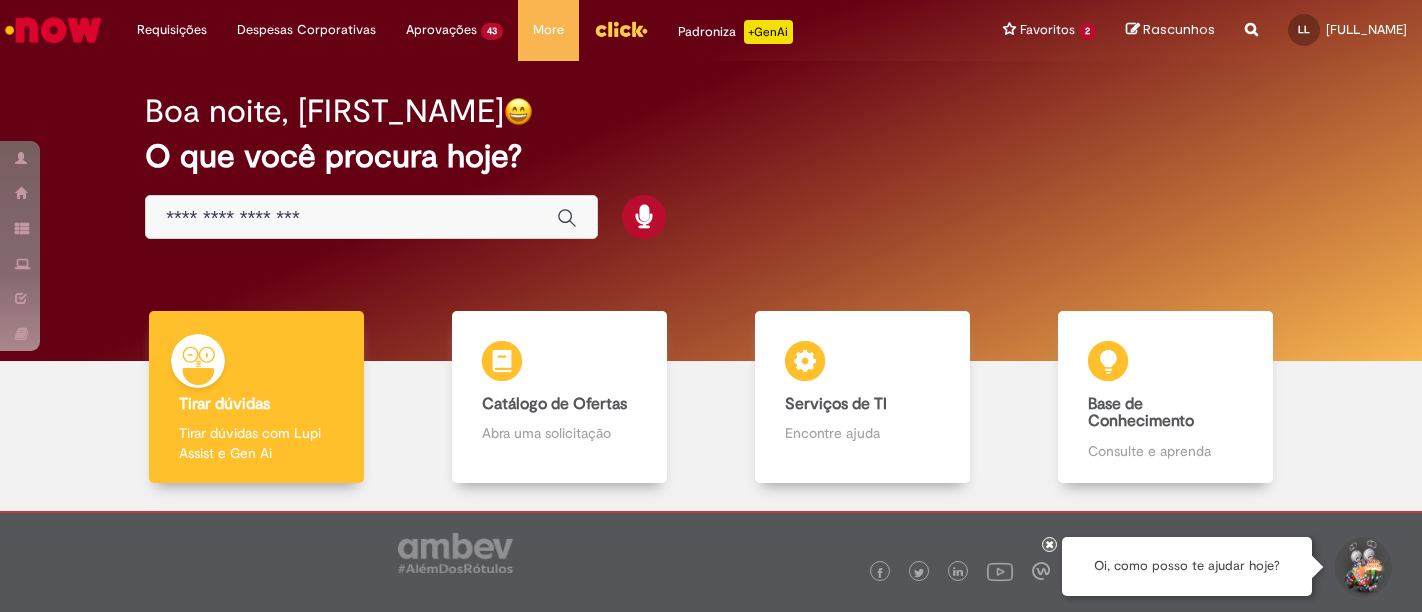 scroll, scrollTop: 0, scrollLeft: 0, axis: both 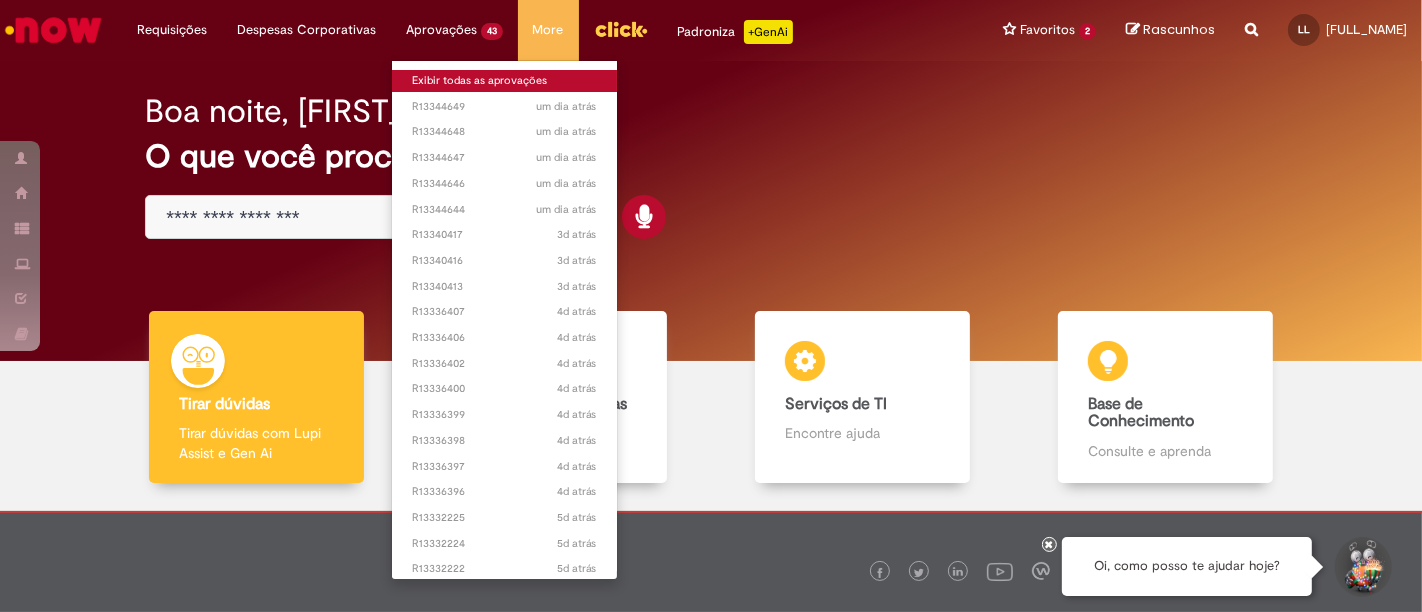 click on "Exibir todas as aprovações" at bounding box center [504, 81] 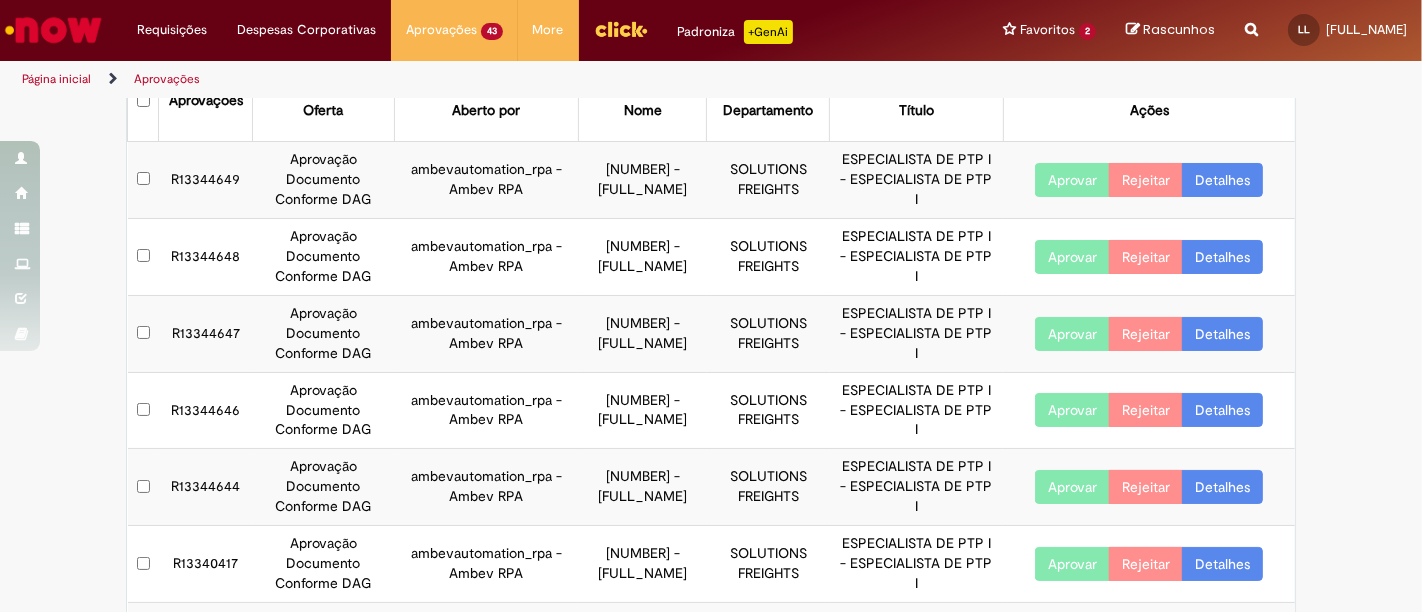 scroll, scrollTop: 0, scrollLeft: 0, axis: both 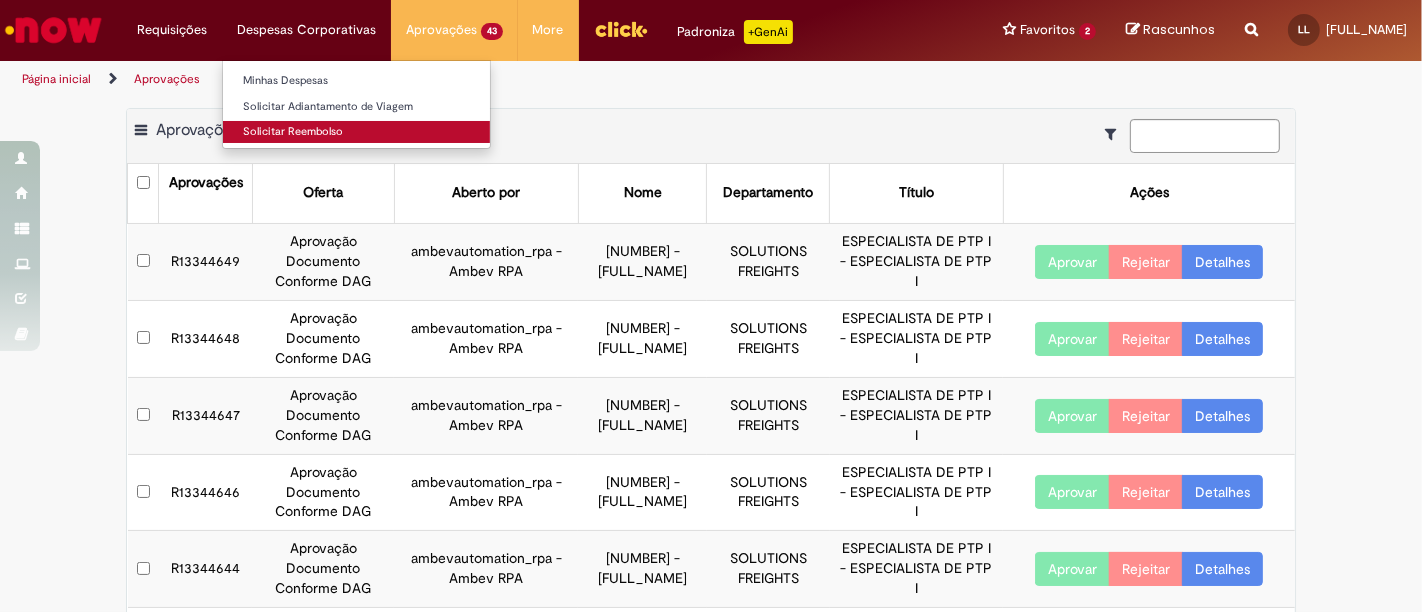click on "Solicitar Reembolso" at bounding box center [356, 132] 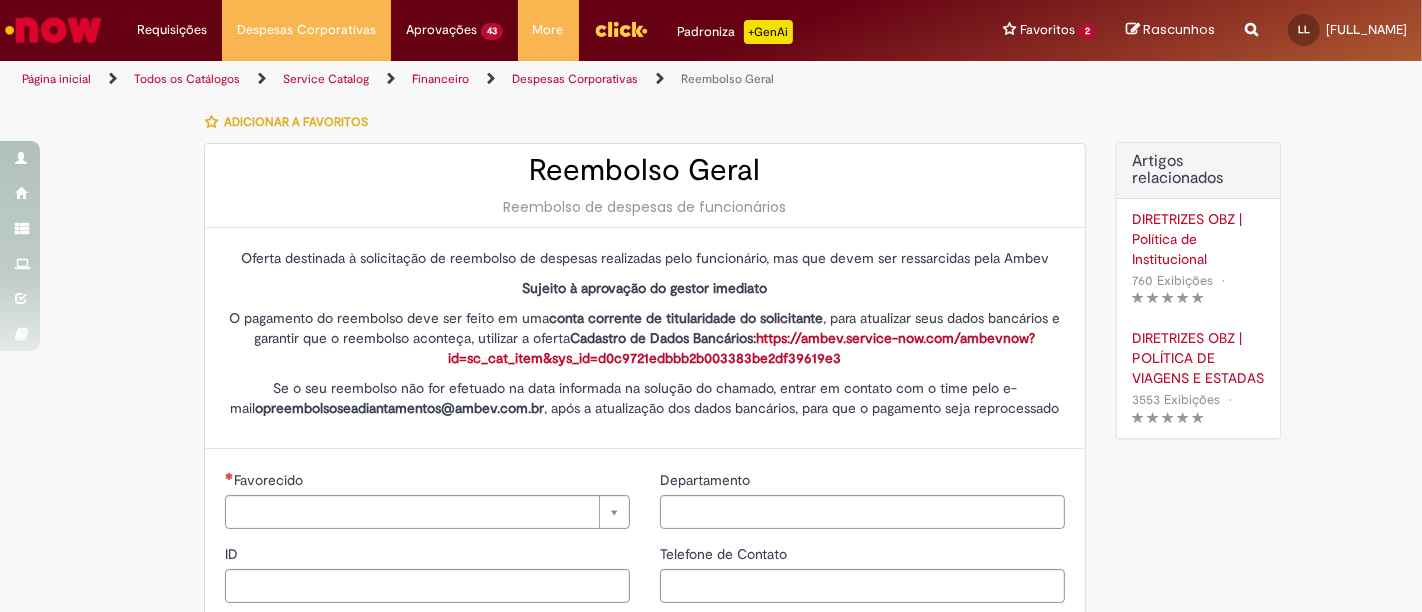 type on "********" 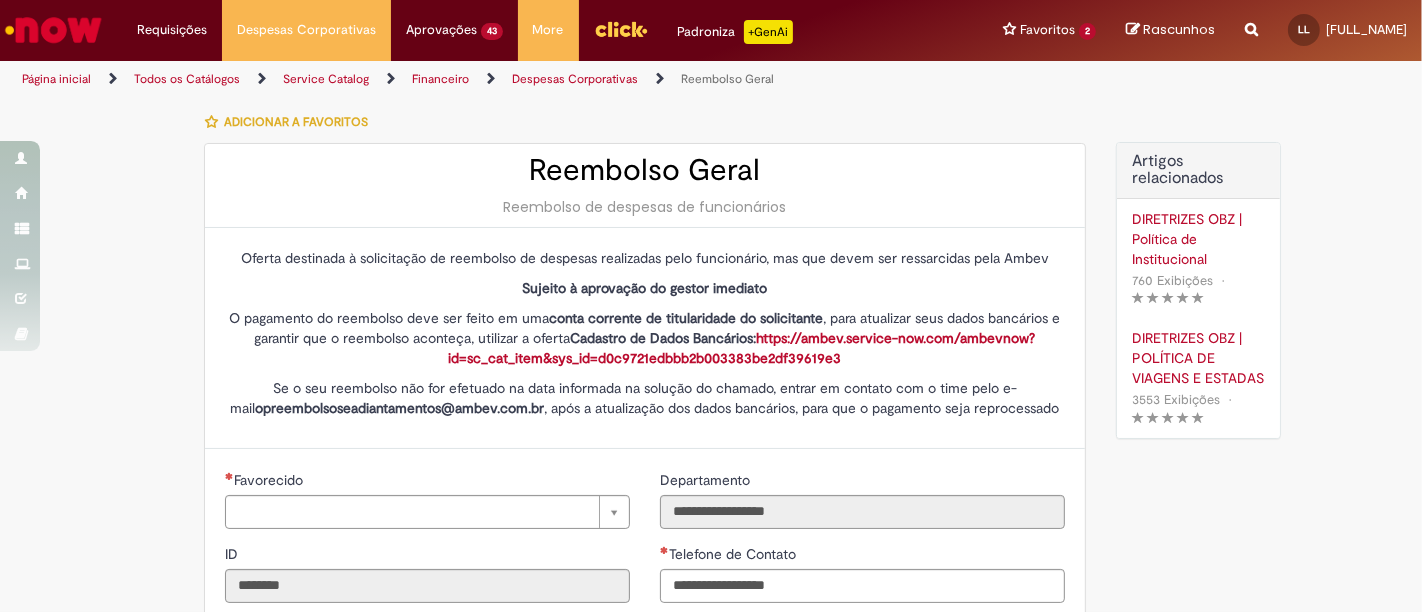 type on "**********" 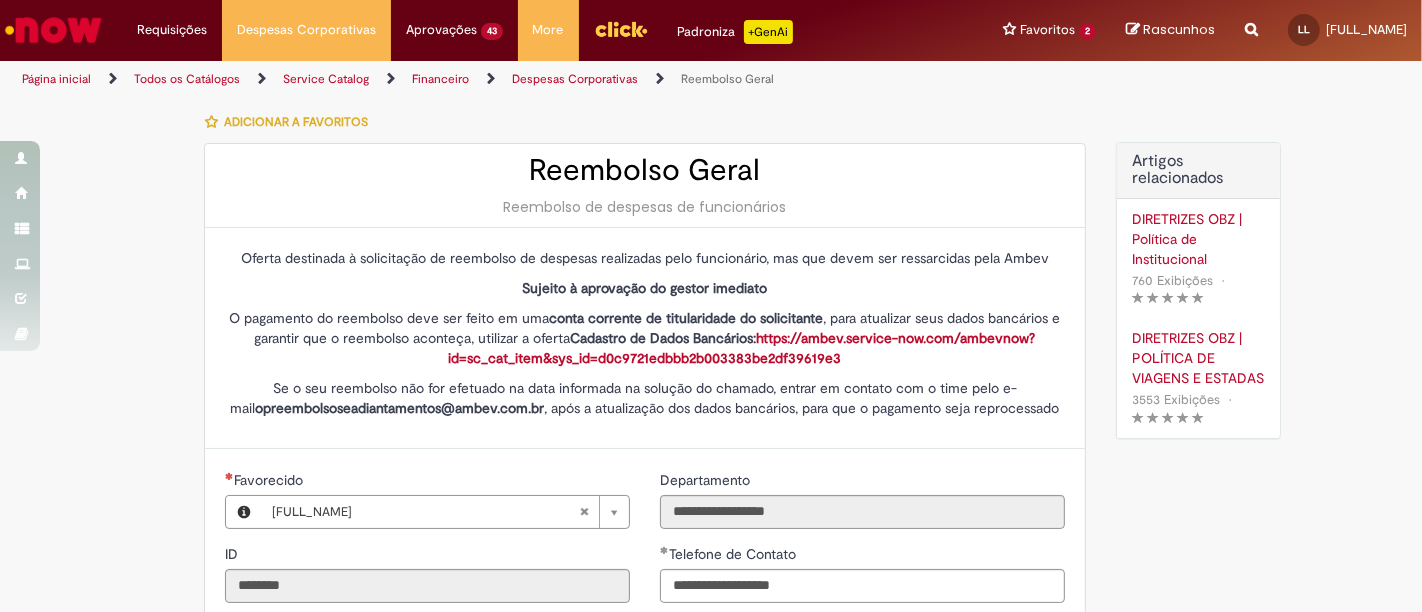 type on "**********" 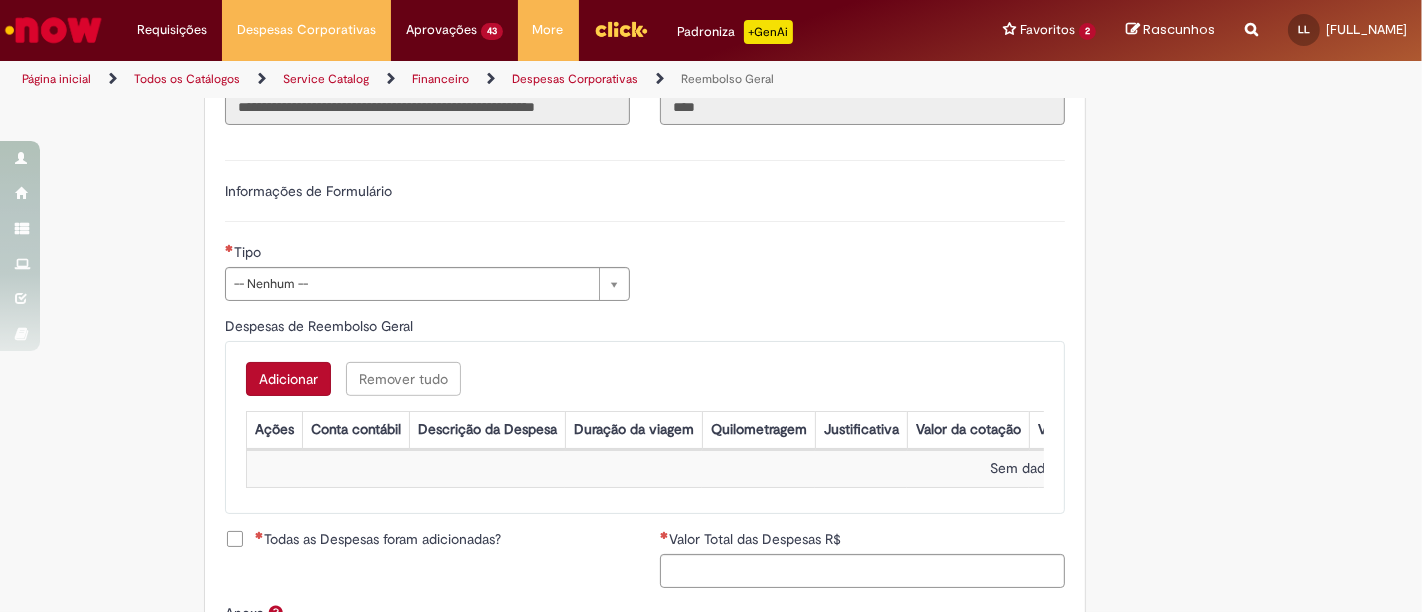 scroll, scrollTop: 628, scrollLeft: 0, axis: vertical 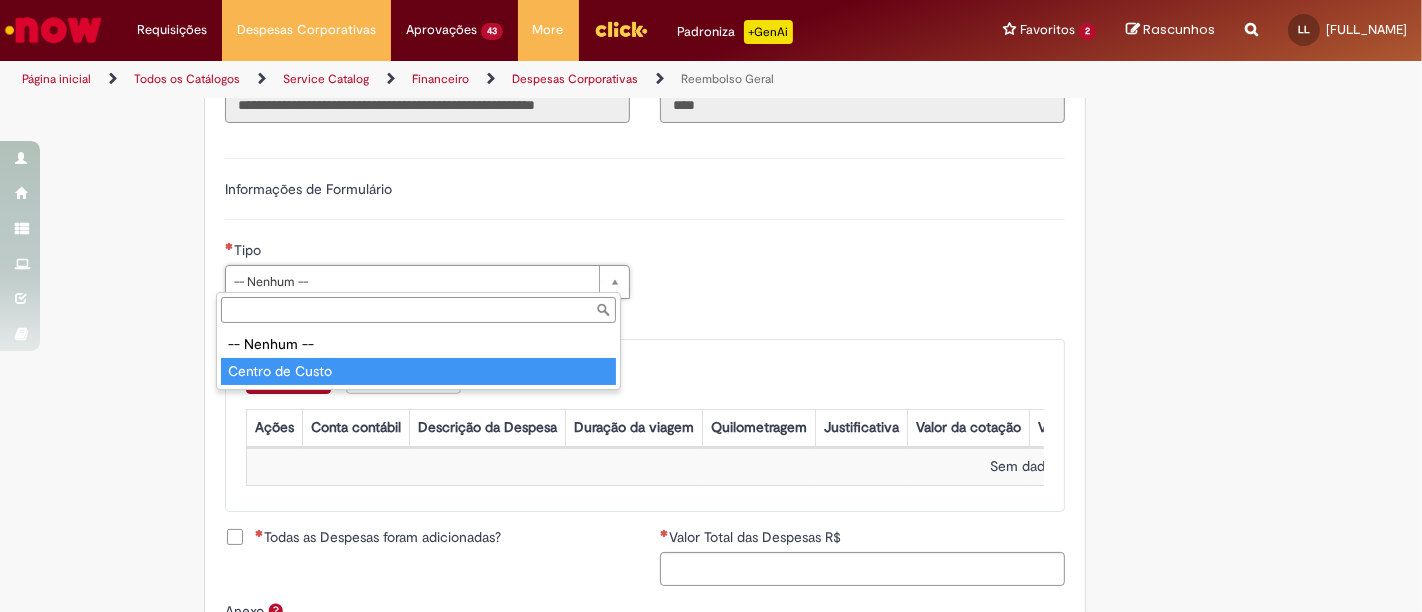 type on "**********" 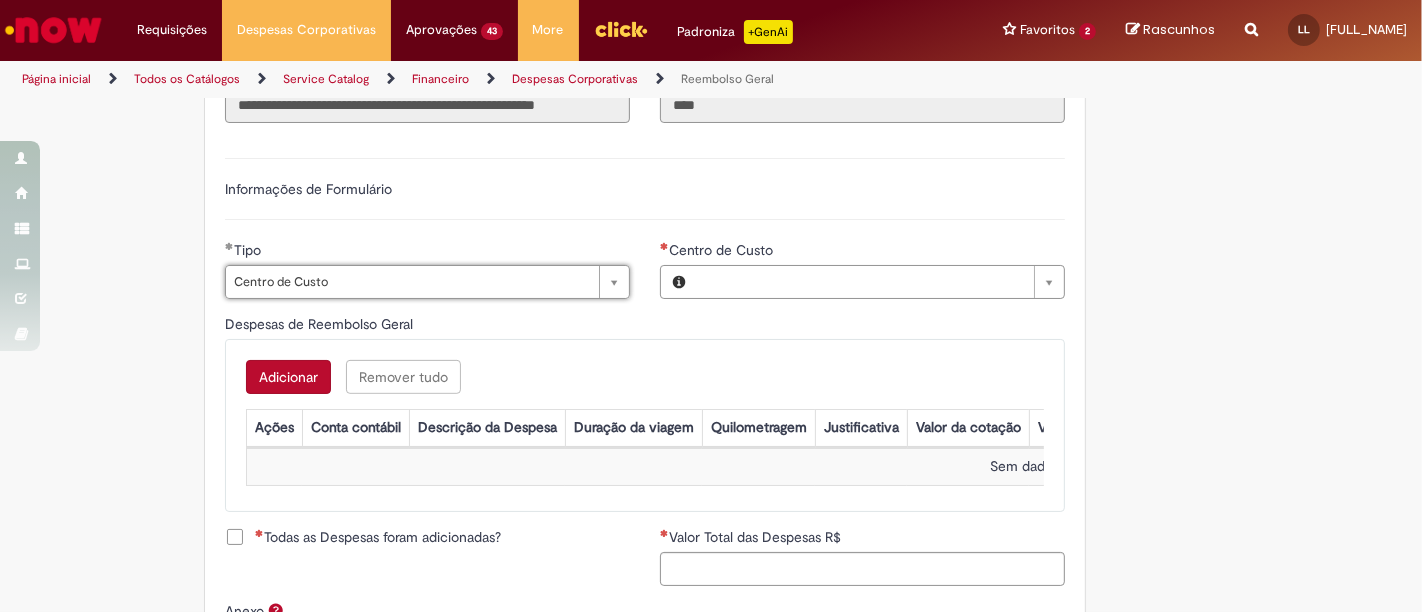 type on "**********" 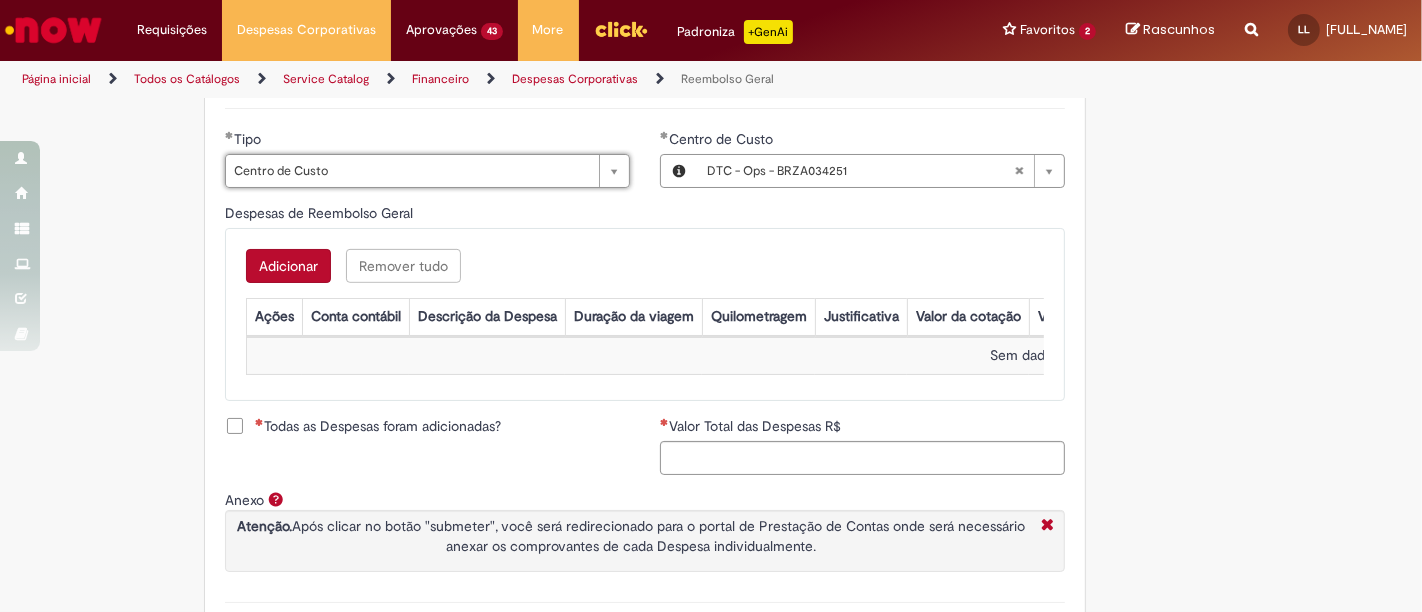 scroll, scrollTop: 741, scrollLeft: 0, axis: vertical 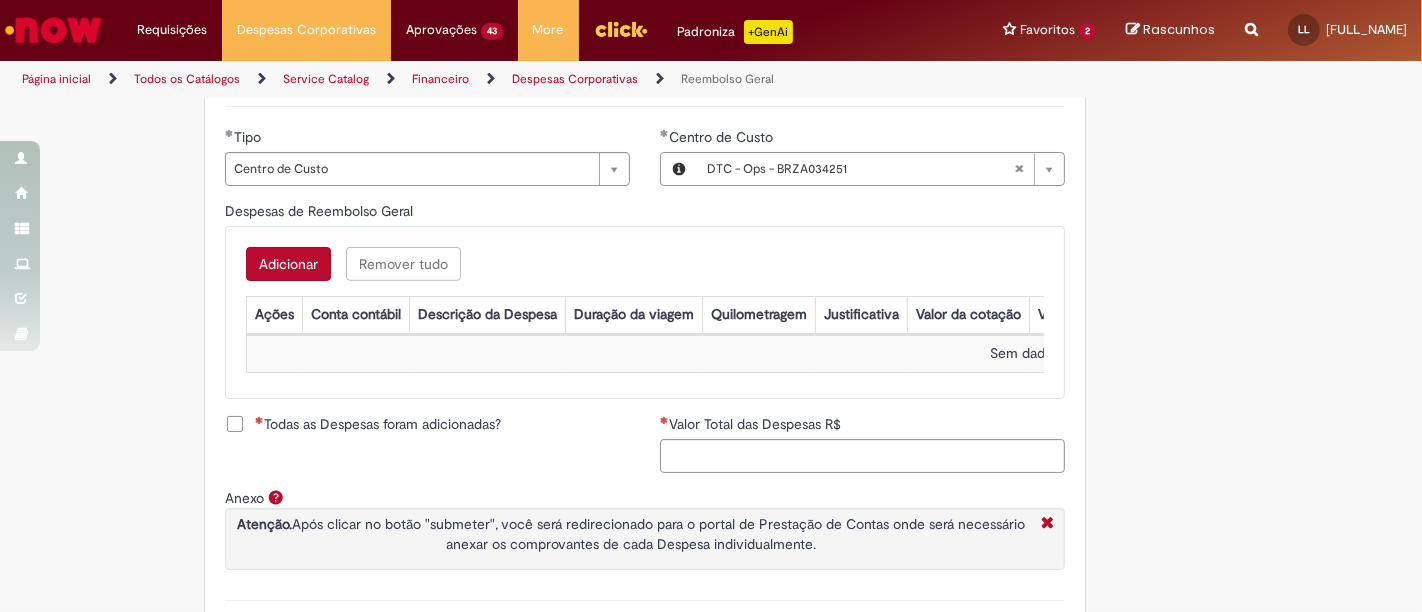 click on "Adicionar" at bounding box center (288, 264) 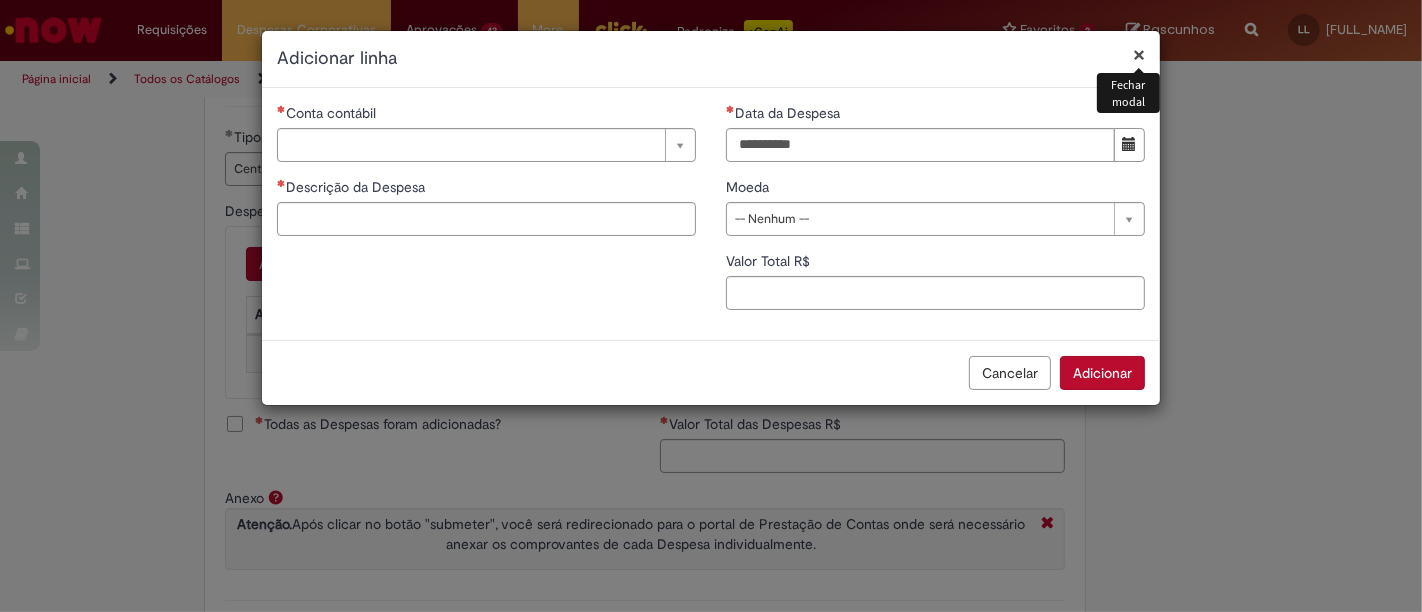 click on "×" at bounding box center [1139, 54] 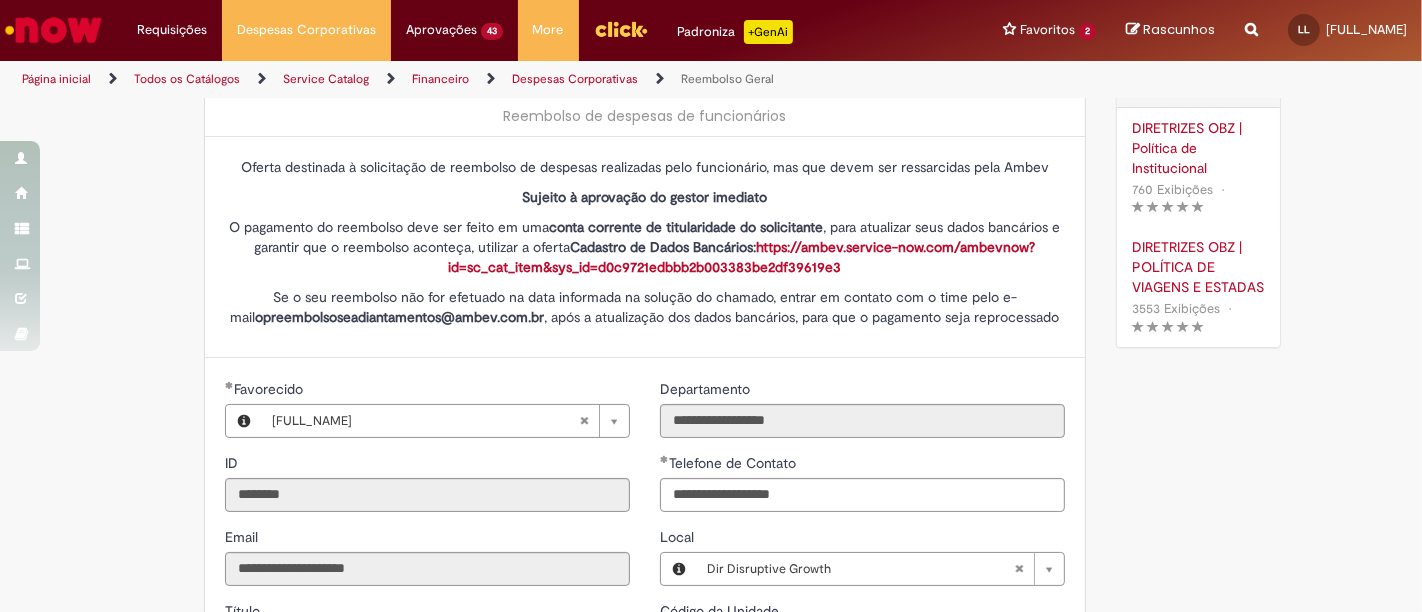 scroll, scrollTop: 0, scrollLeft: 0, axis: both 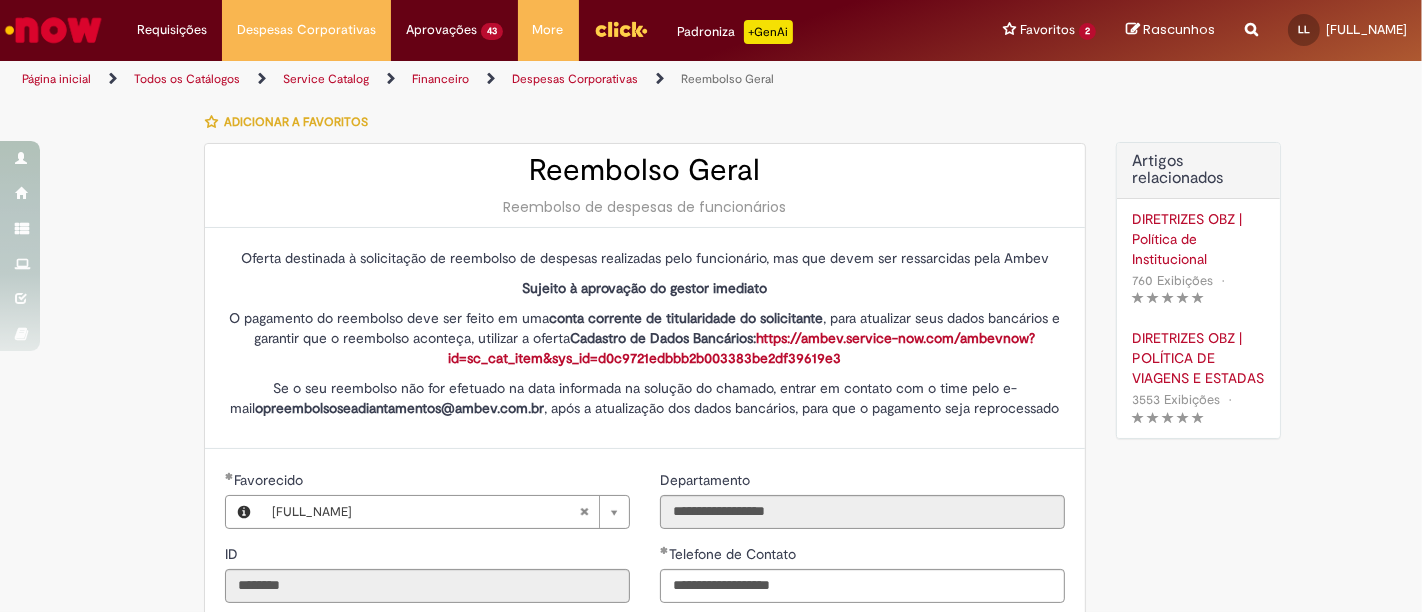 type 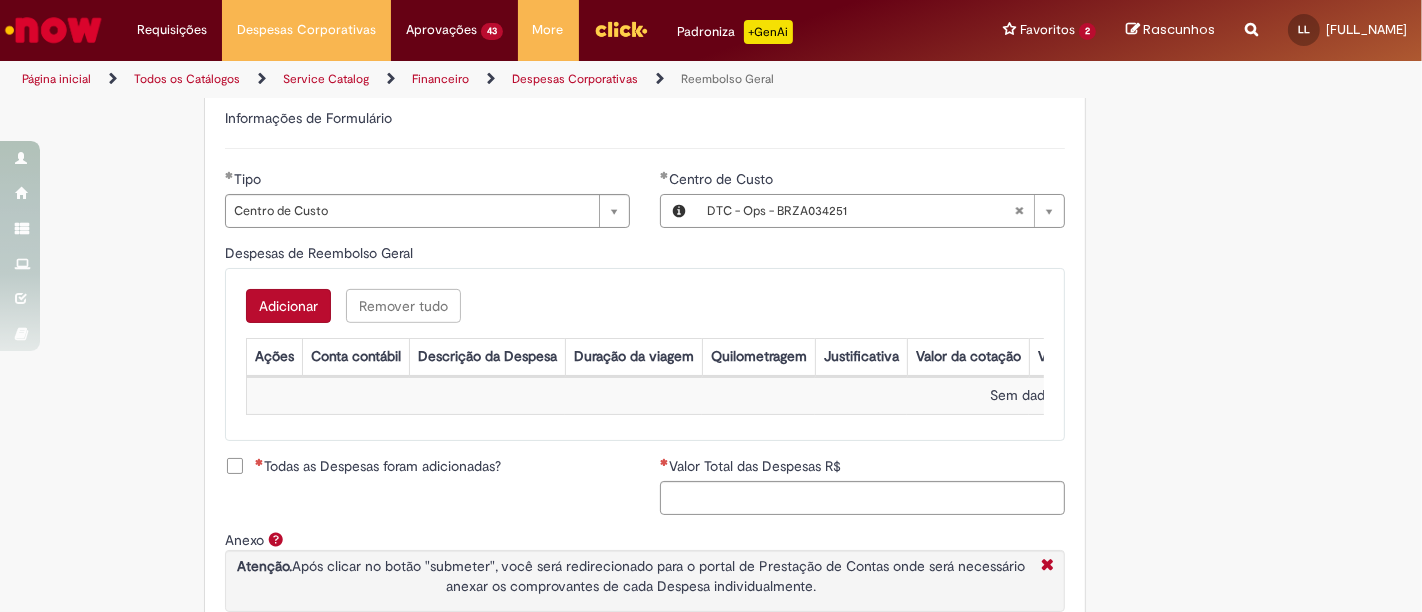 scroll, scrollTop: 704, scrollLeft: 0, axis: vertical 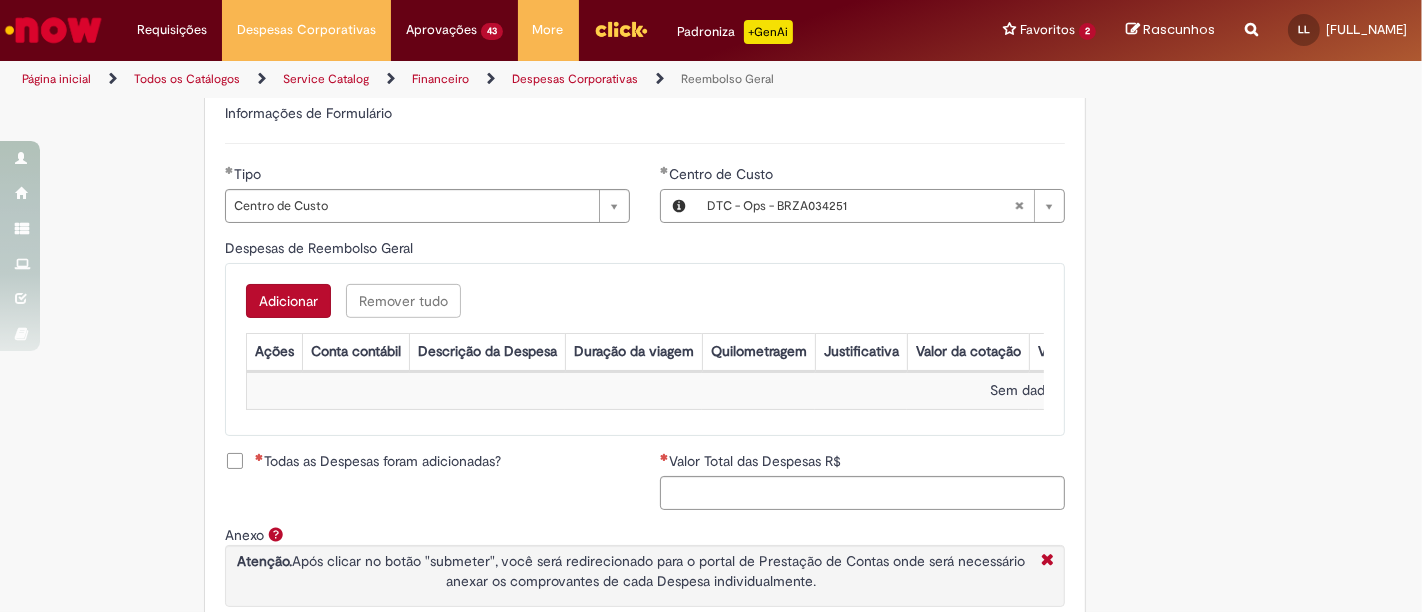 click on "Adicionar" at bounding box center [288, 301] 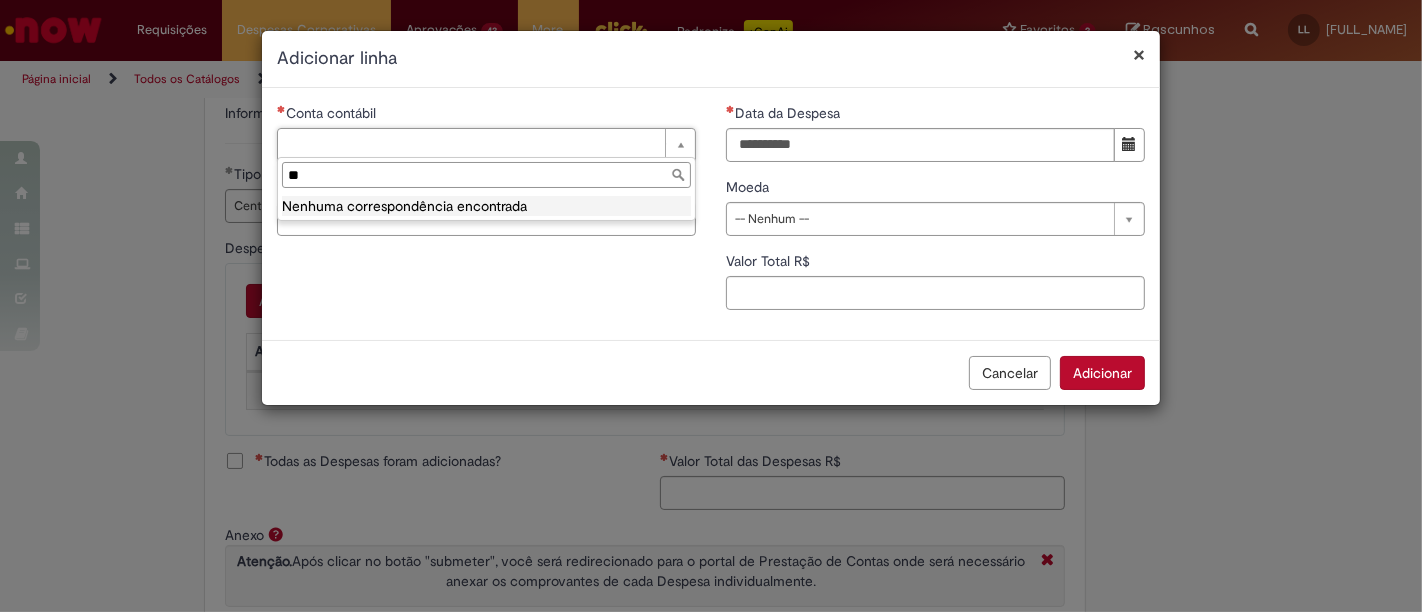 type on "*" 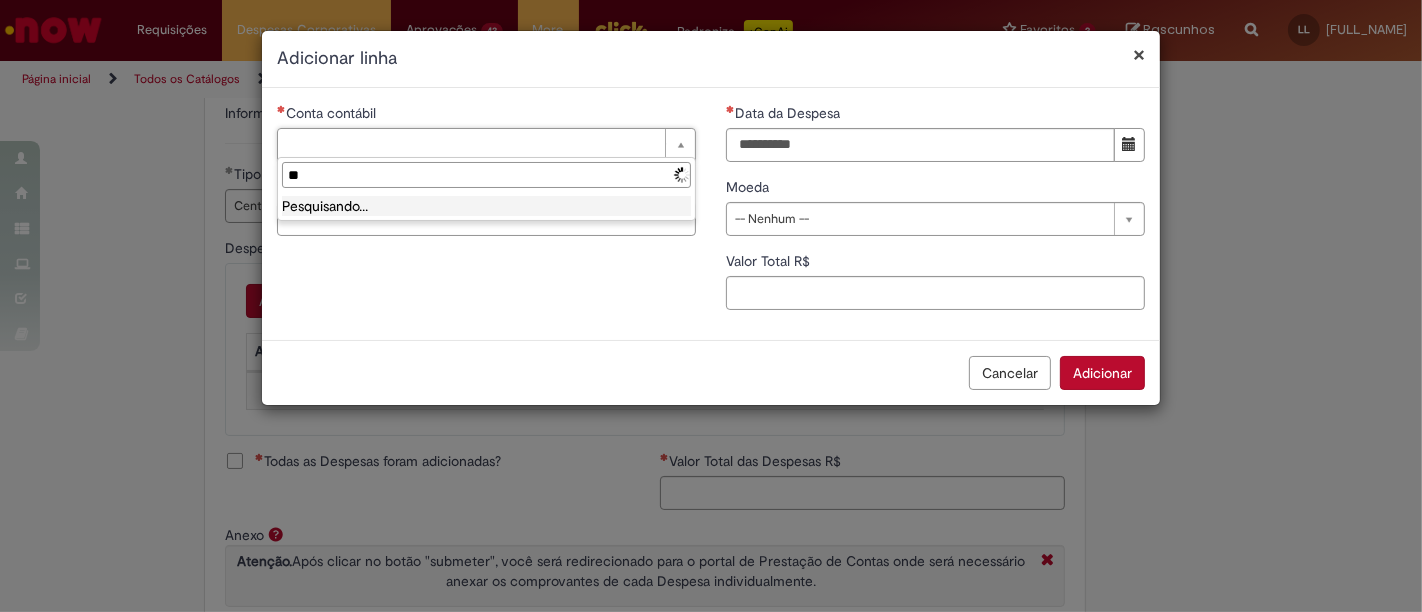 type on "*" 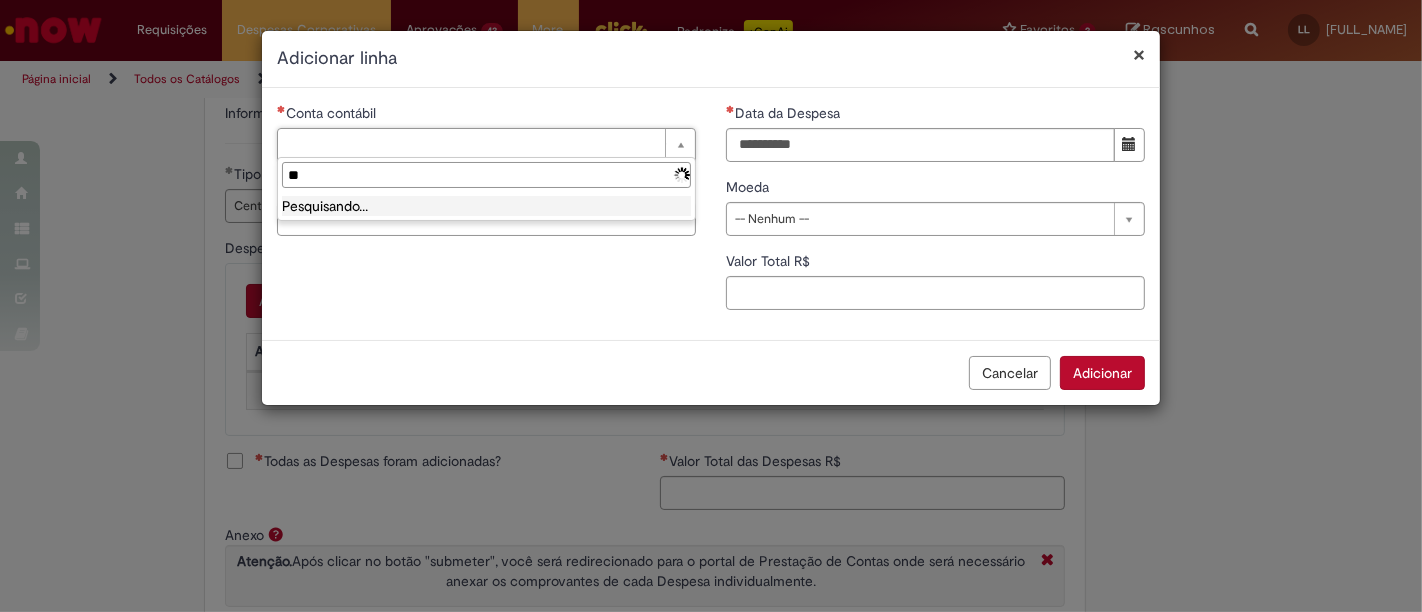 type on "*" 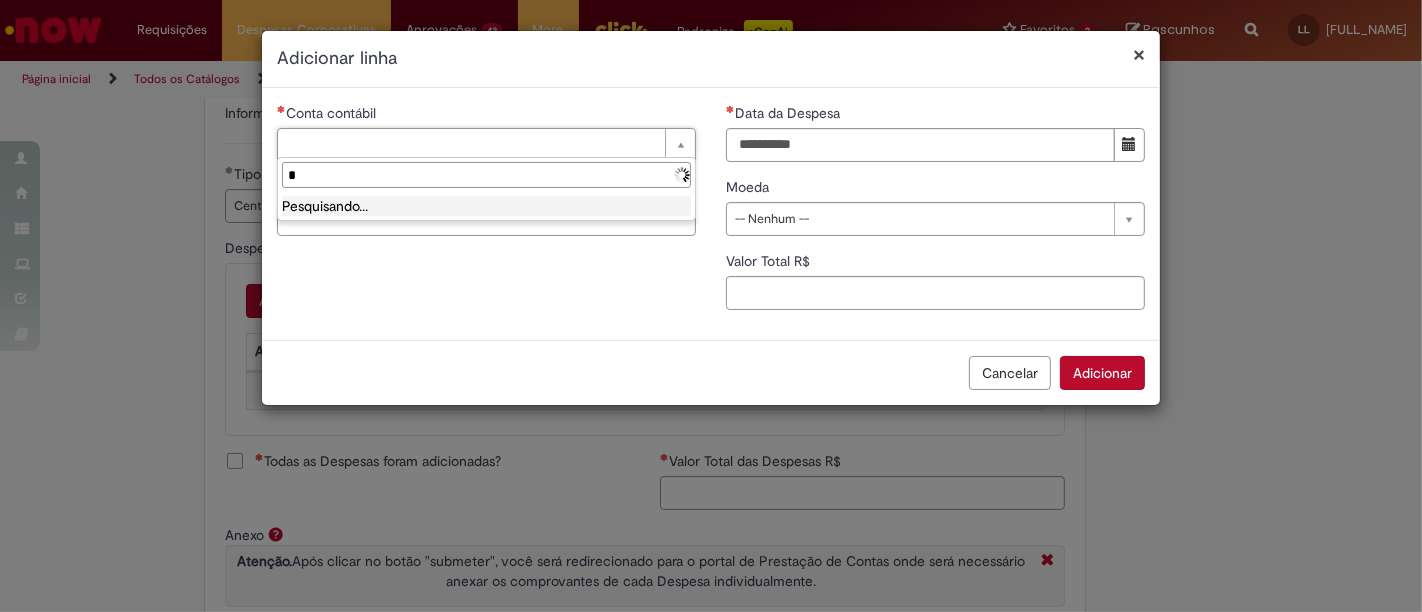type 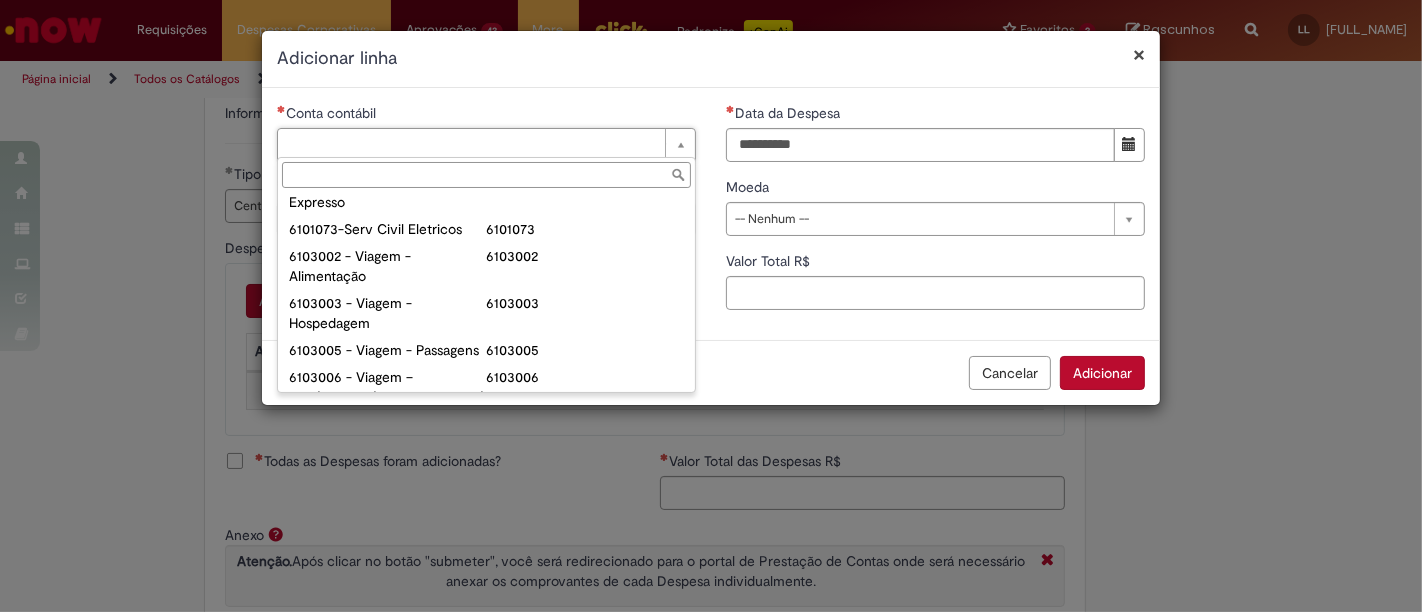 scroll, scrollTop: 797, scrollLeft: 0, axis: vertical 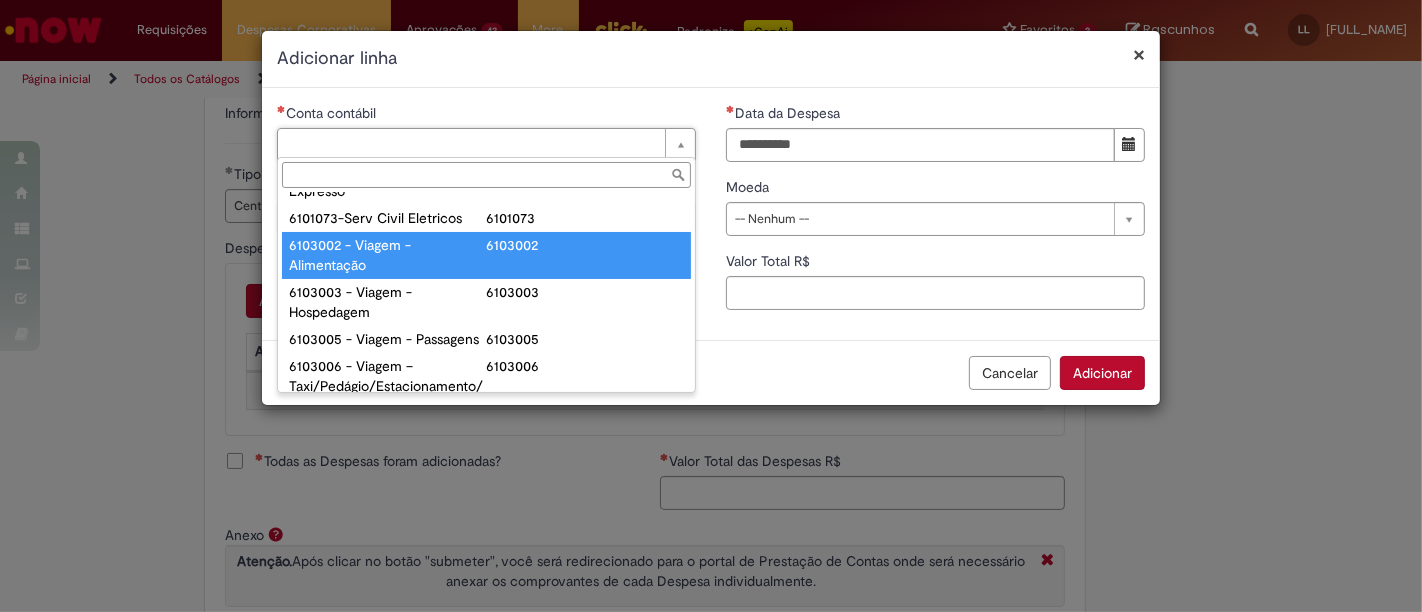 type on "**********" 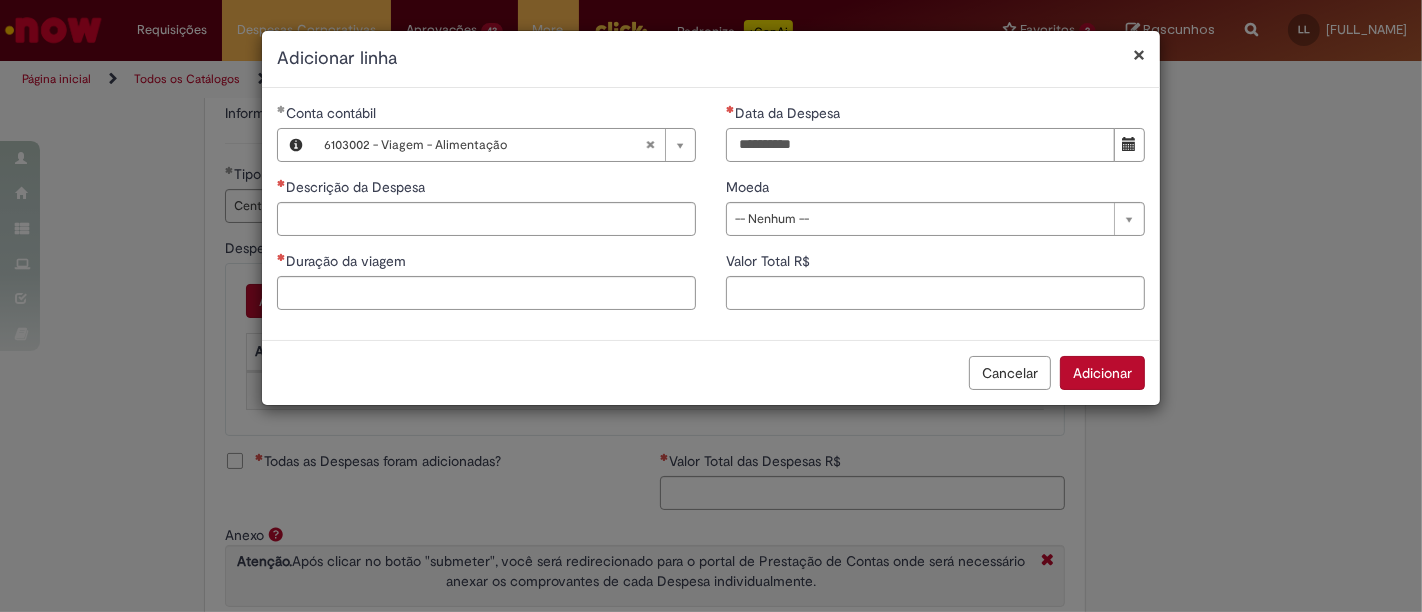 click on "Data da Despesa" at bounding box center [920, 145] 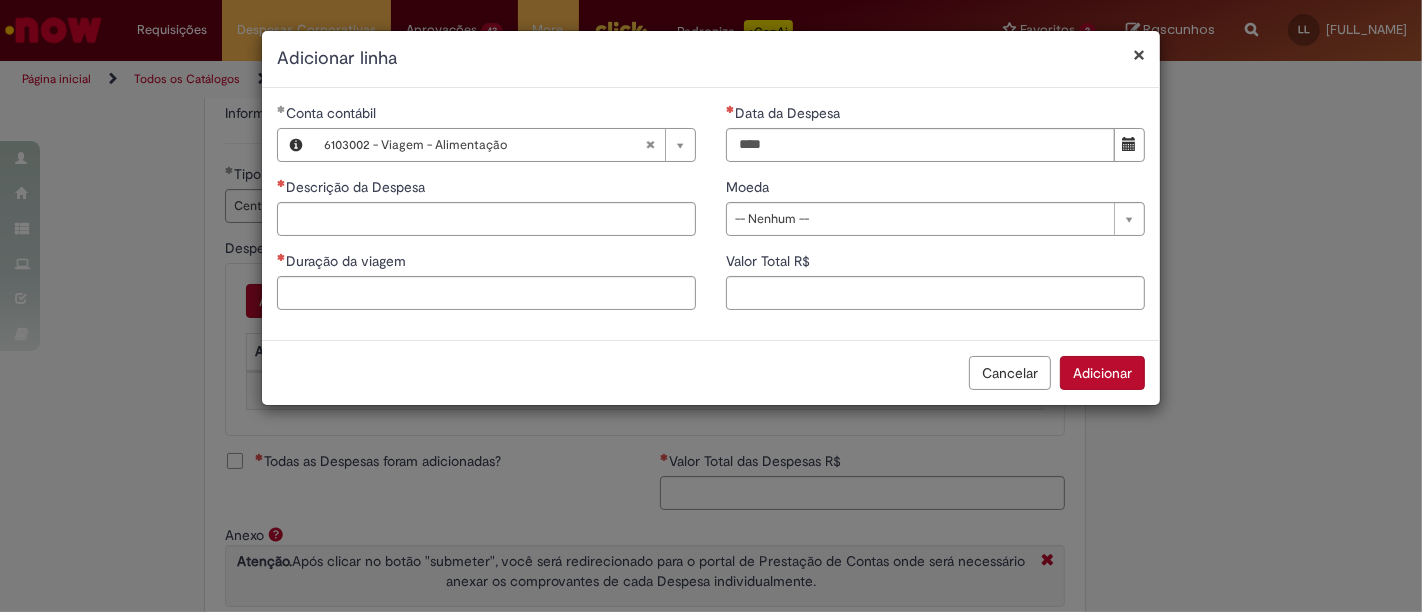 type on "**********" 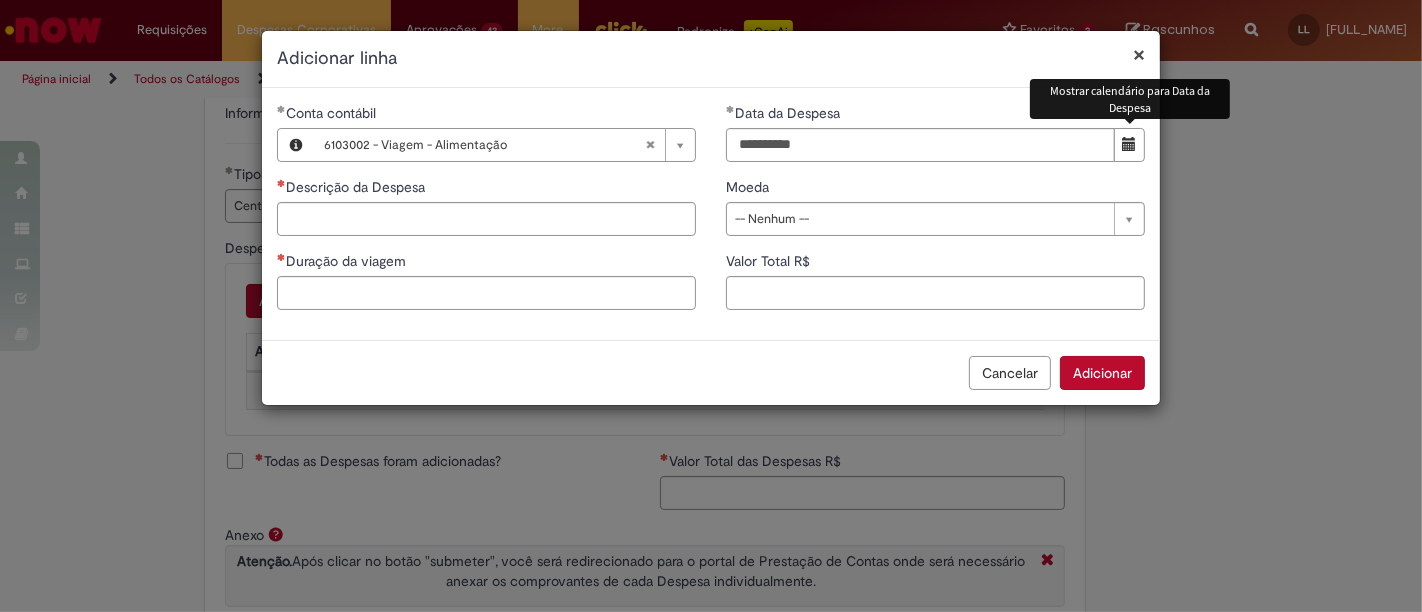 type 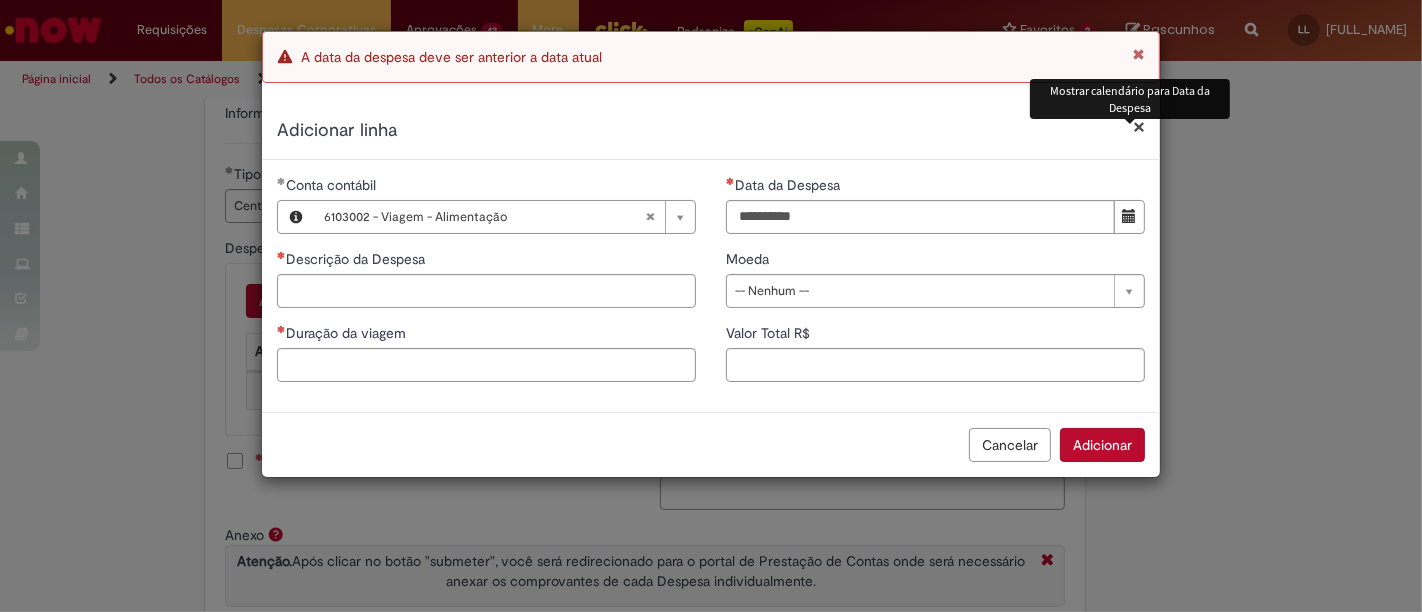 click at bounding box center [1130, 216] 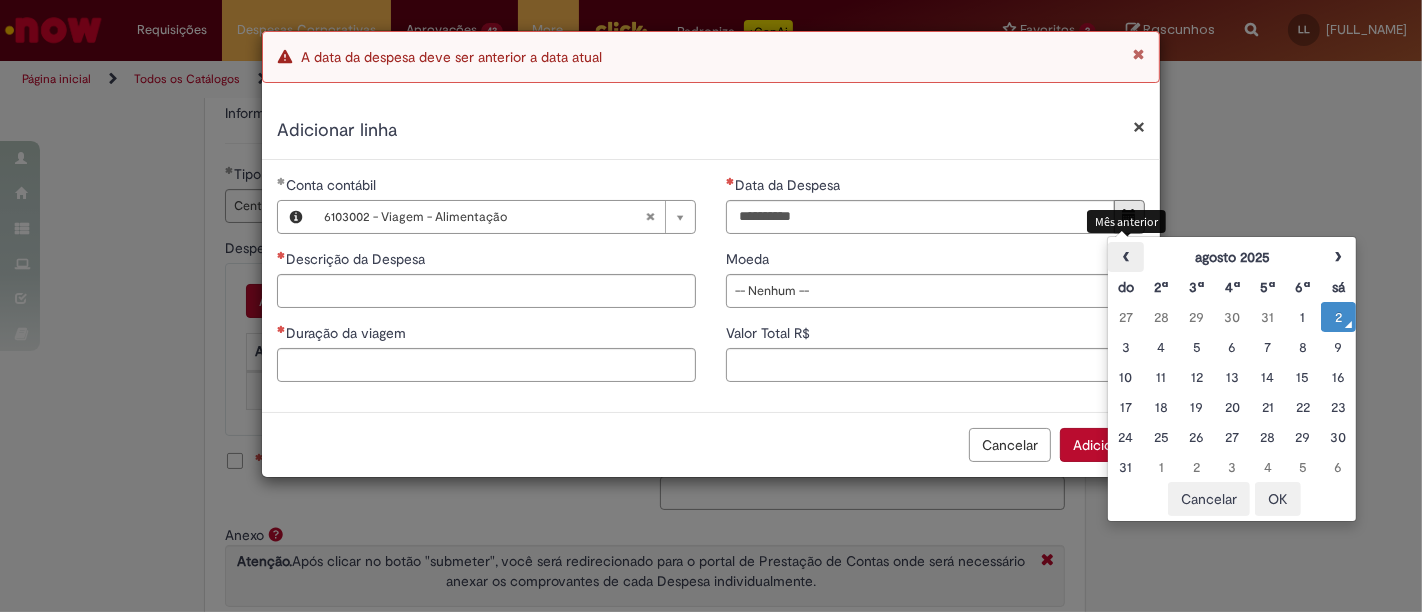 click on "‹" at bounding box center [1125, 257] 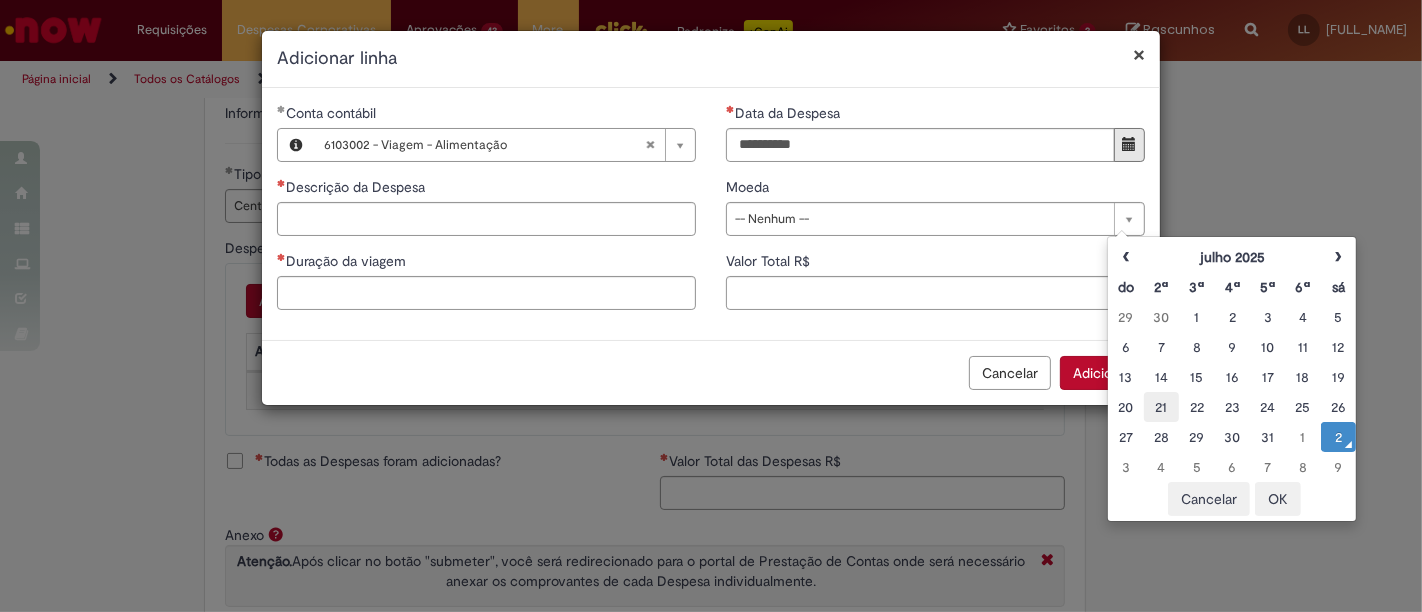 click on "21" at bounding box center (1161, 407) 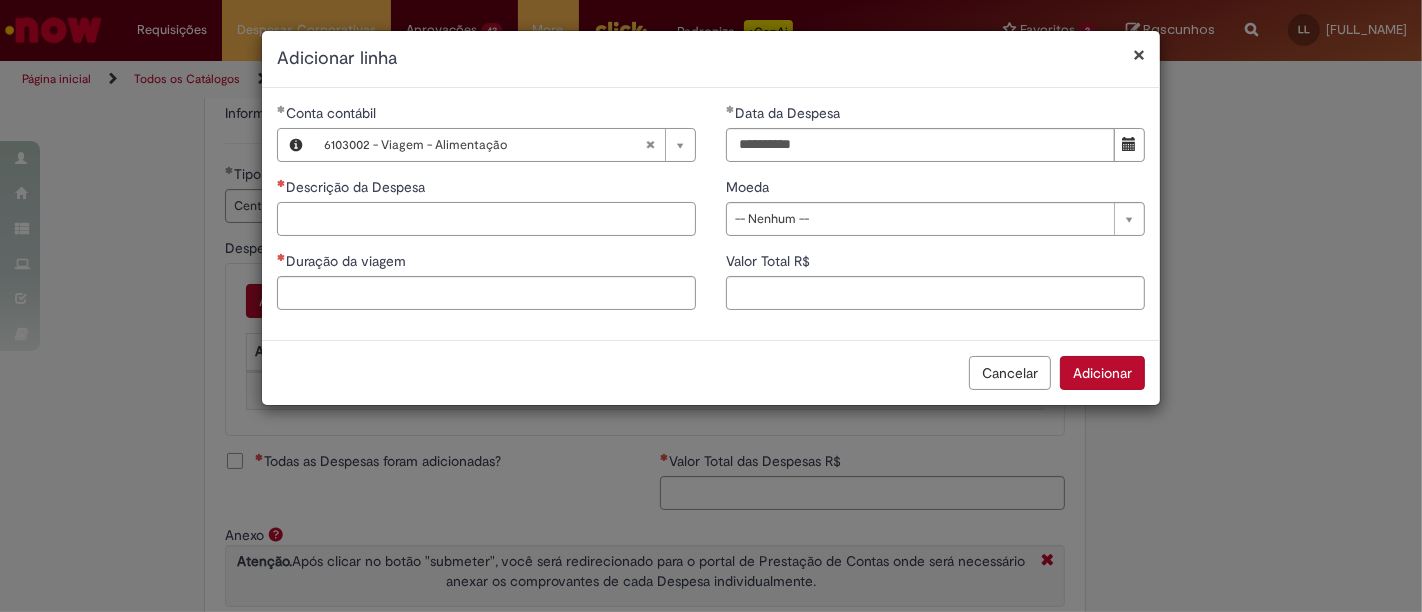 click on "Descrição da Despesa" at bounding box center (486, 219) 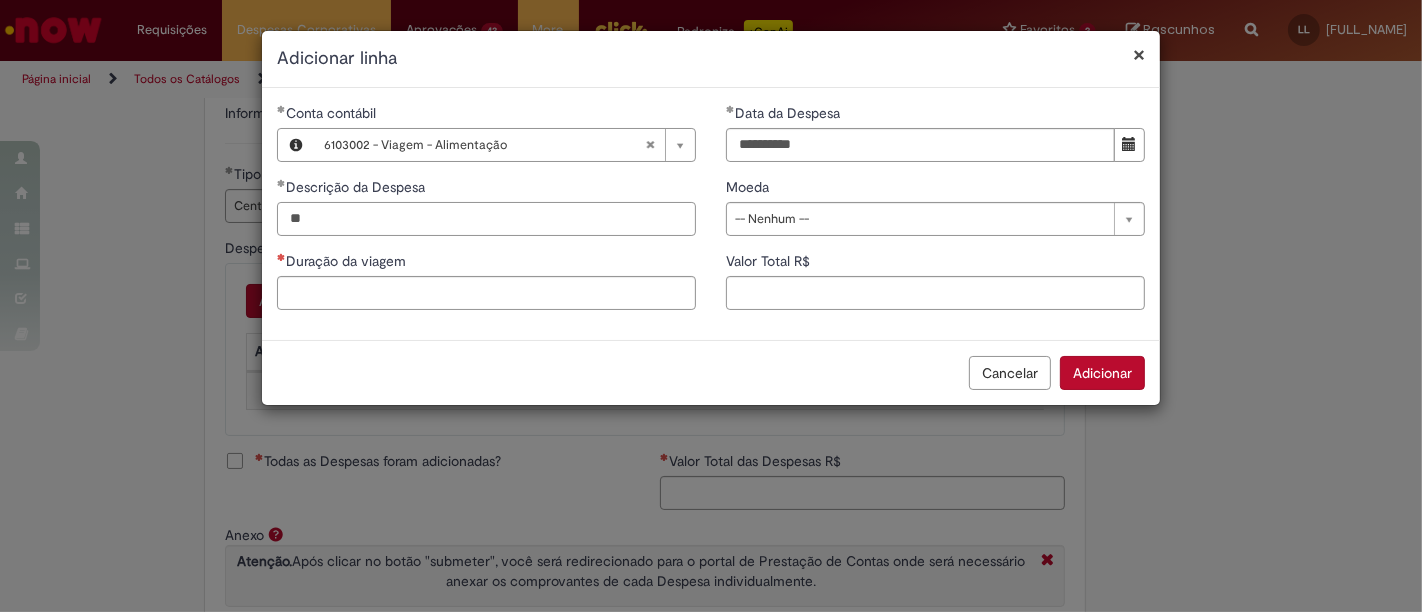 type on "*" 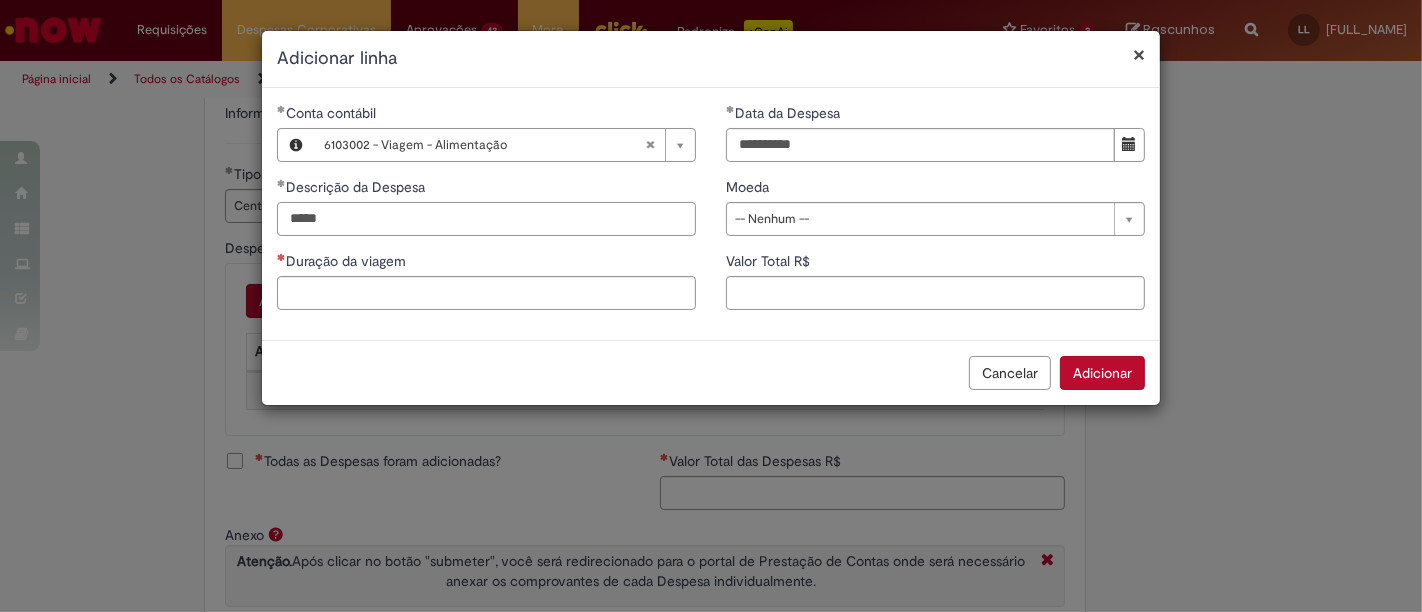 type on "*****" 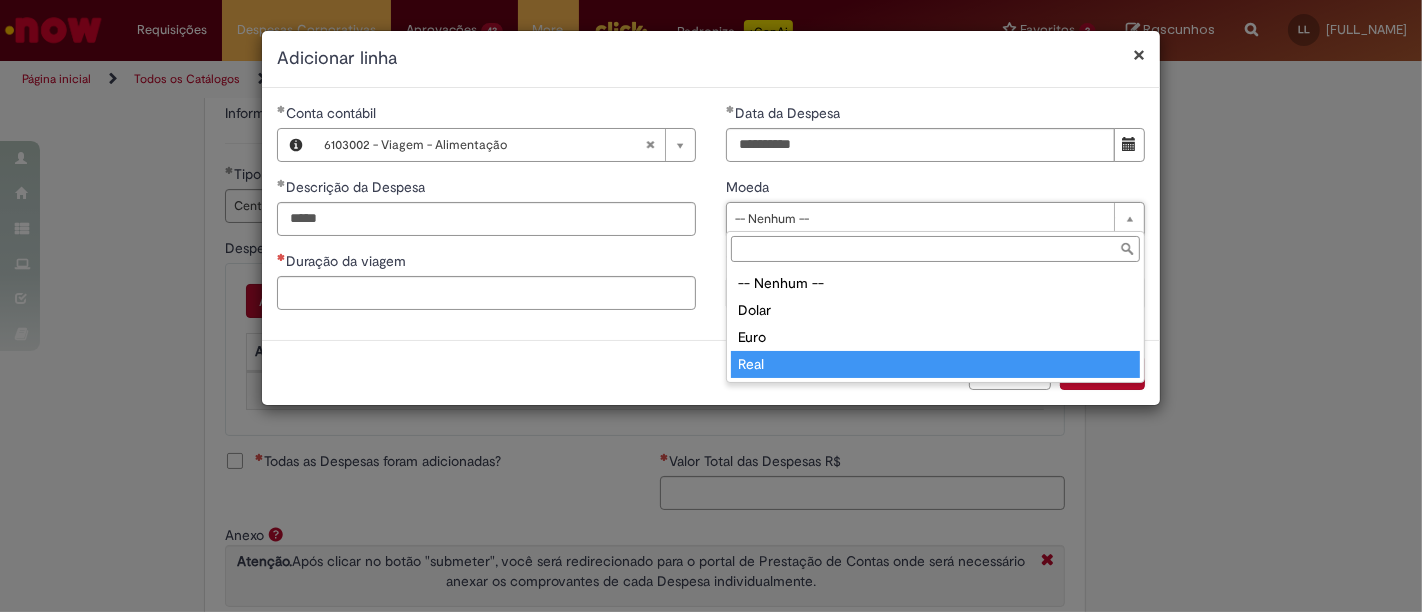 type on "****" 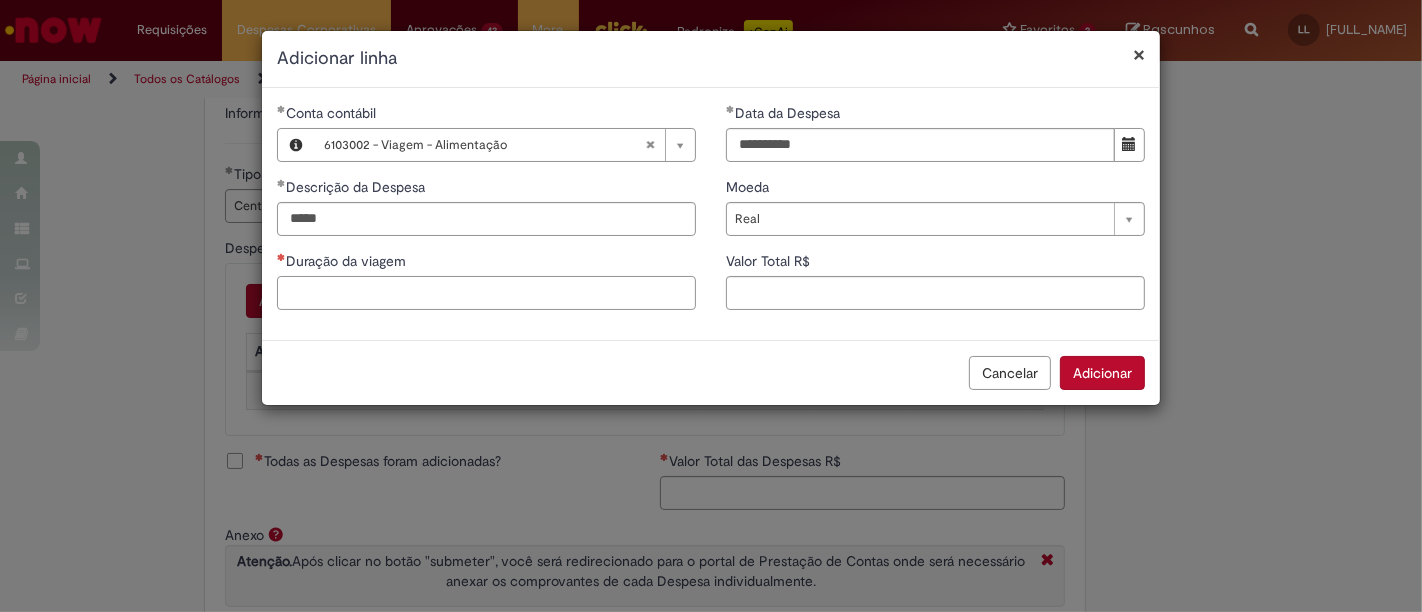 click on "Duração da viagem" at bounding box center (486, 293) 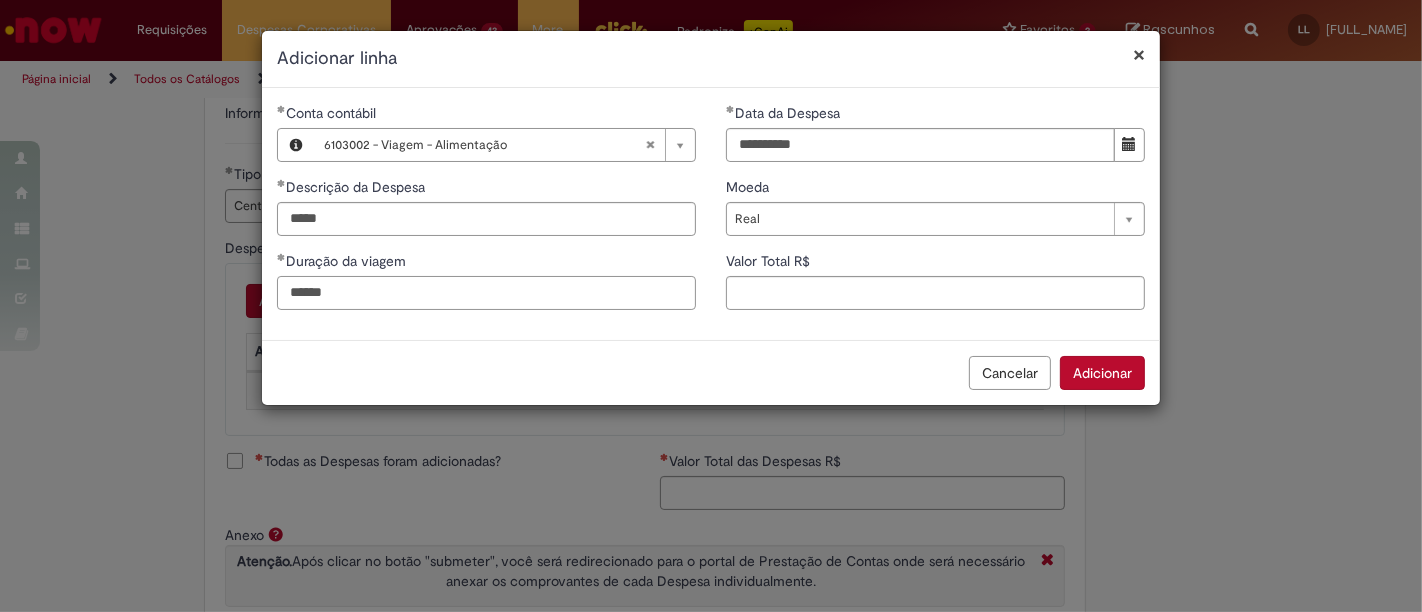 type on "******" 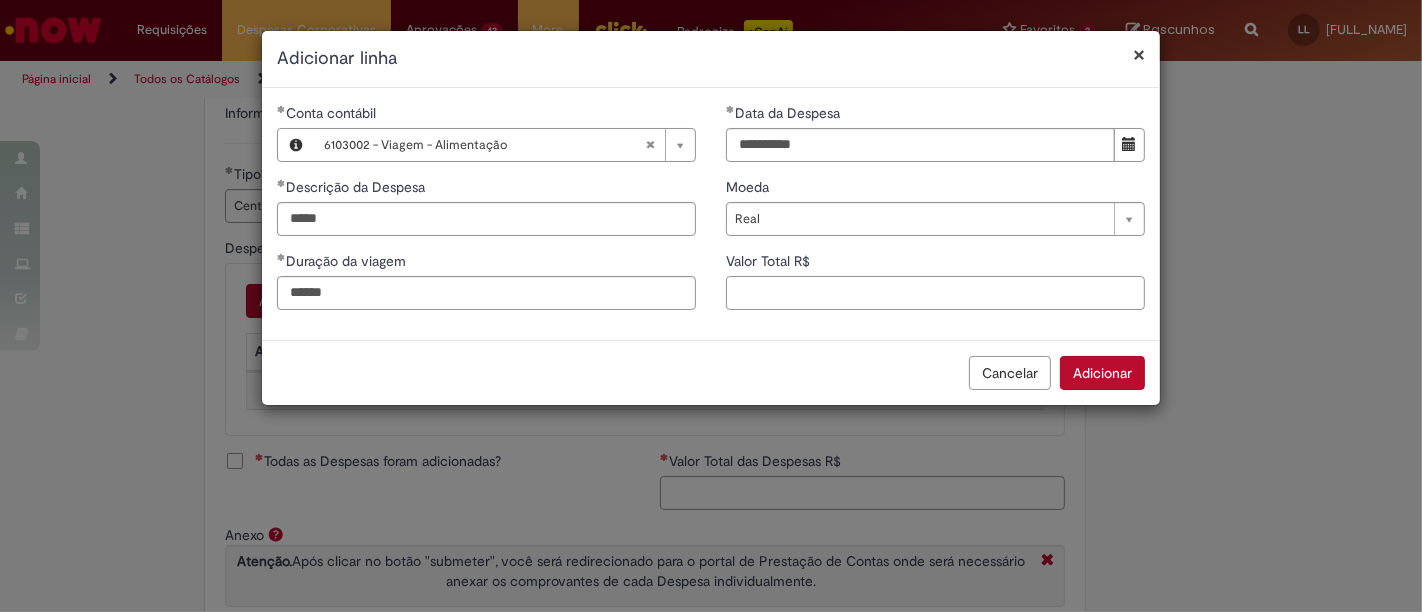 click on "Valor Total R$" at bounding box center (935, 293) 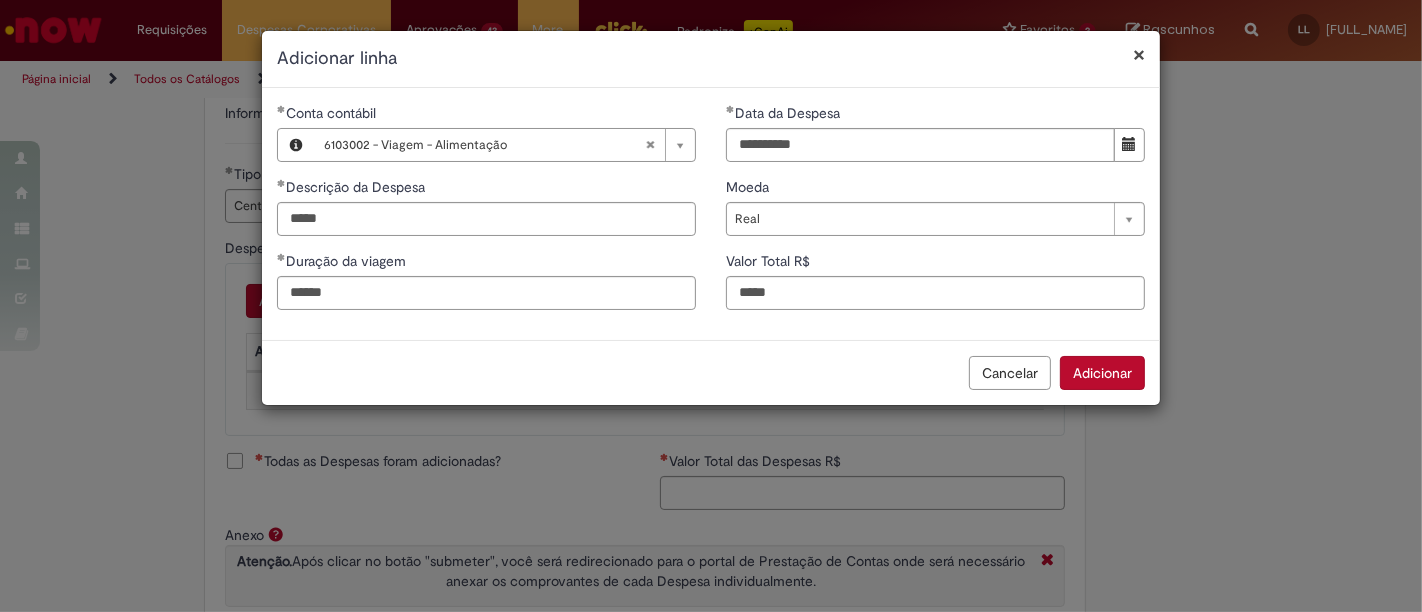 type on "*****" 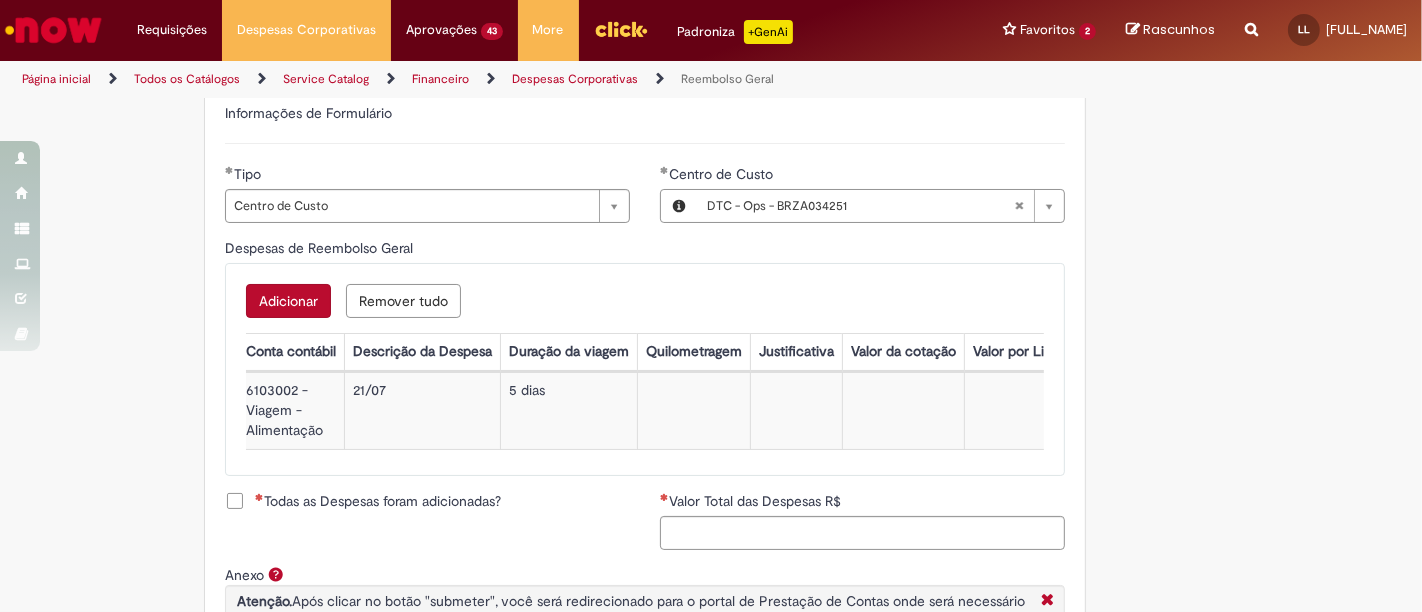 scroll, scrollTop: 0, scrollLeft: 0, axis: both 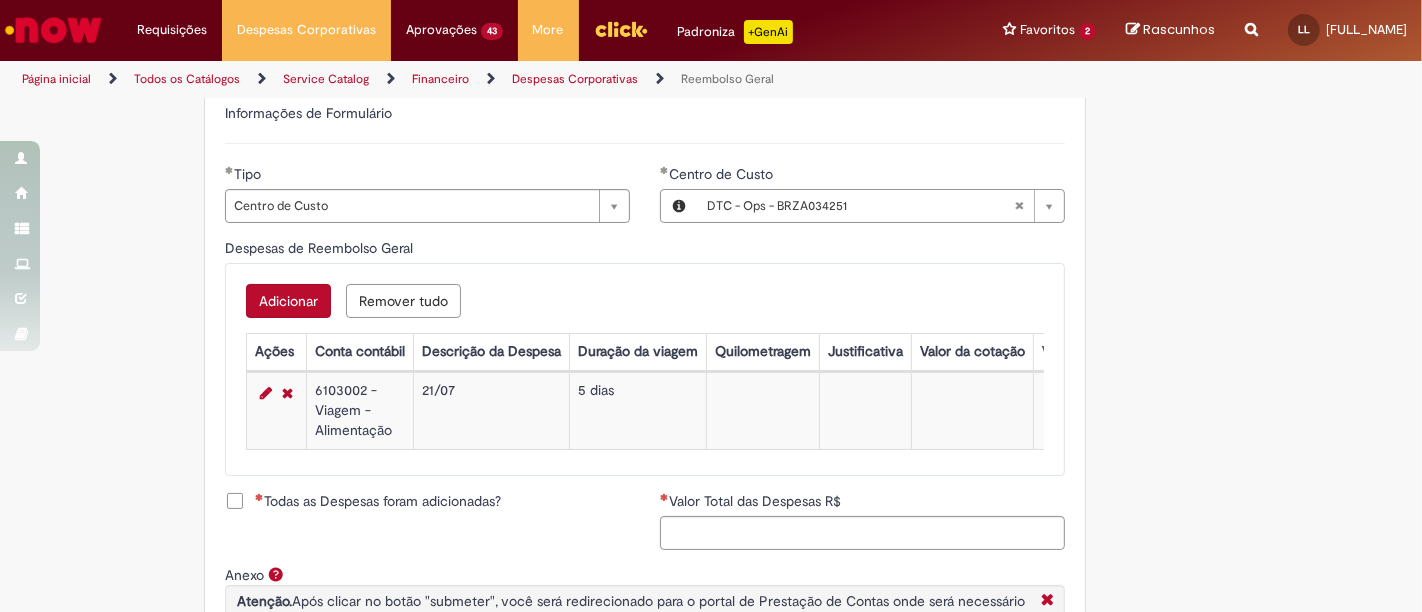 click on "Adicionar" at bounding box center [288, 301] 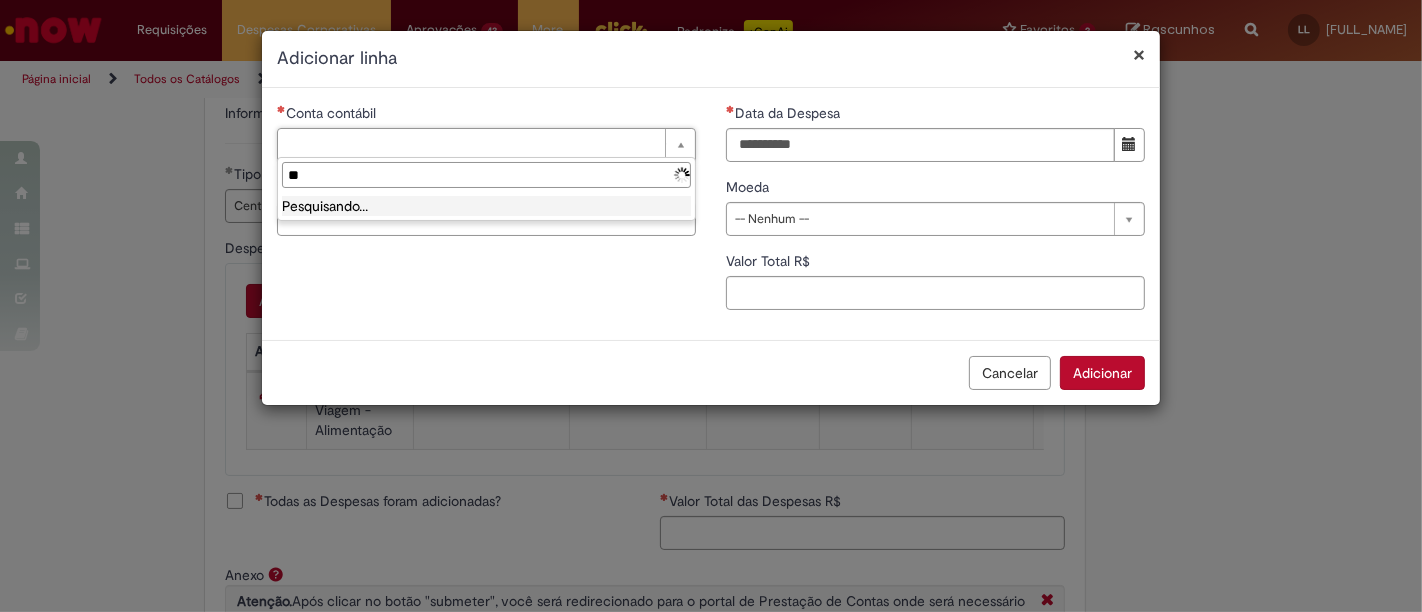 type on "*" 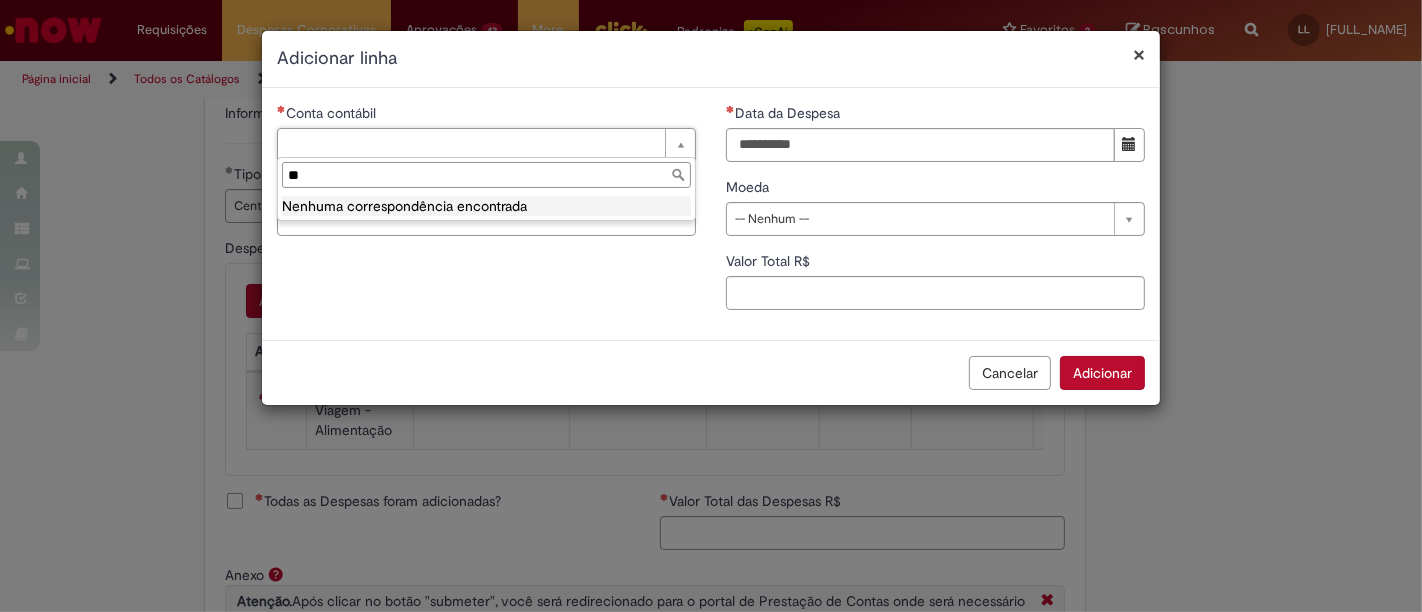 type on "*" 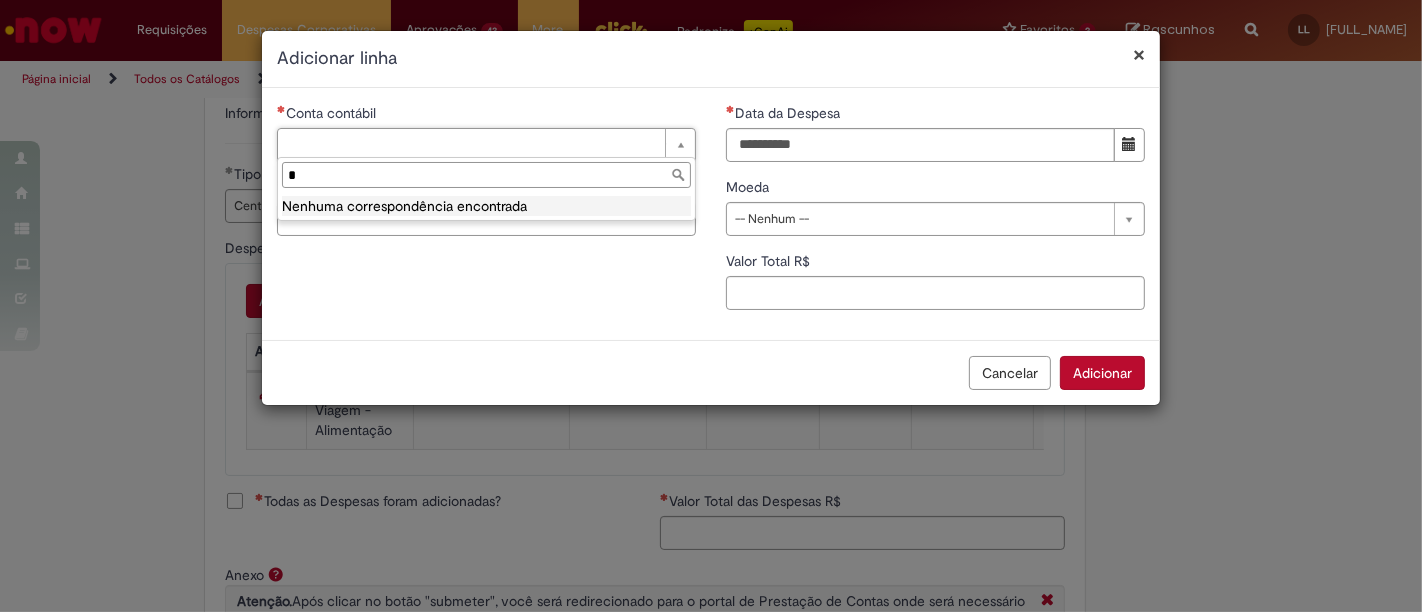 type 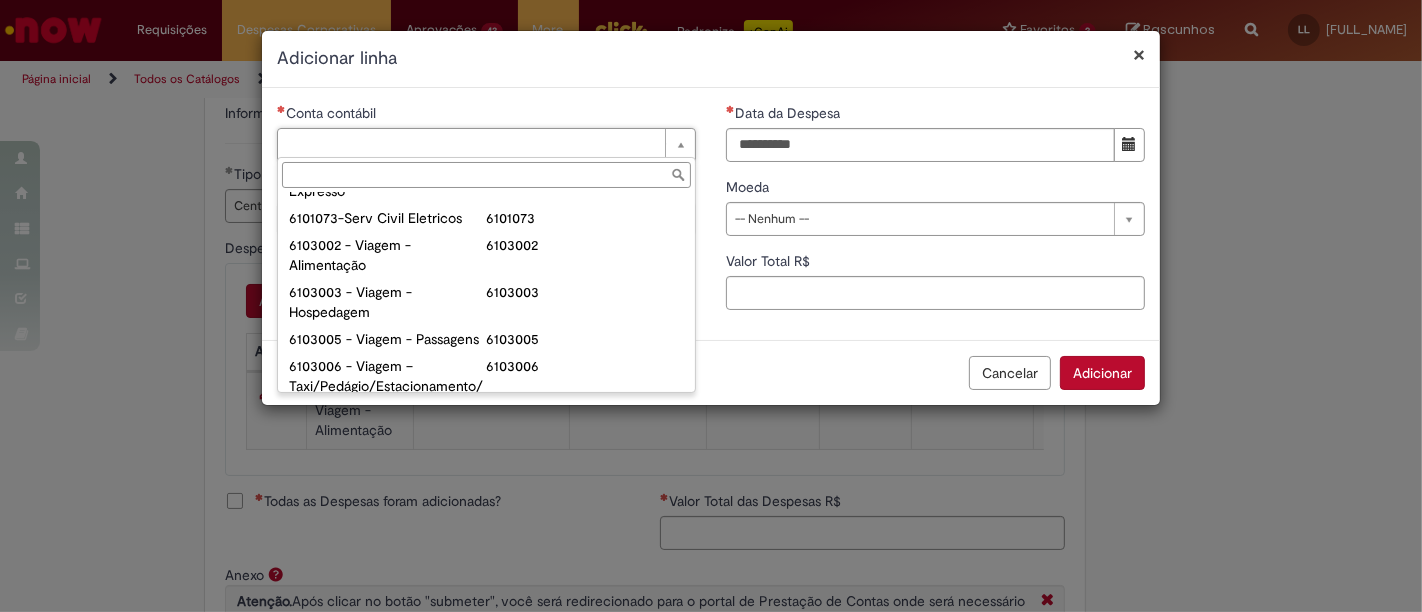 scroll, scrollTop: 799, scrollLeft: 0, axis: vertical 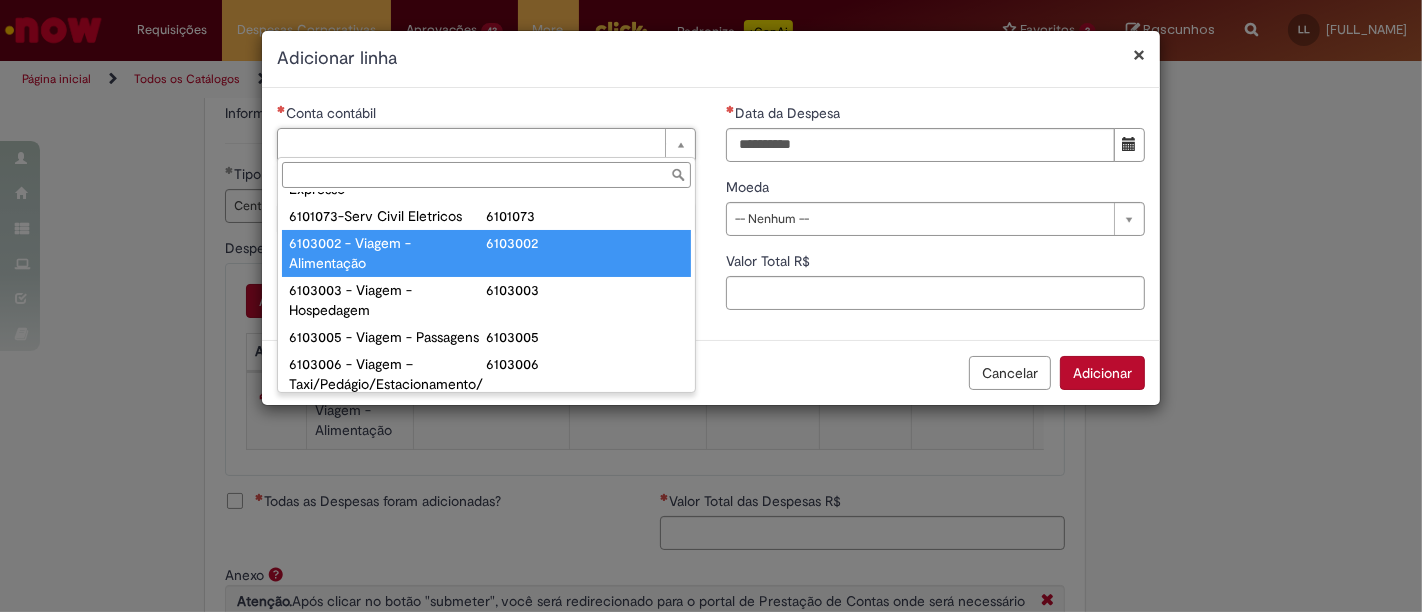 type on "**********" 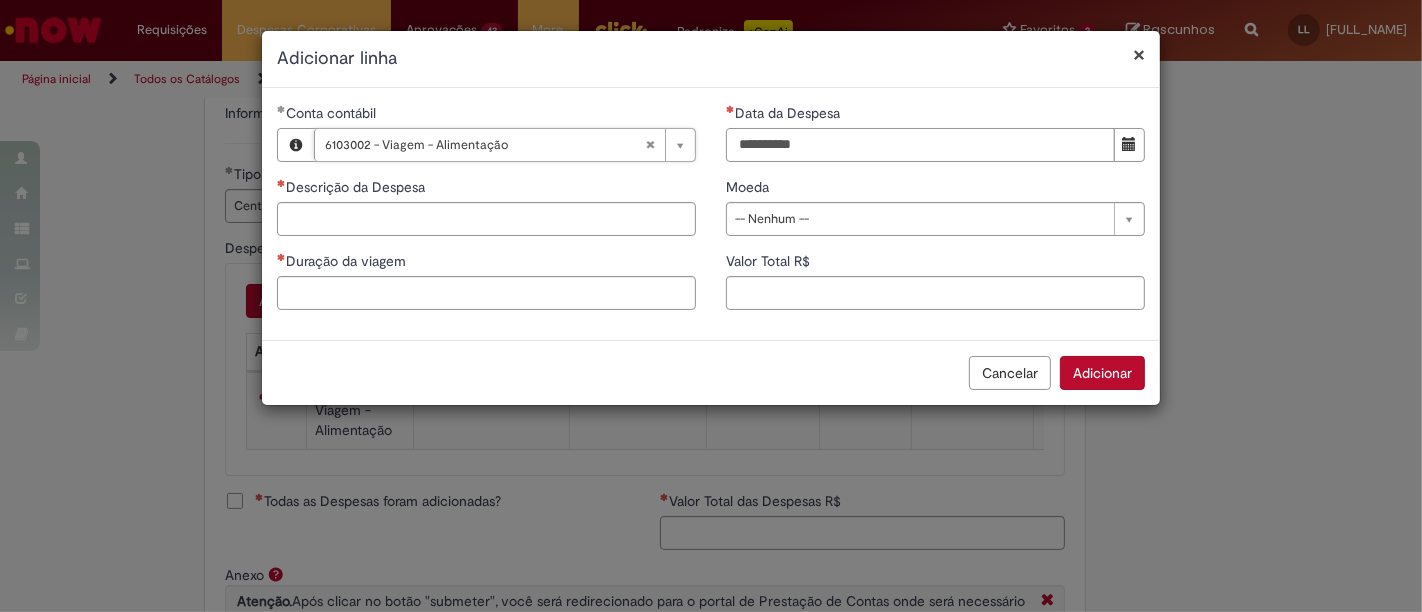 click on "Data da Despesa" at bounding box center [920, 145] 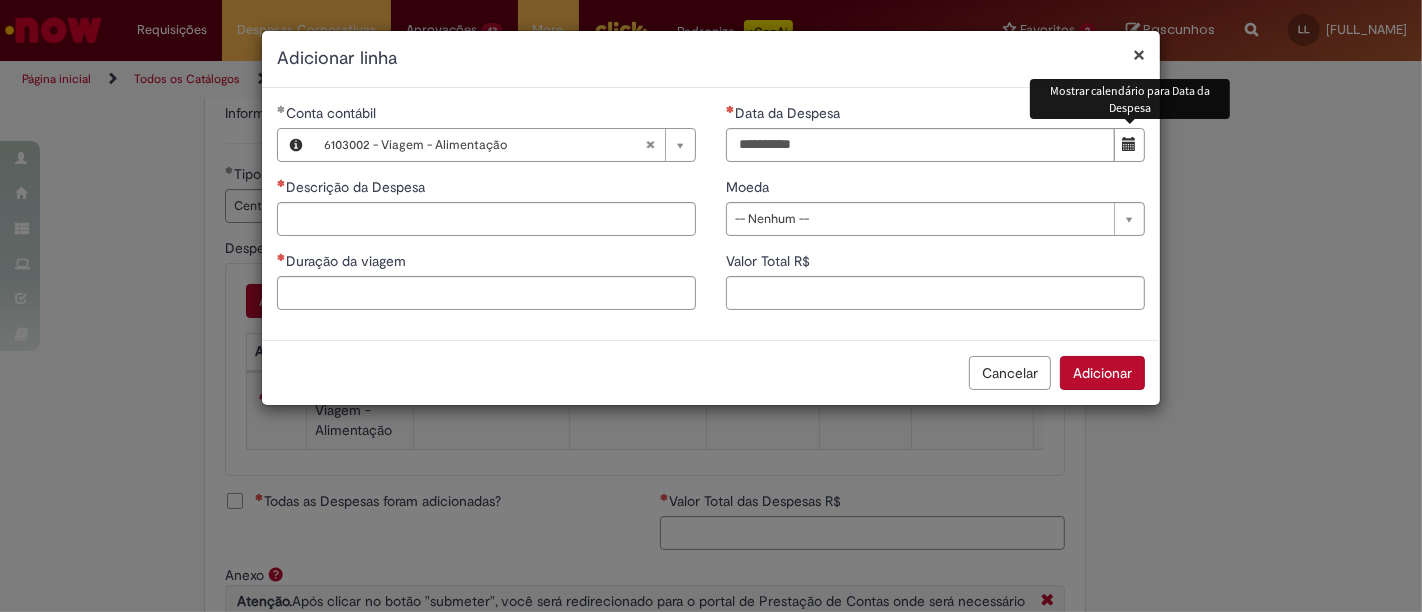 click at bounding box center [1130, 144] 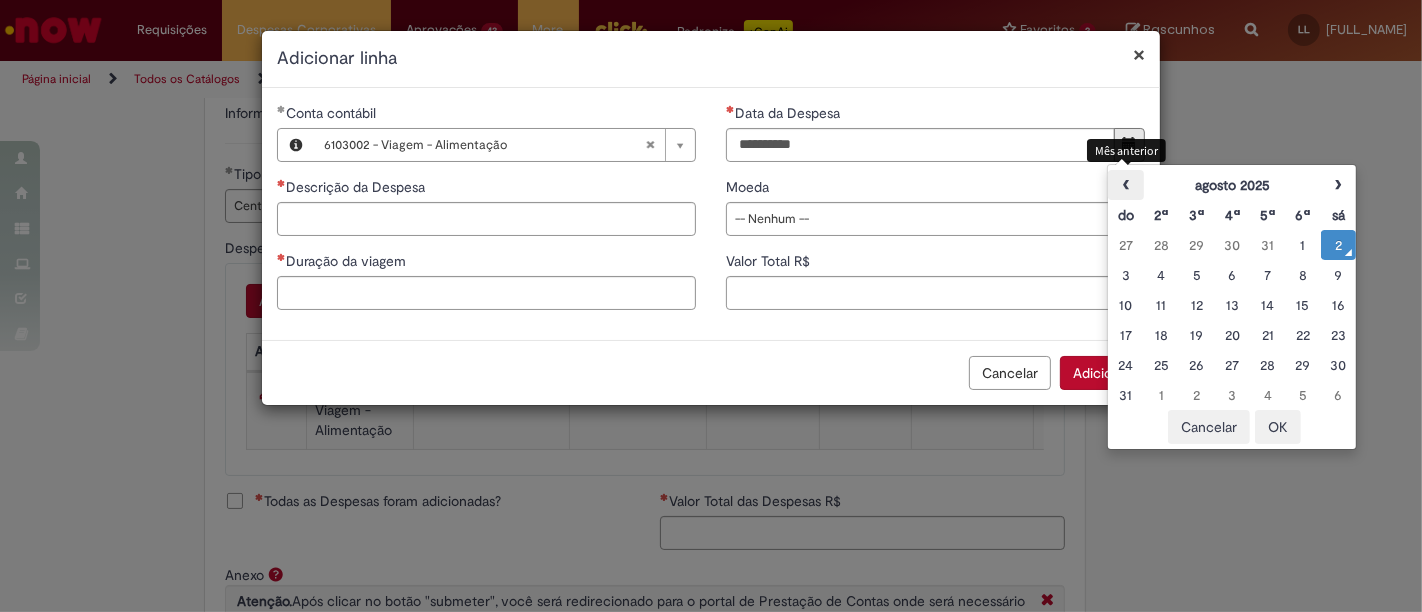 click on "‹" at bounding box center (1125, 185) 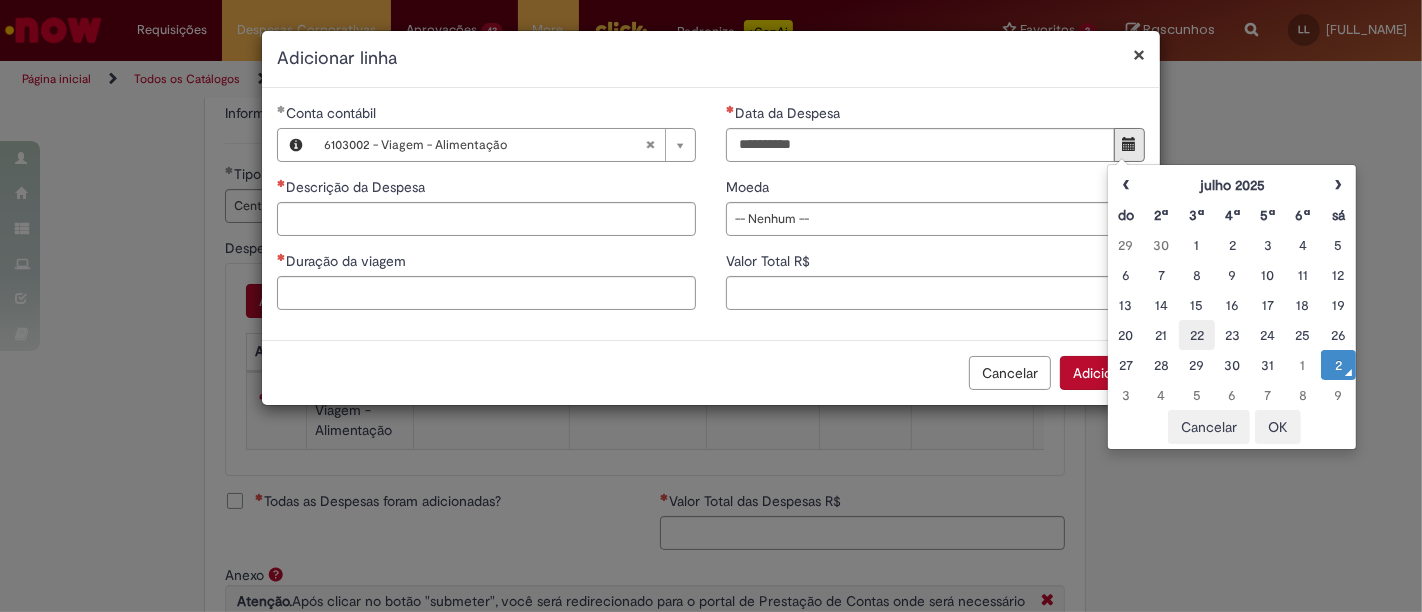 click on "22" at bounding box center (1196, 335) 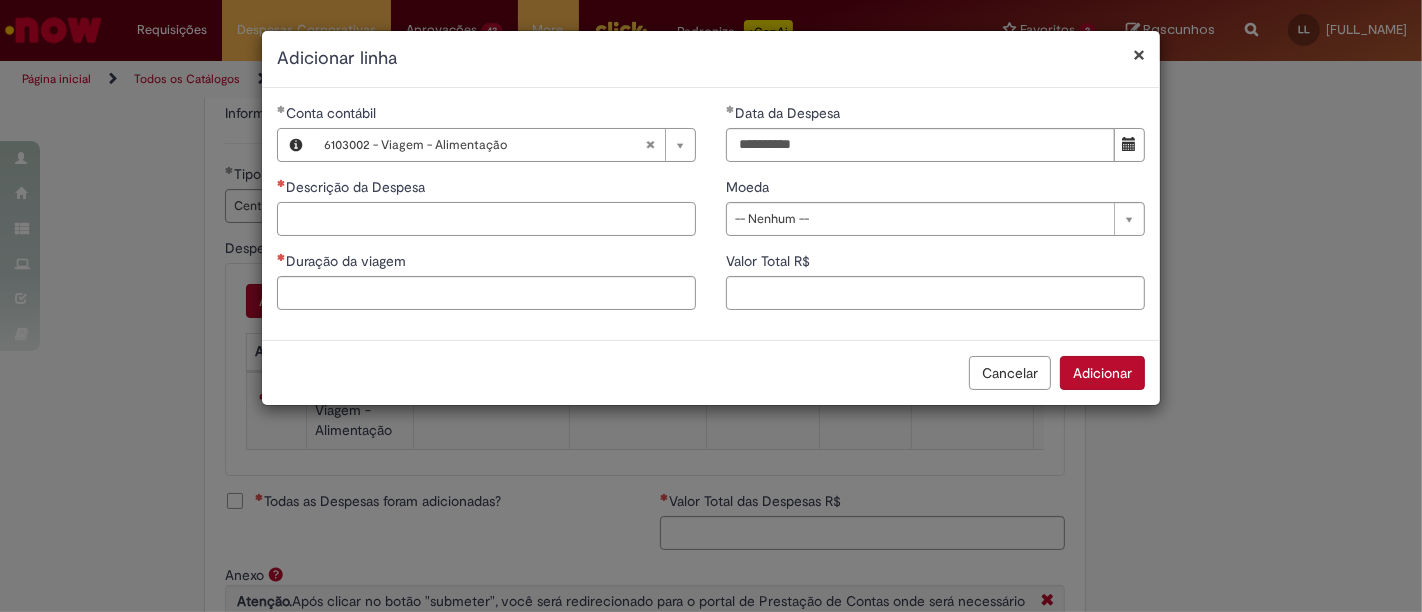 click on "Descrição da Despesa" at bounding box center [486, 219] 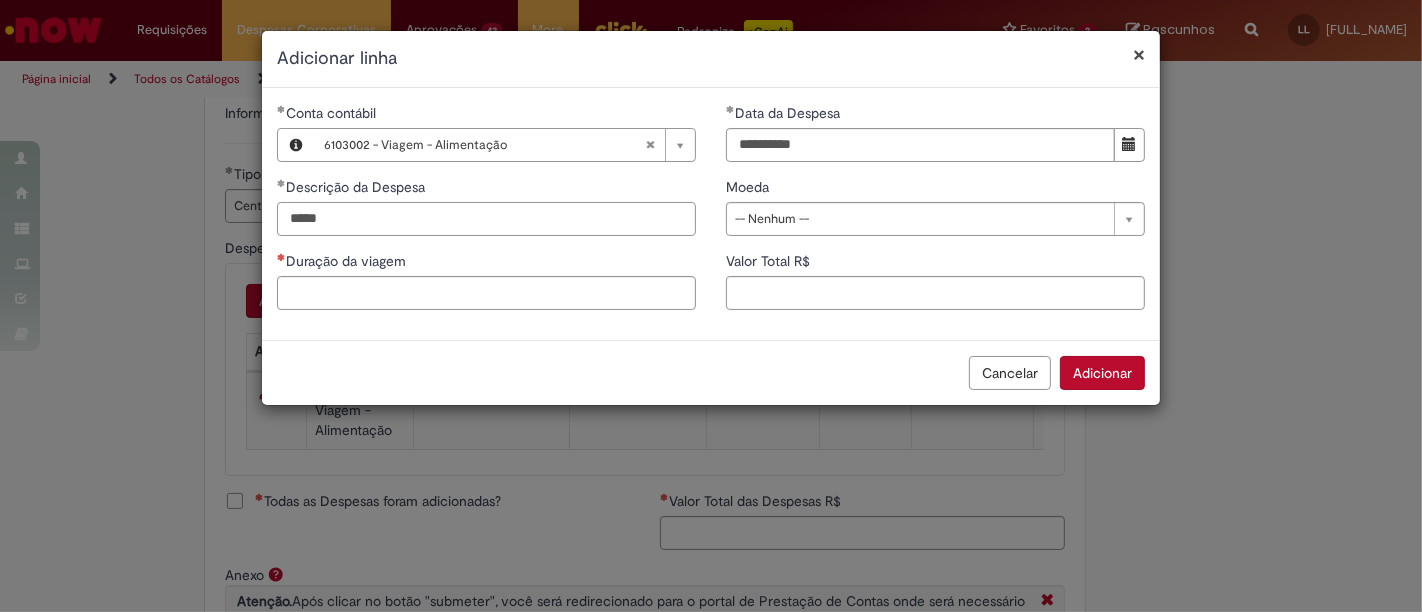 type on "*****" 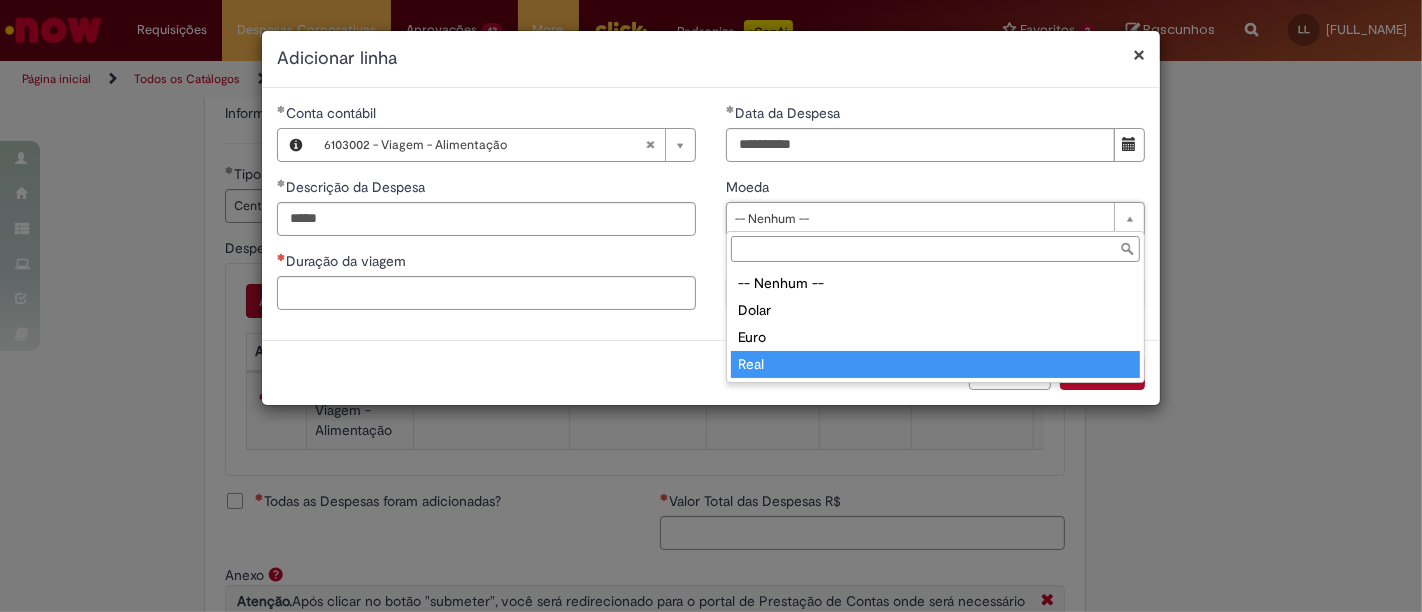 type on "****" 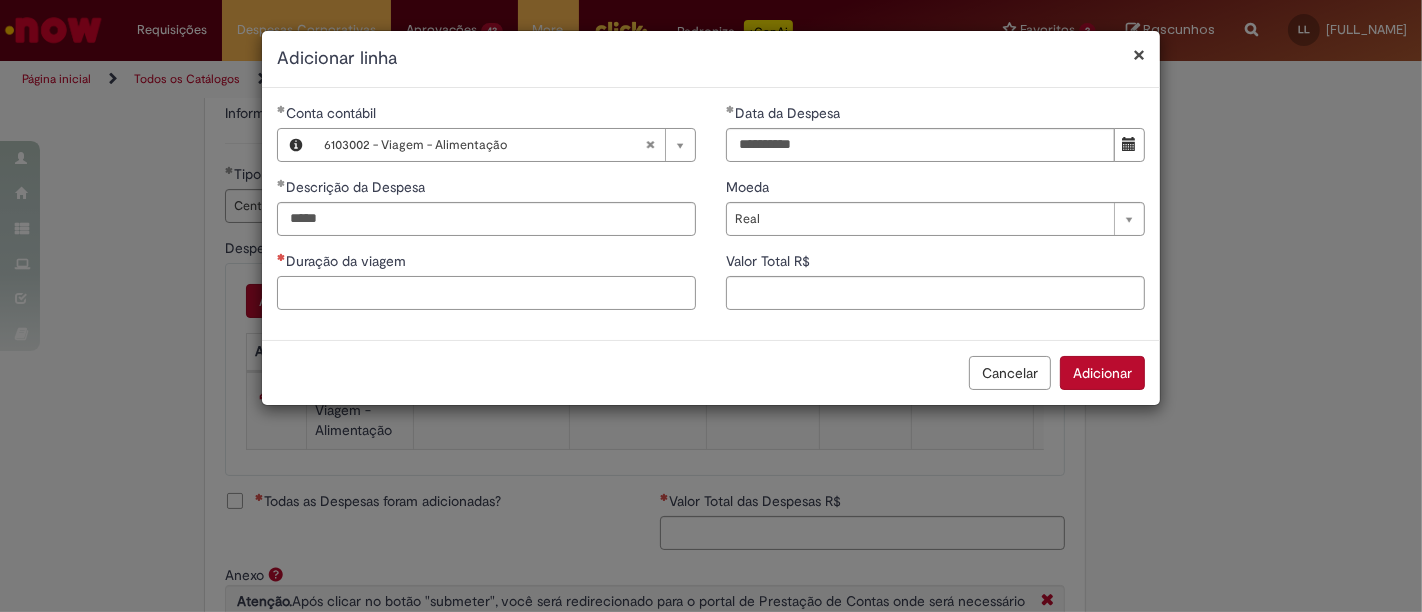 click on "Duração da viagem" at bounding box center (486, 293) 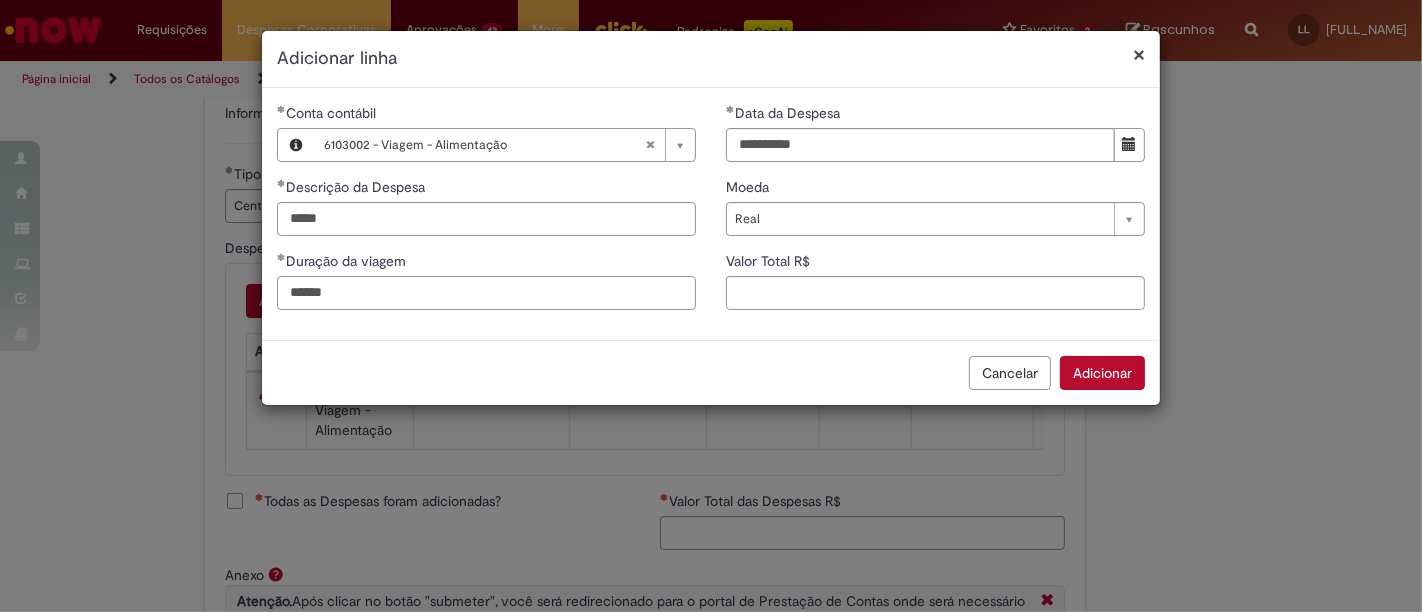 type on "******" 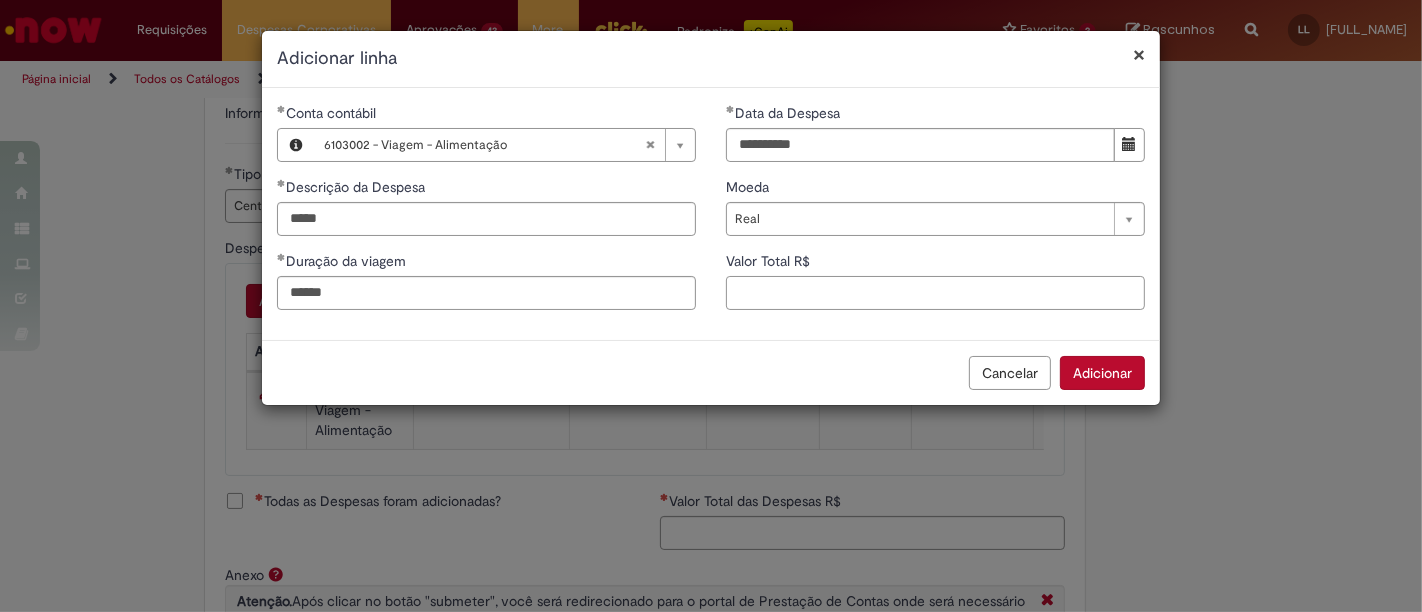 click on "Valor Total R$" at bounding box center [935, 293] 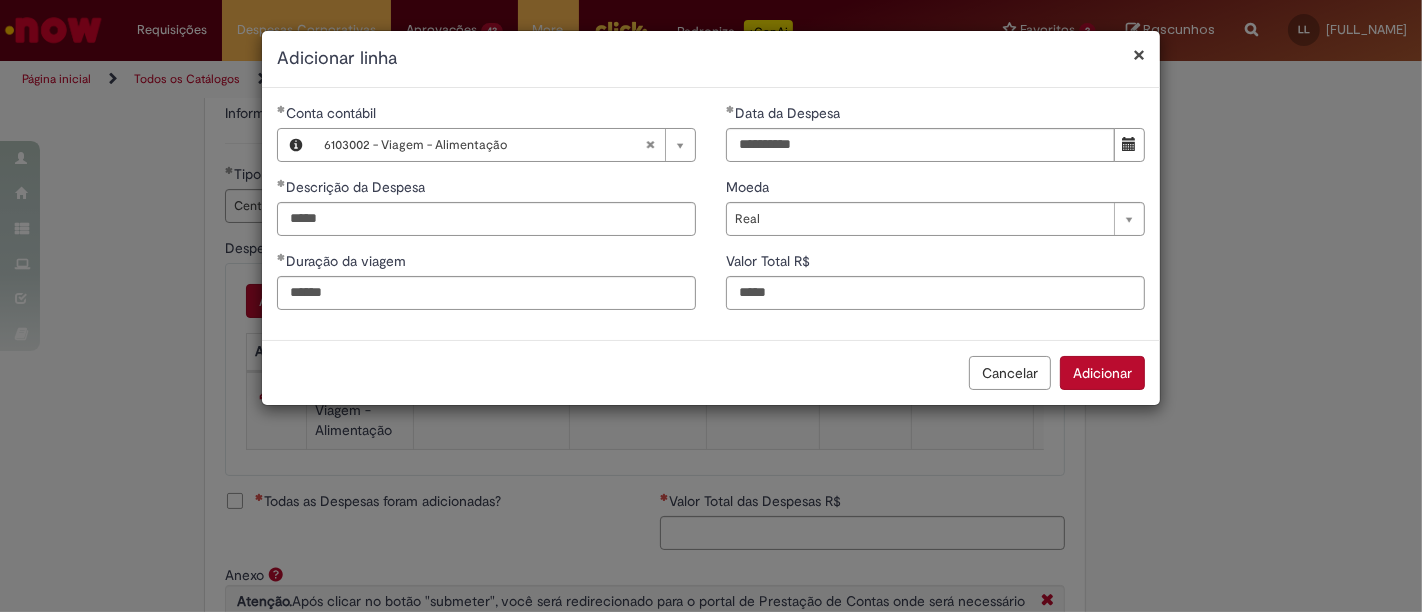 type on "*****" 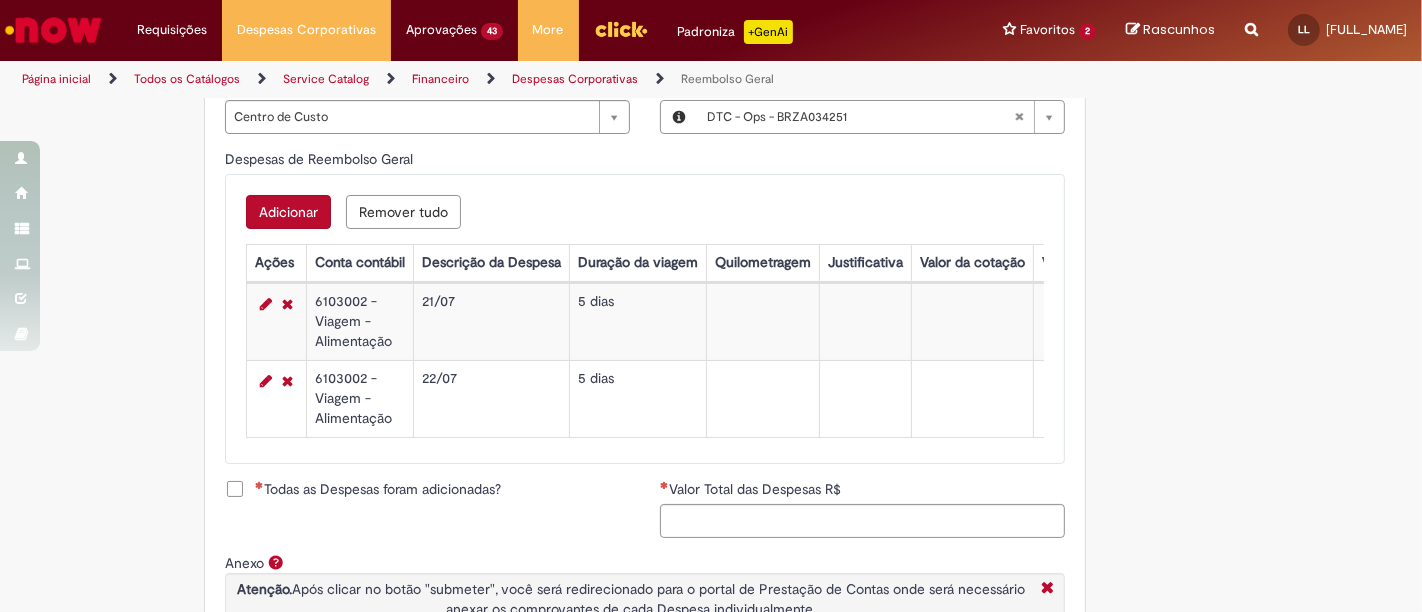scroll, scrollTop: 794, scrollLeft: 0, axis: vertical 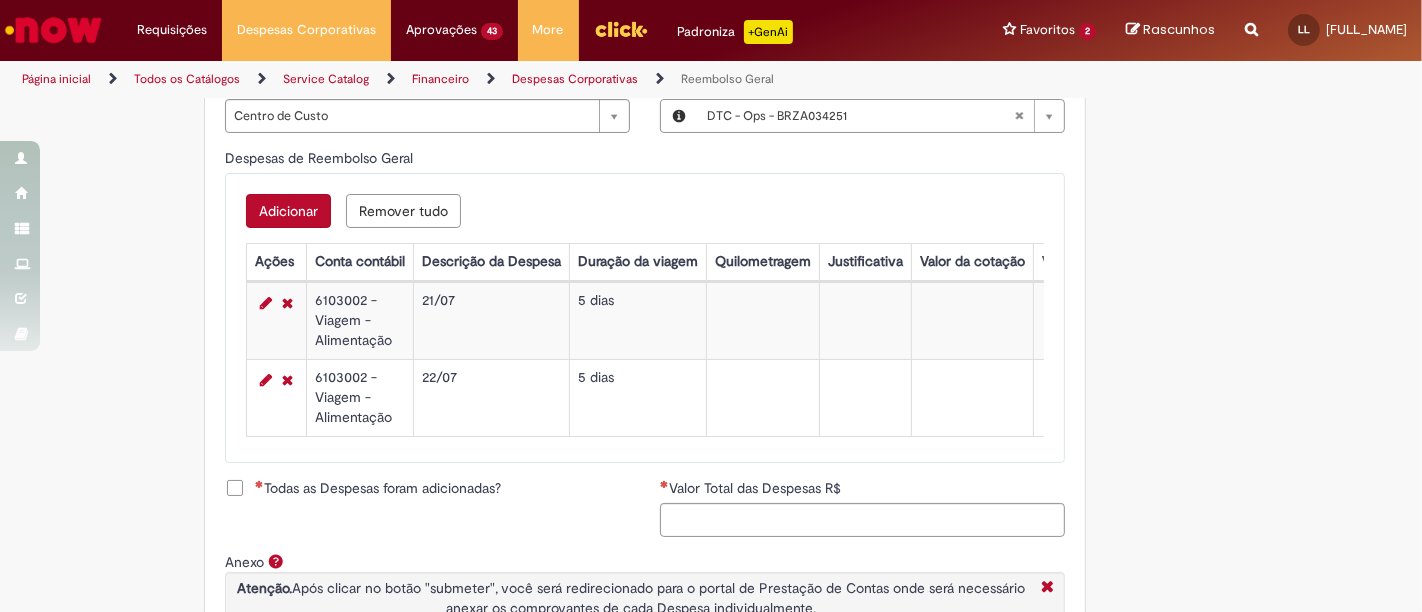 click on "Adicionar" at bounding box center [288, 211] 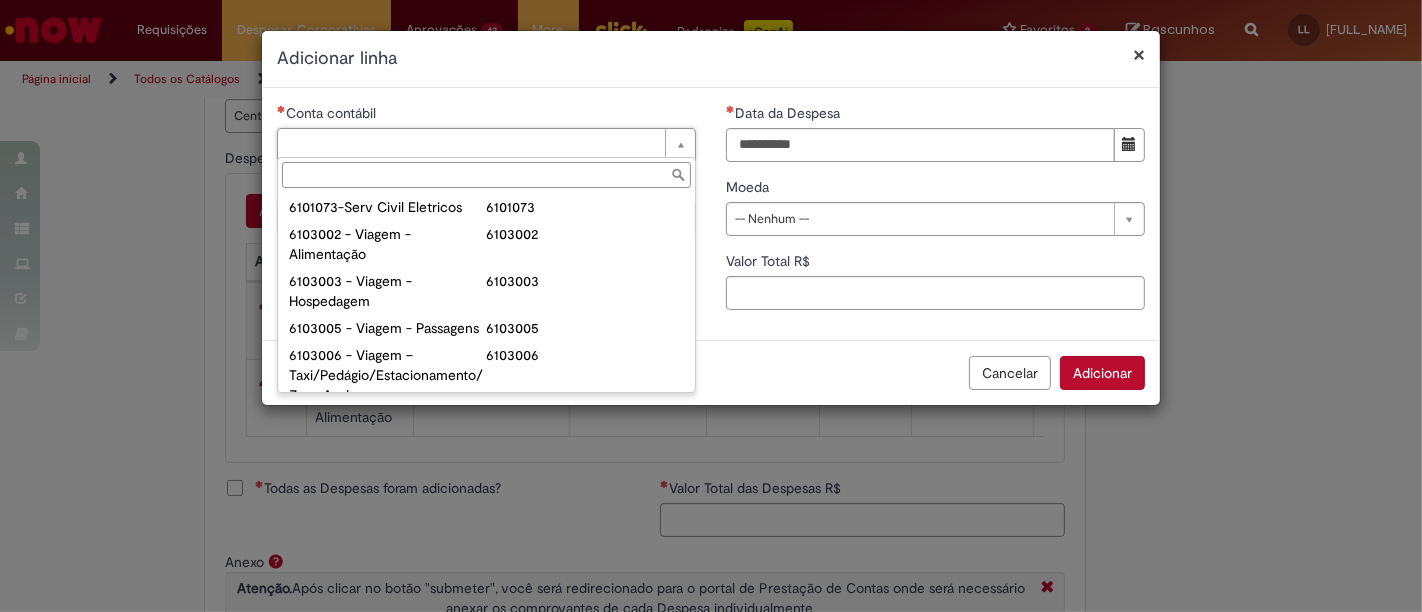 scroll, scrollTop: 810, scrollLeft: 0, axis: vertical 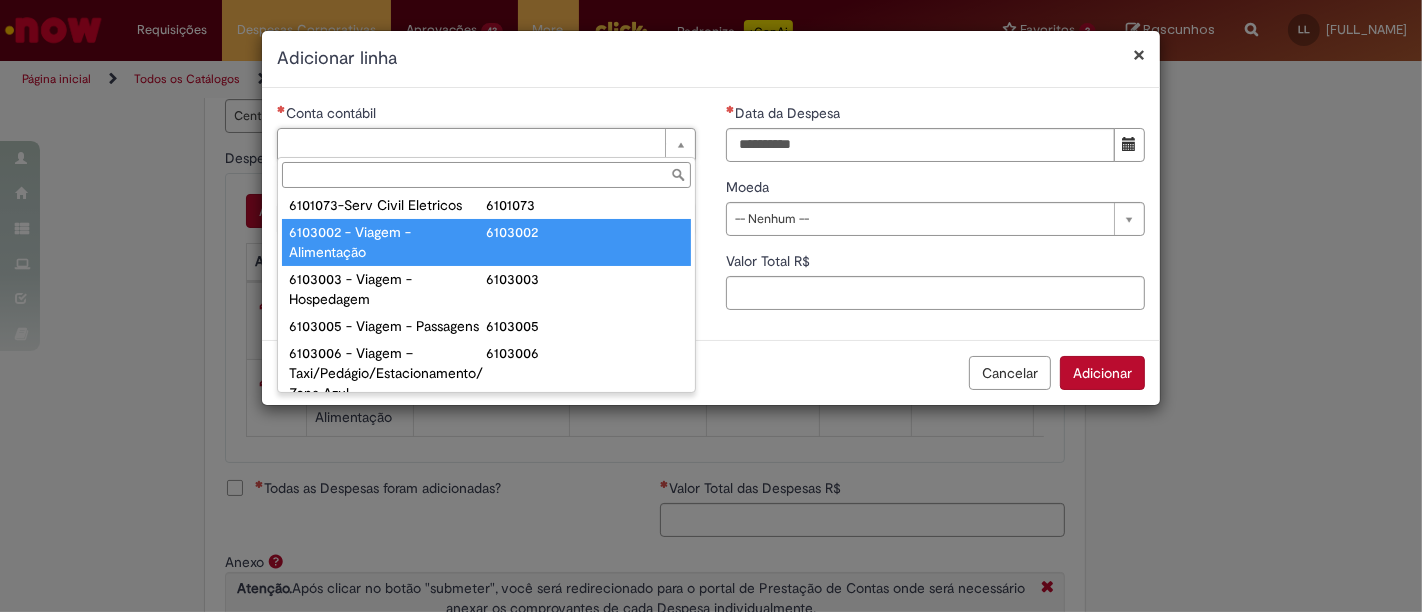 type on "**********" 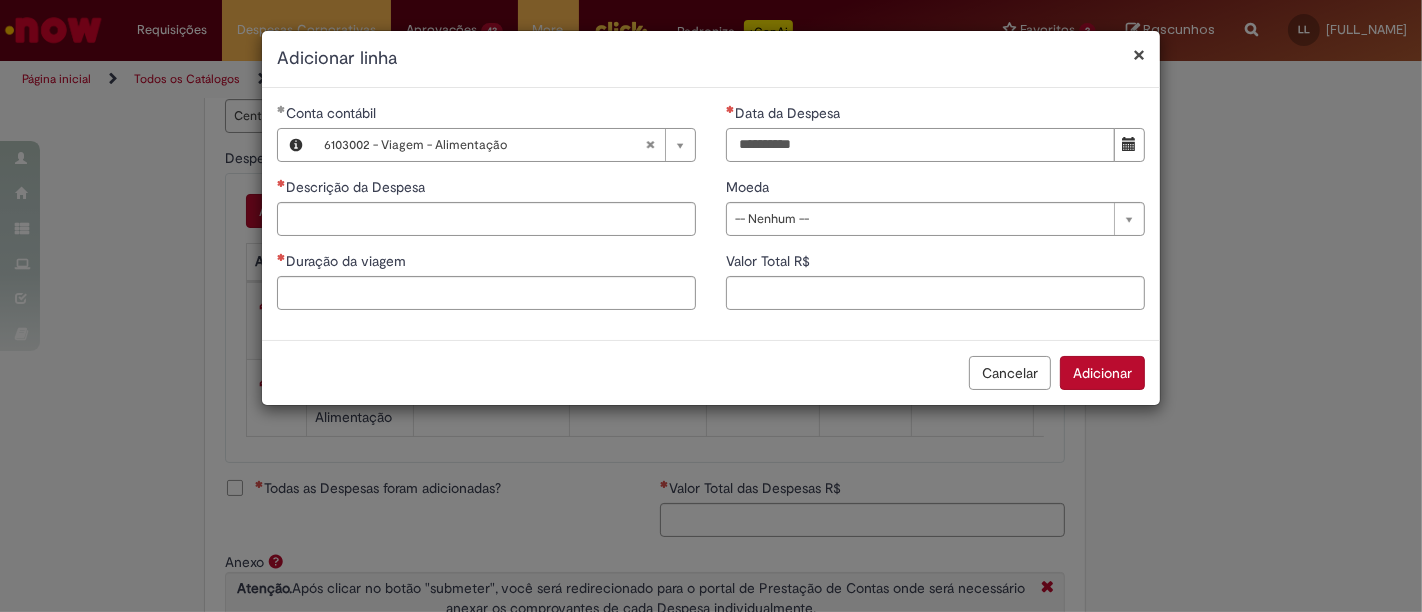 click on "Data da Despesa" at bounding box center [920, 145] 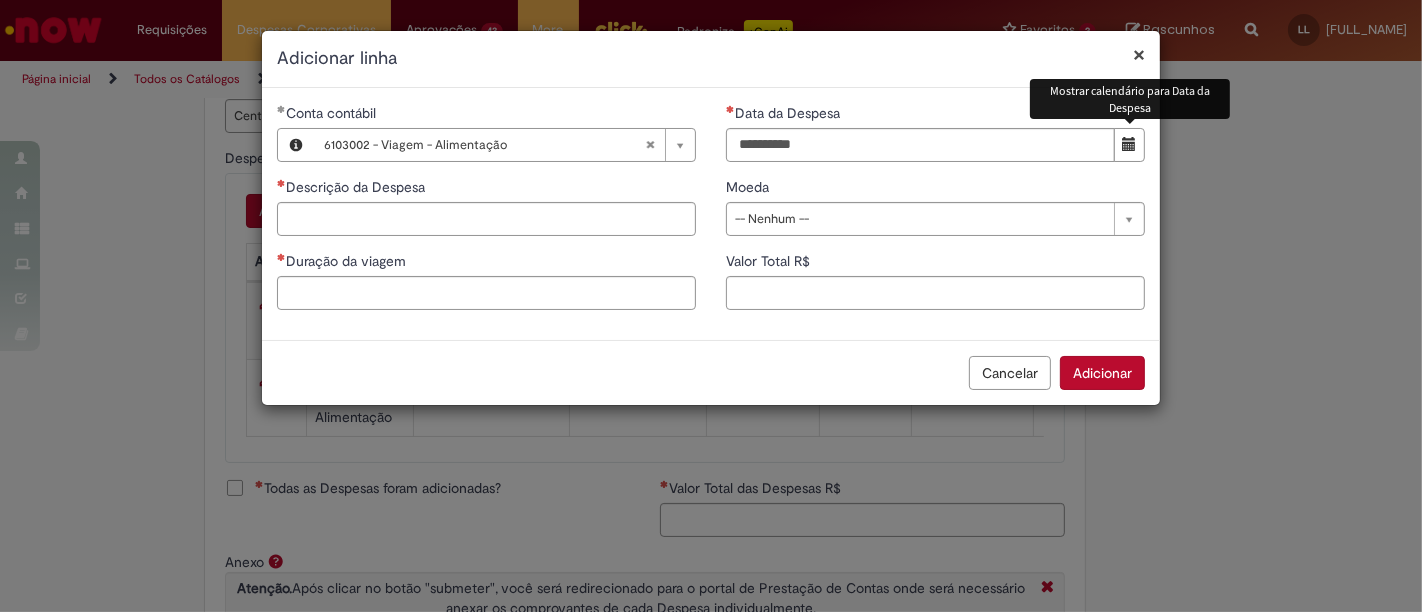 click at bounding box center [1130, 144] 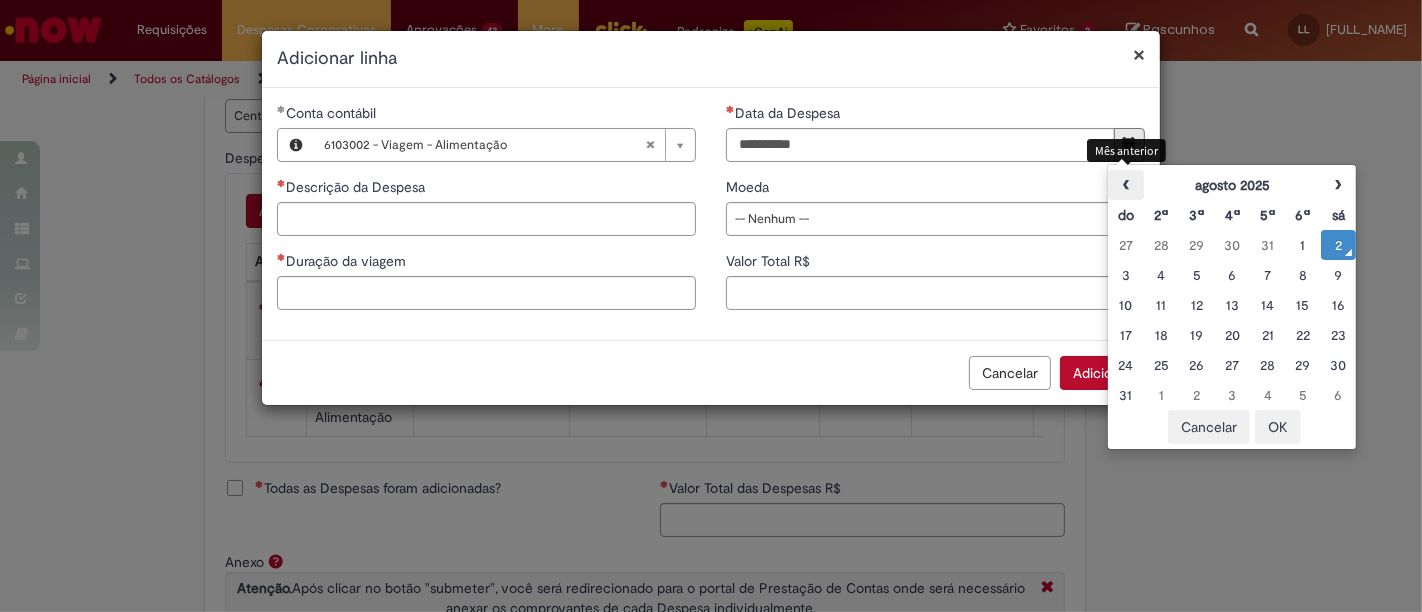 click on "‹" at bounding box center (1125, 185) 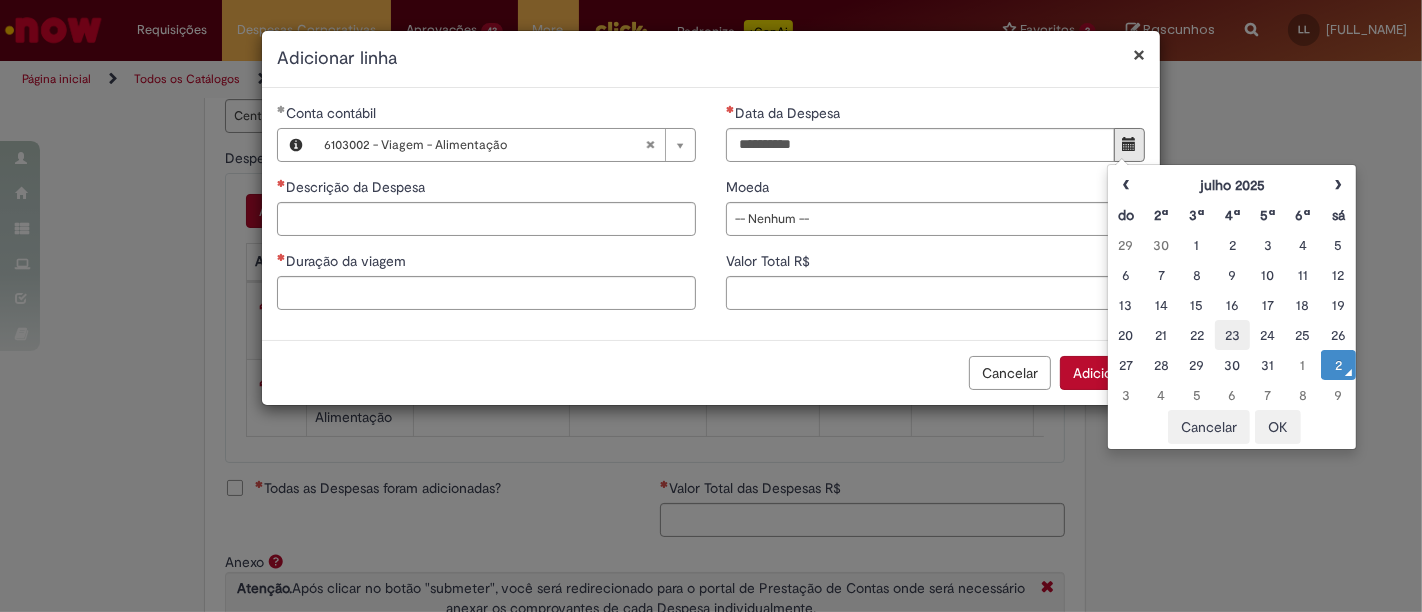 click on "23" at bounding box center [1232, 335] 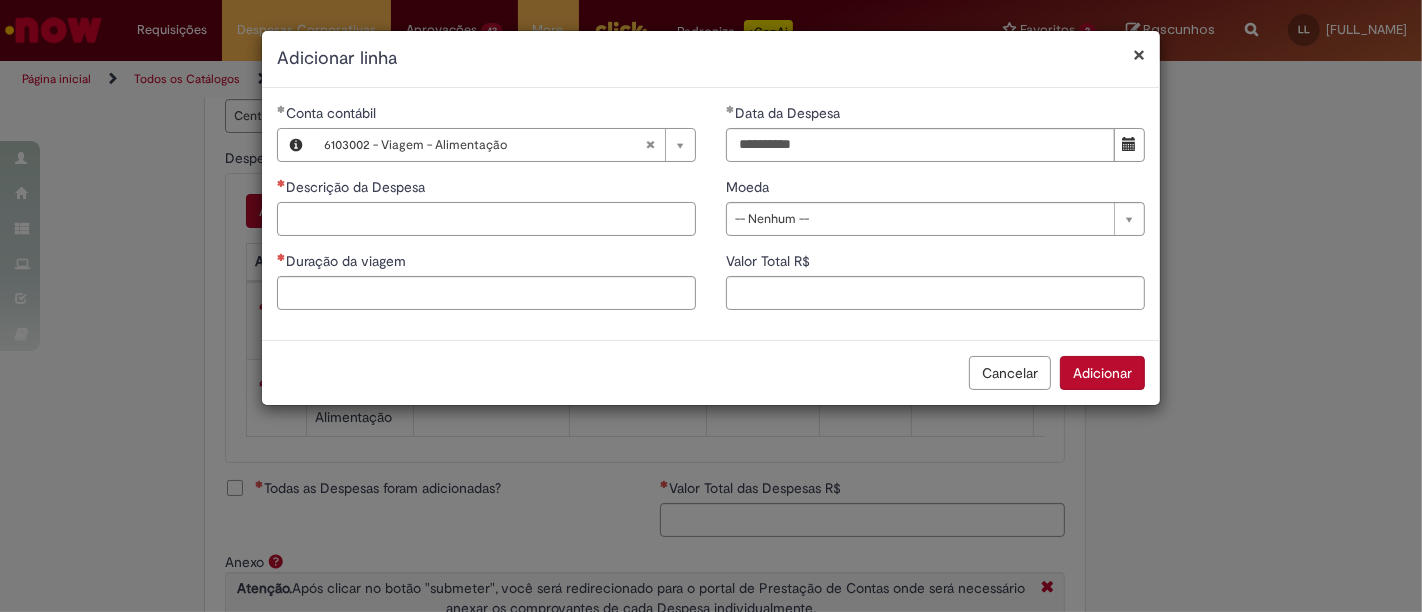 click on "Descrição da Despesa" at bounding box center [486, 219] 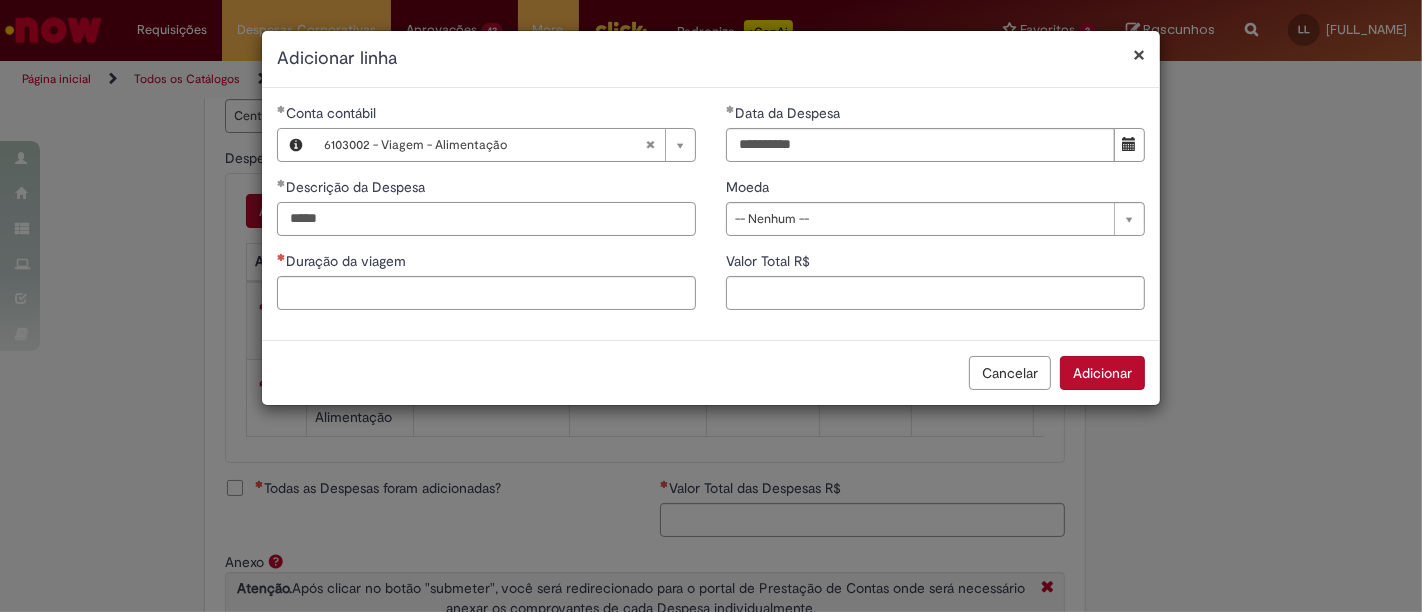 type on "*****" 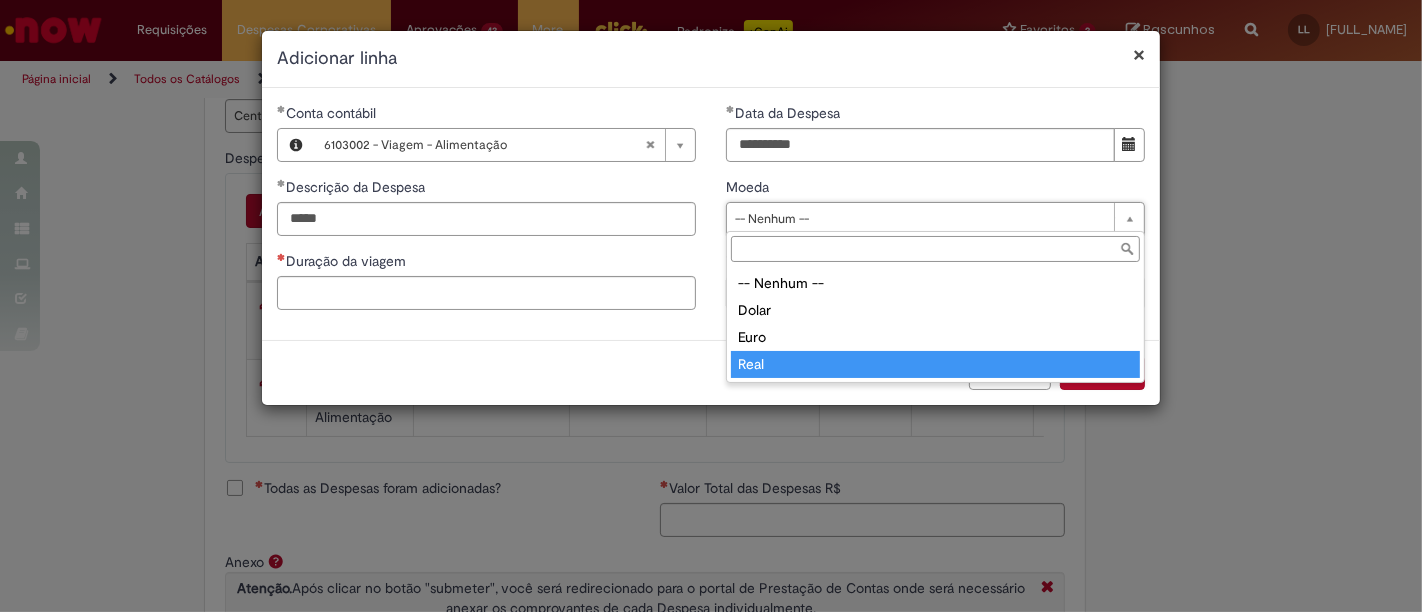 type on "****" 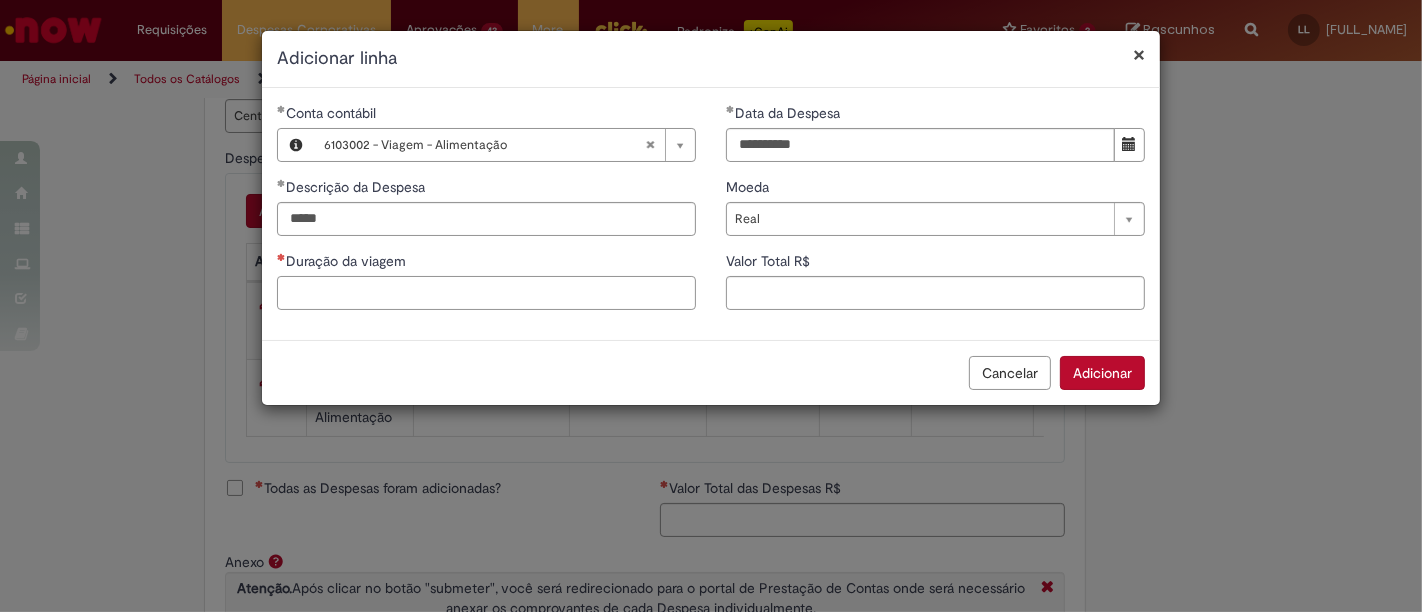 click on "Duração da viagem" at bounding box center (486, 293) 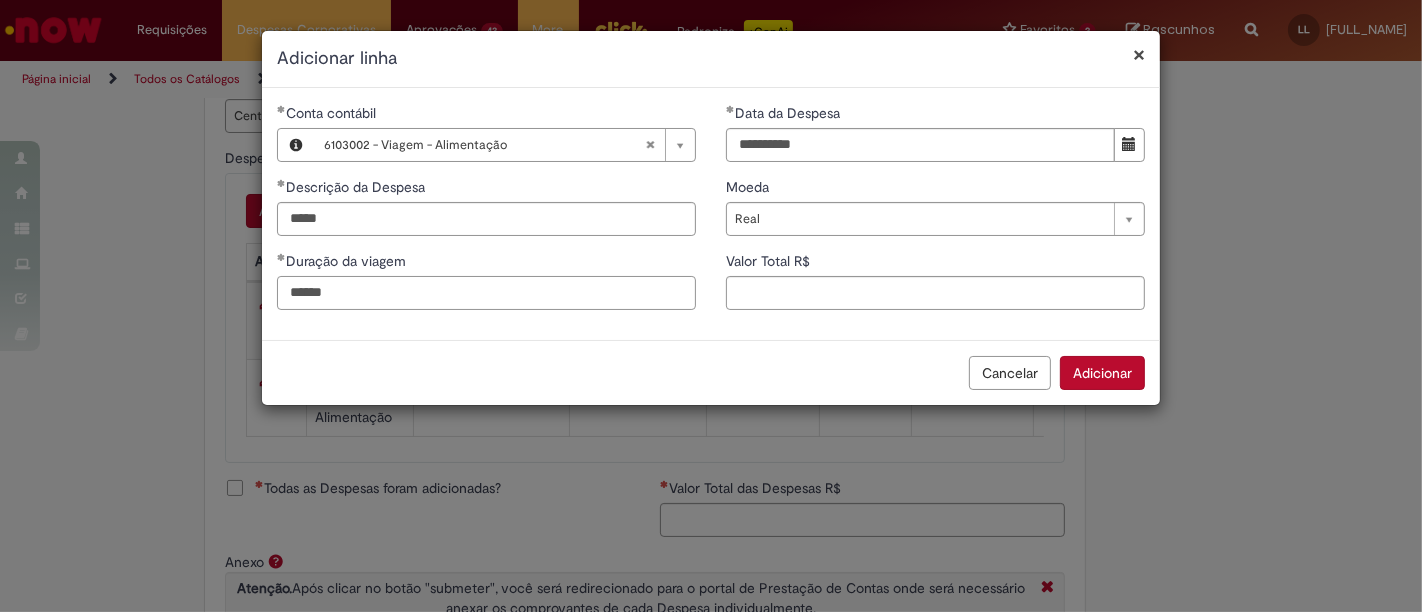 type on "******" 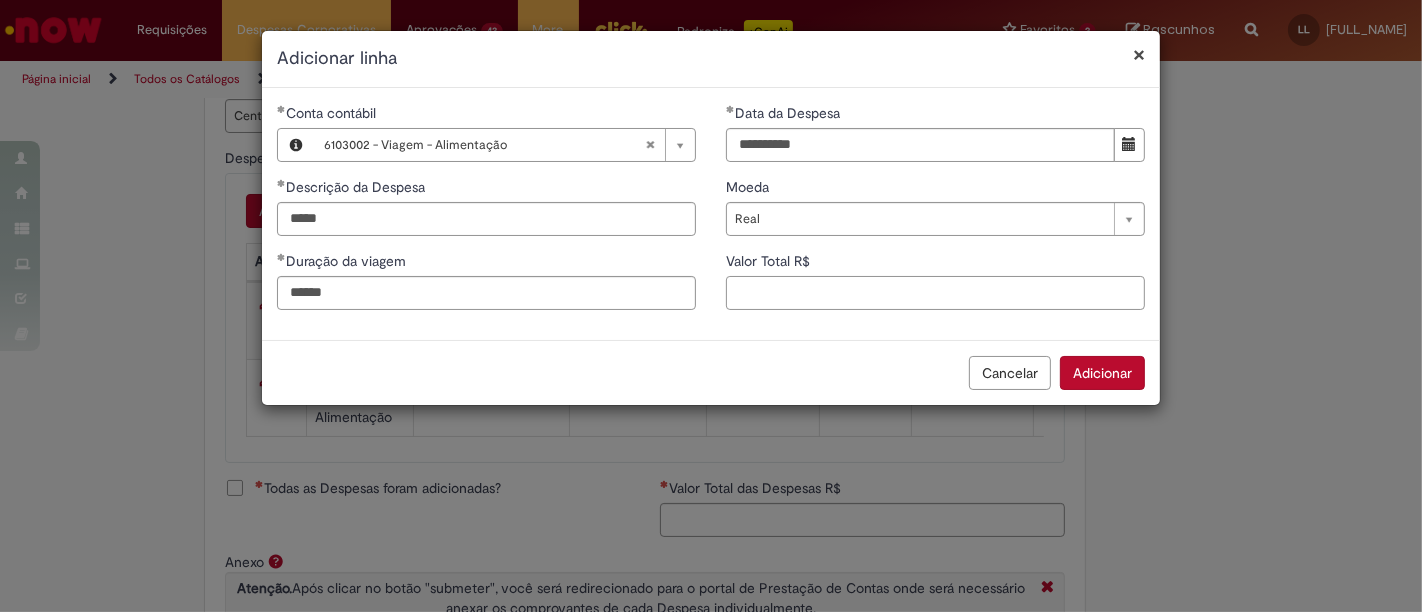 click on "Valor Total R$" at bounding box center [935, 293] 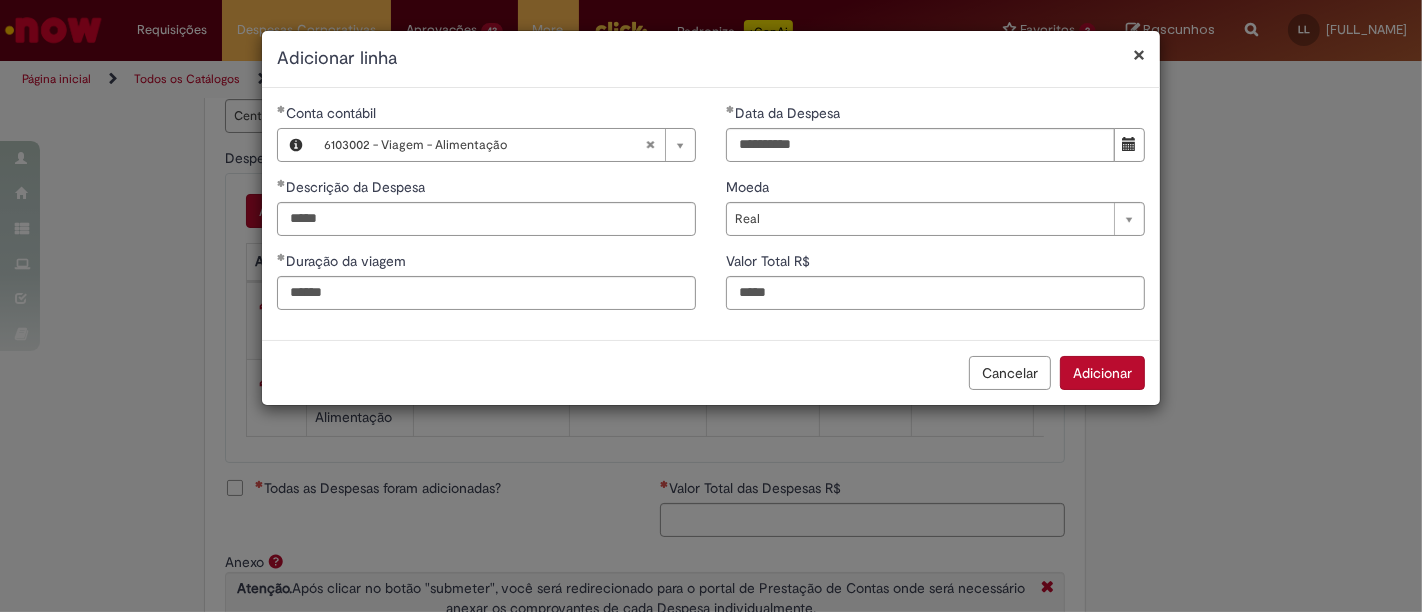 type on "*****" 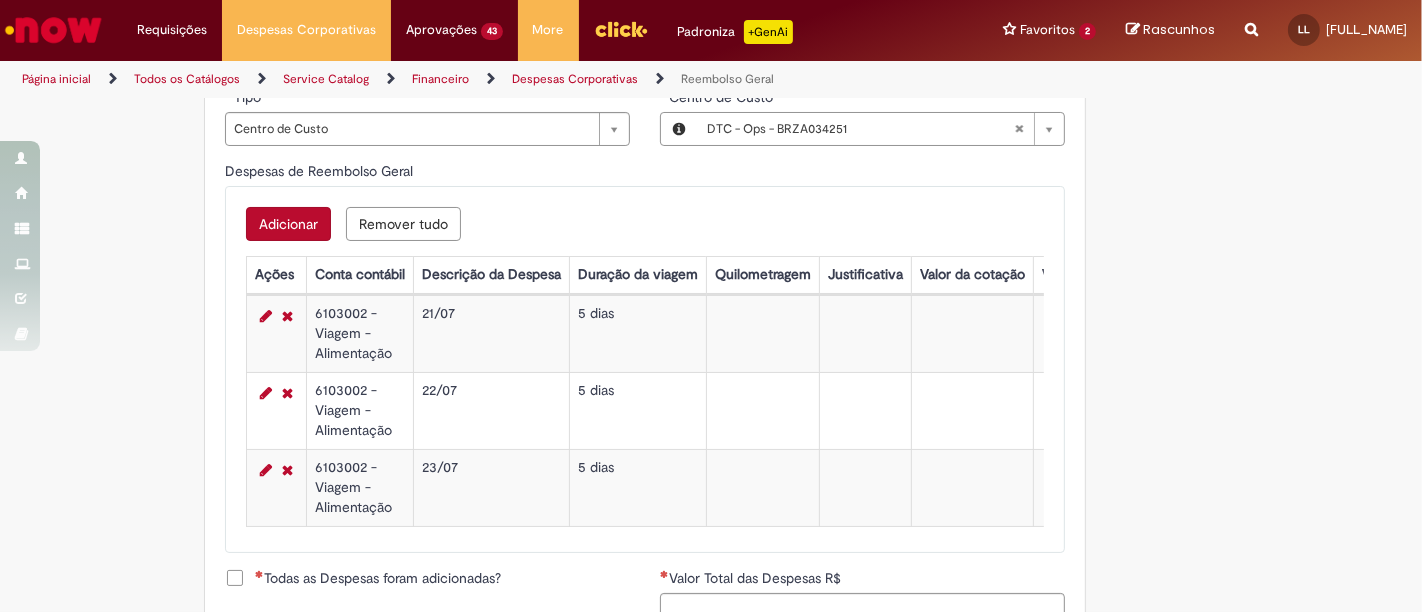 scroll, scrollTop: 780, scrollLeft: 0, axis: vertical 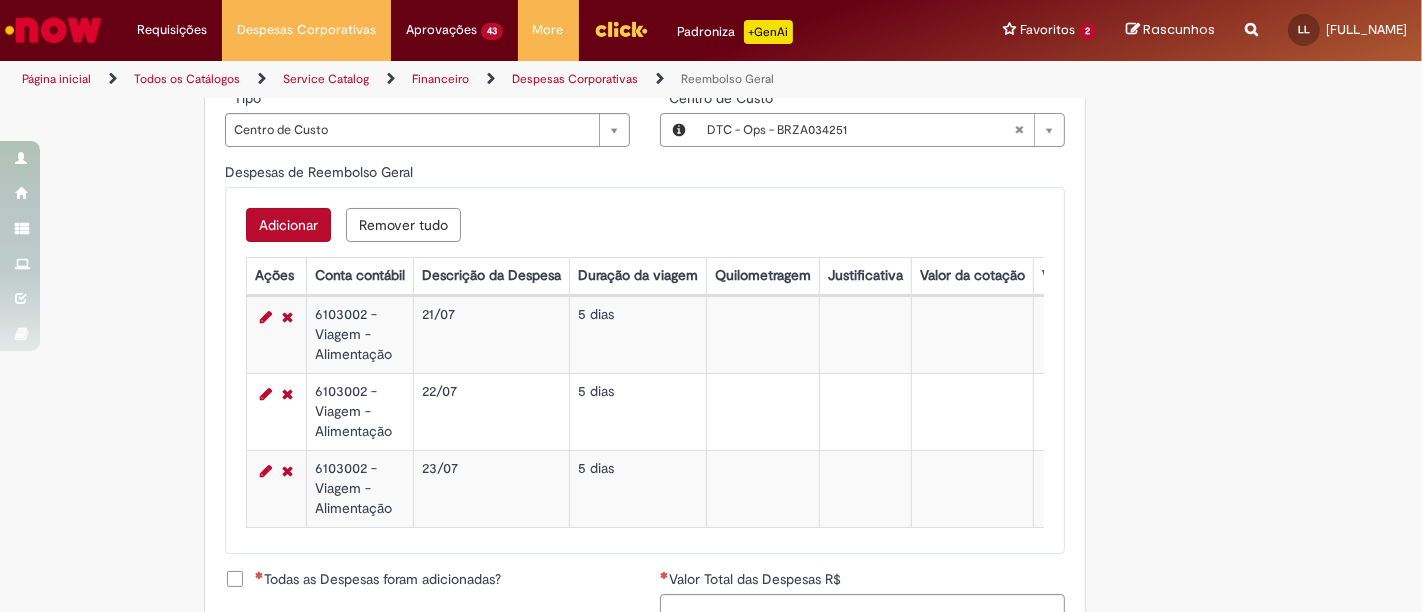click on "Adicionar" at bounding box center [288, 225] 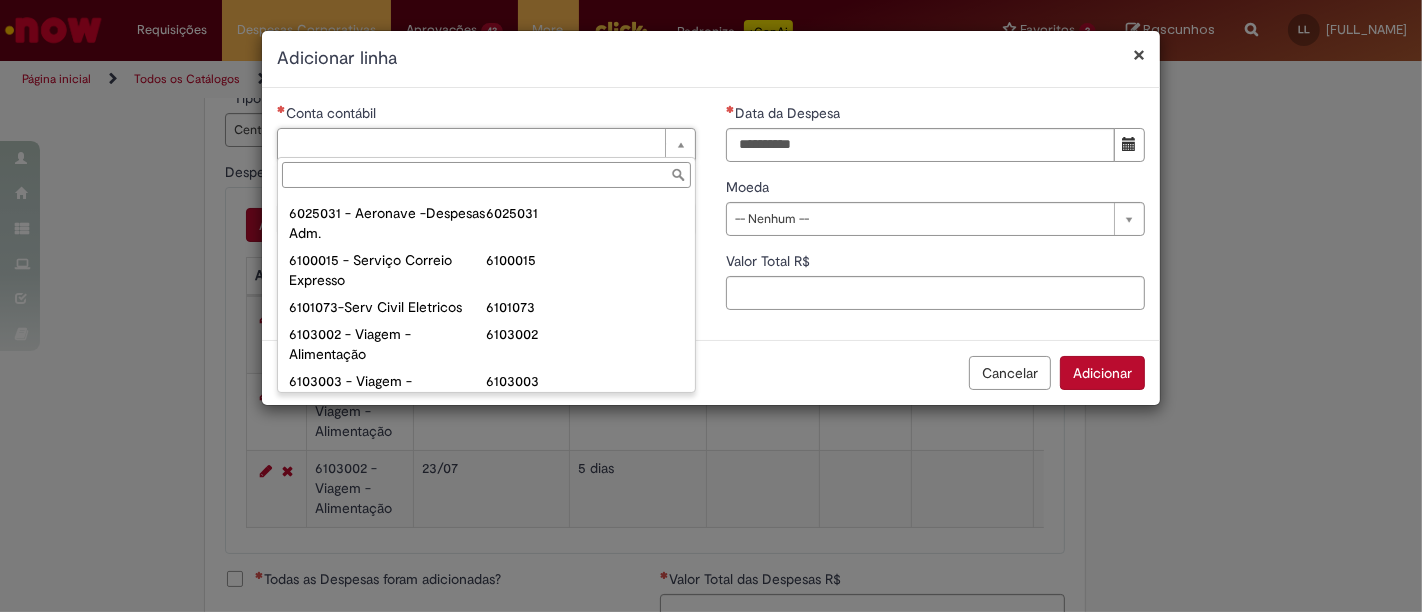 scroll, scrollTop: 710, scrollLeft: 0, axis: vertical 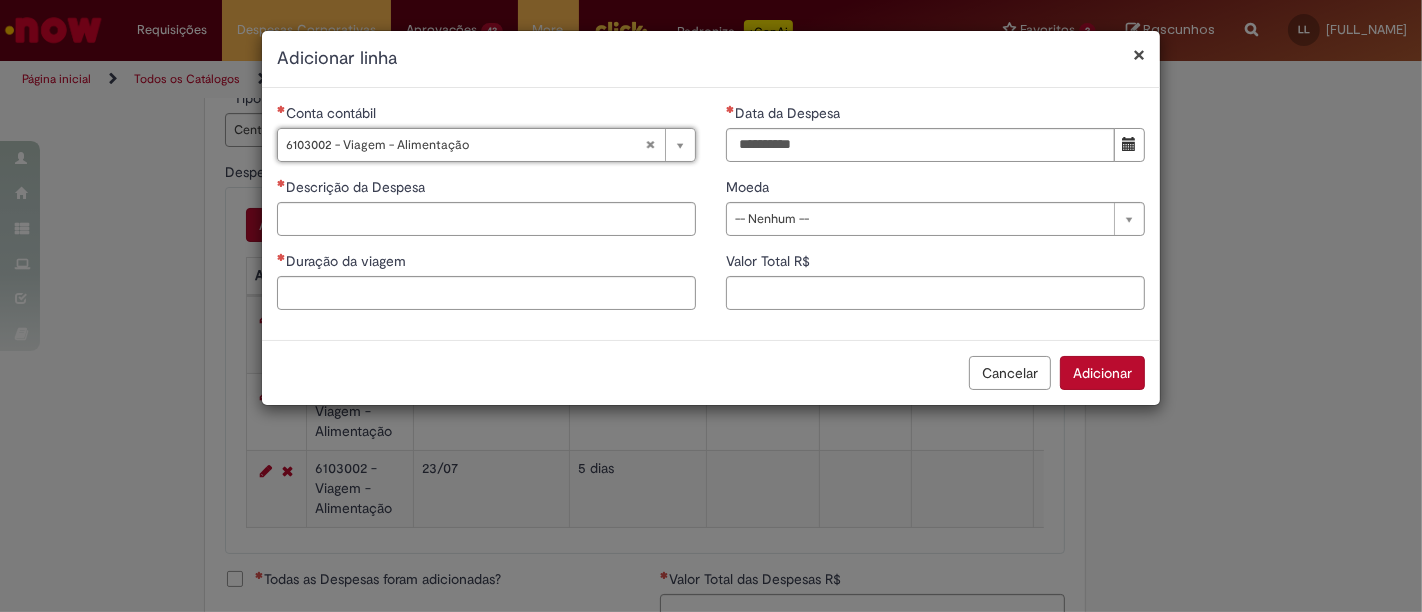 type on "**********" 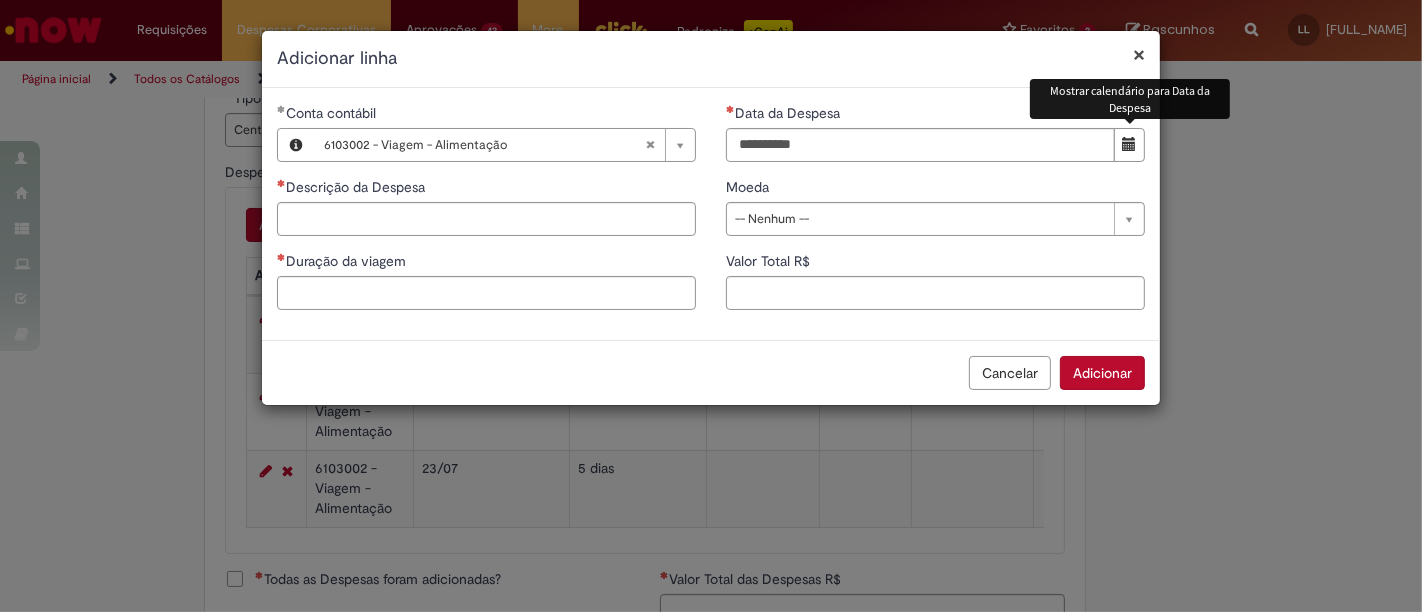 click at bounding box center [1130, 144] 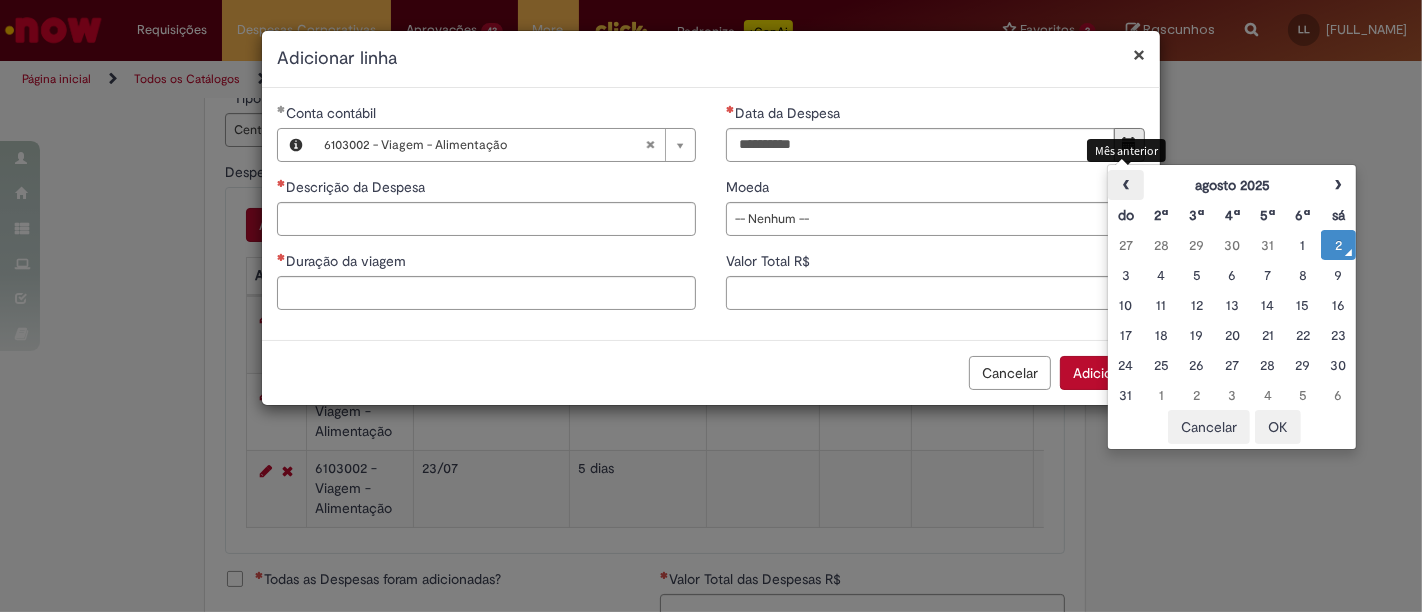 click on "‹" at bounding box center (1125, 185) 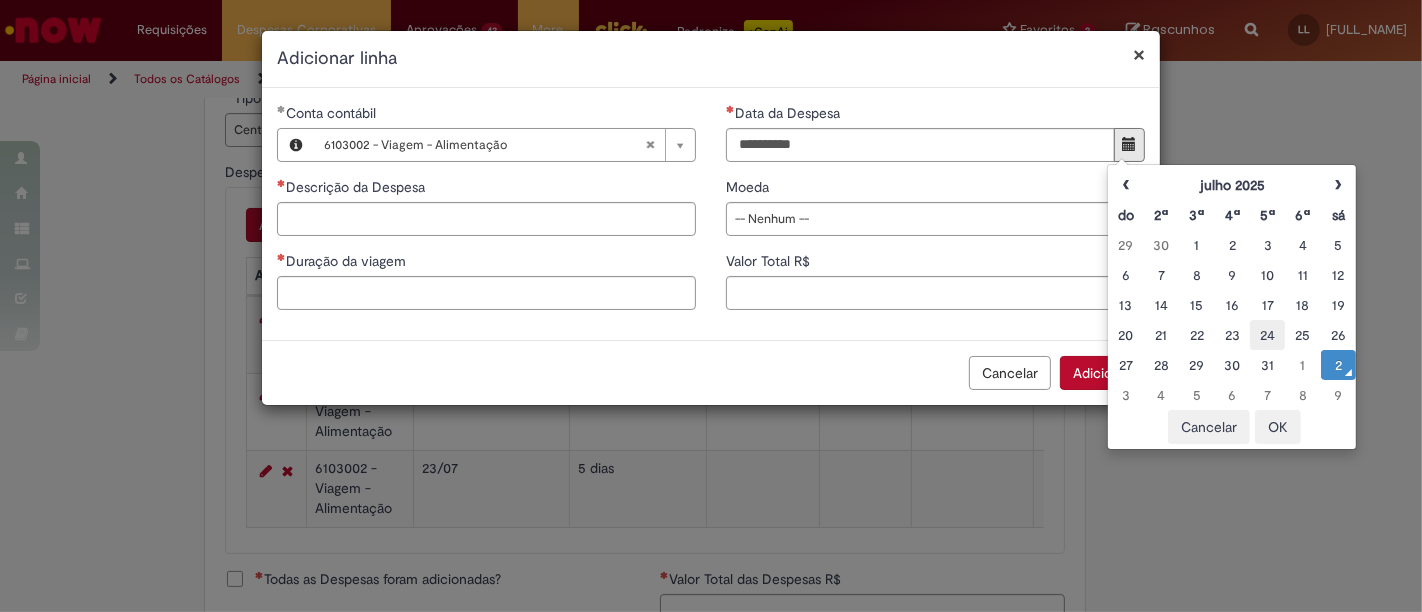 click on "24" at bounding box center [1267, 335] 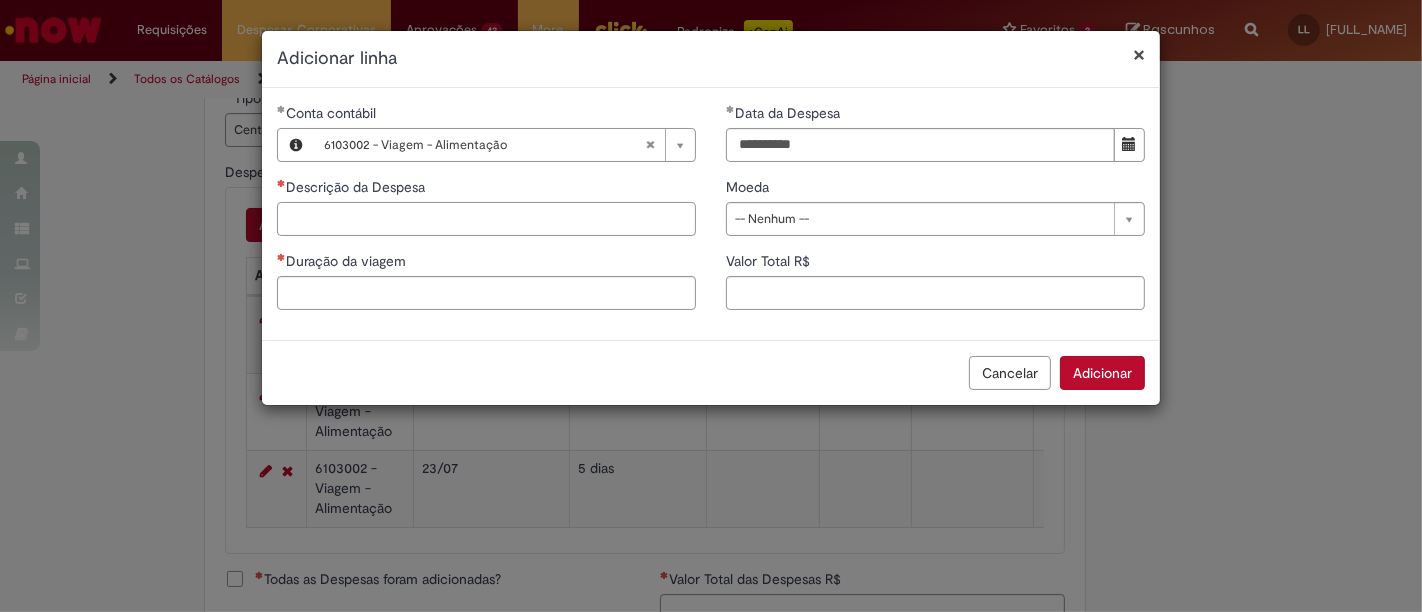 click on "Descrição da Despesa" at bounding box center [486, 219] 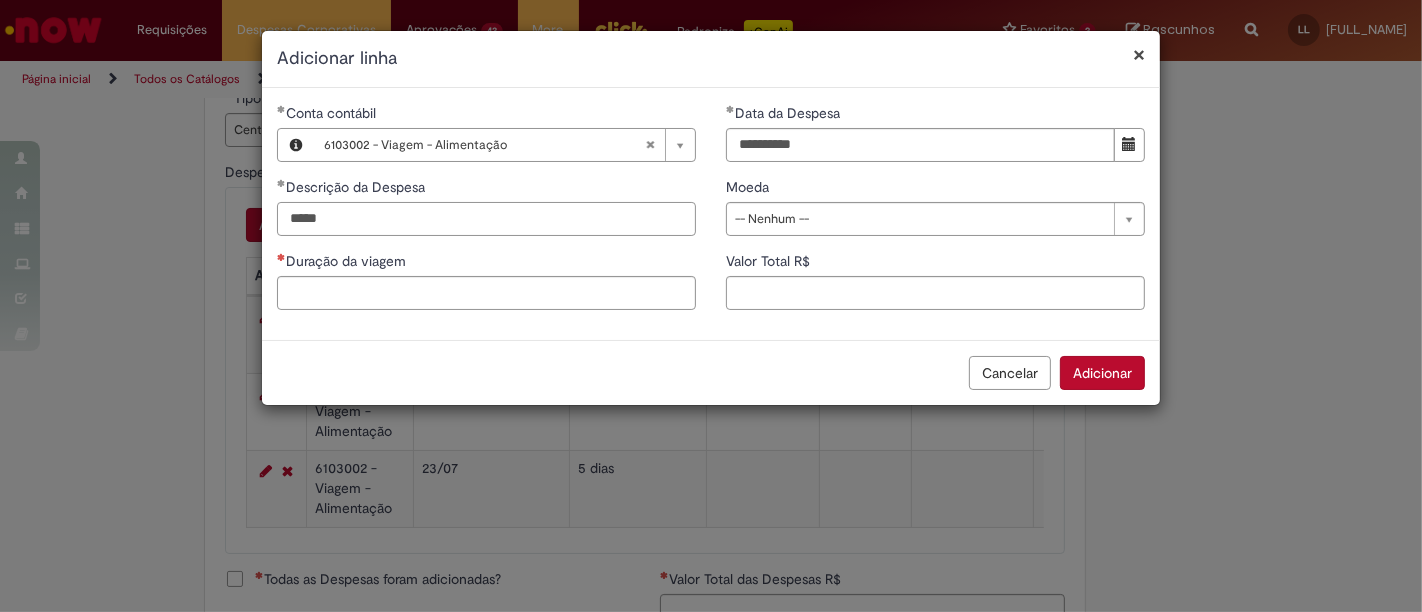type on "*****" 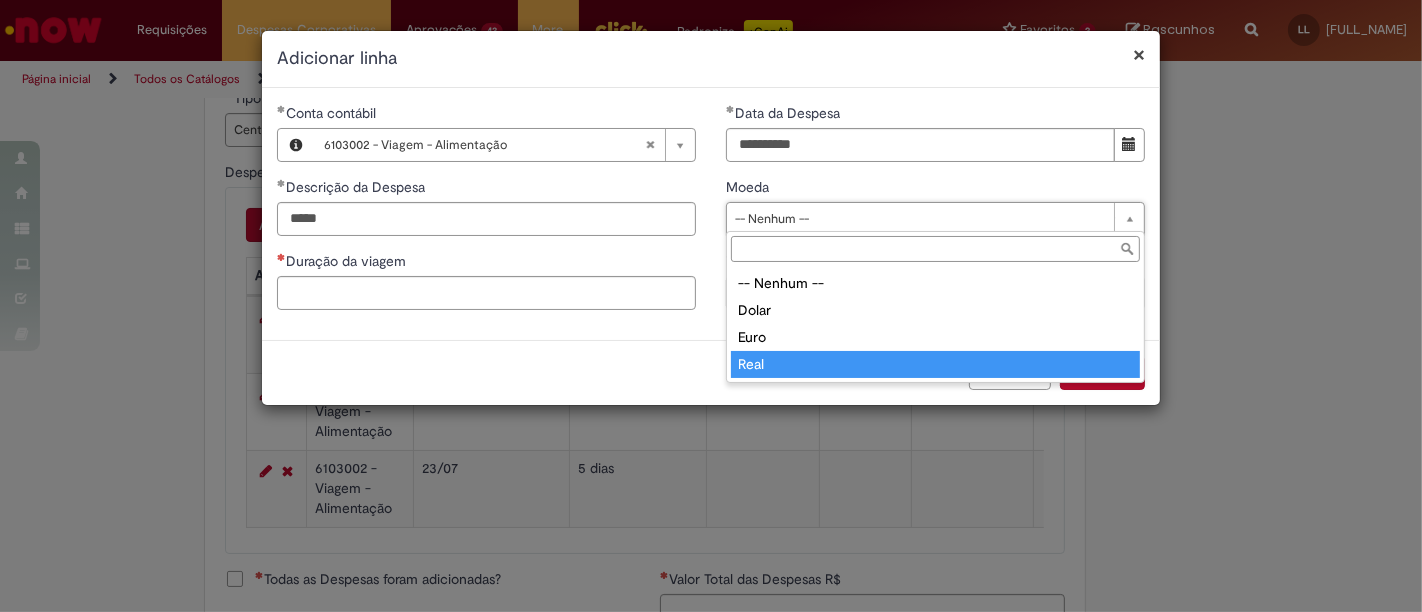 type on "****" 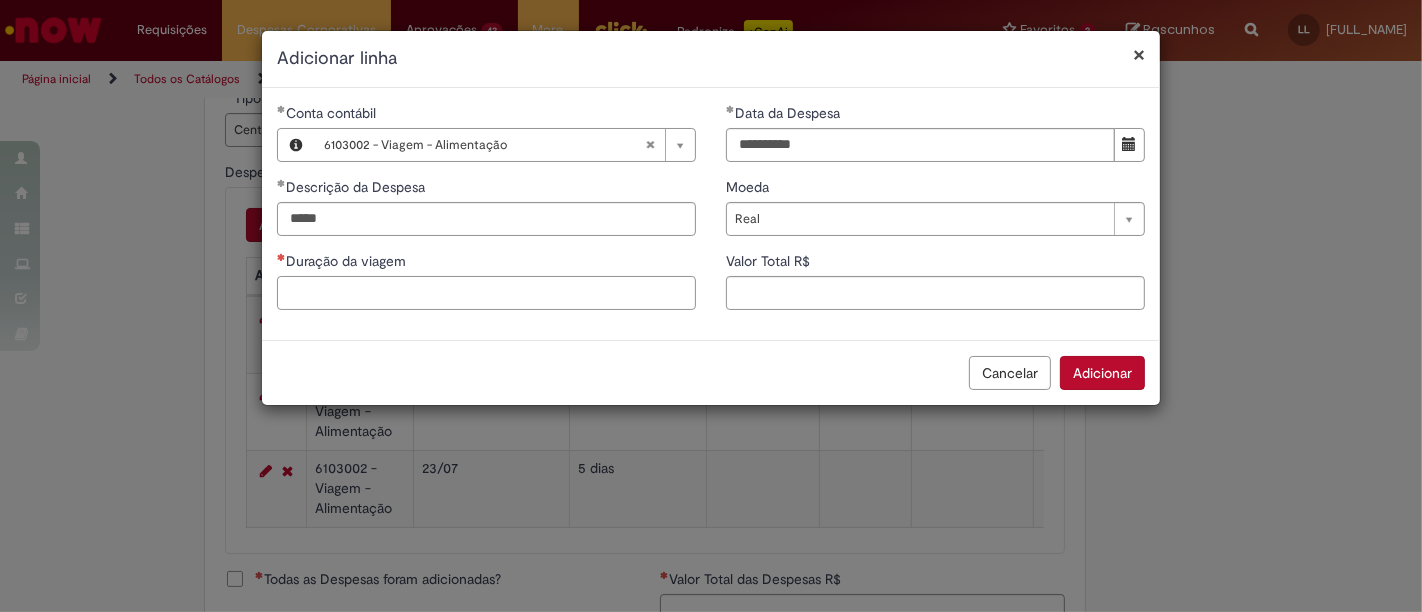 click on "Duração da viagem" at bounding box center [486, 293] 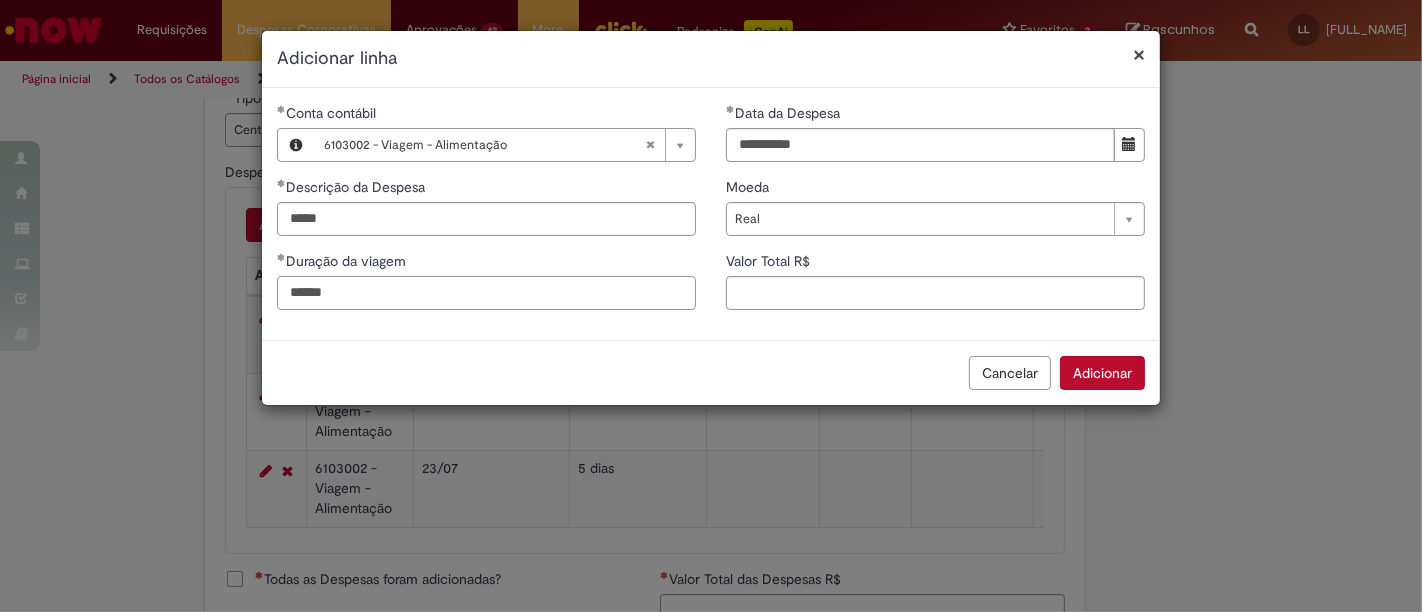 type on "******" 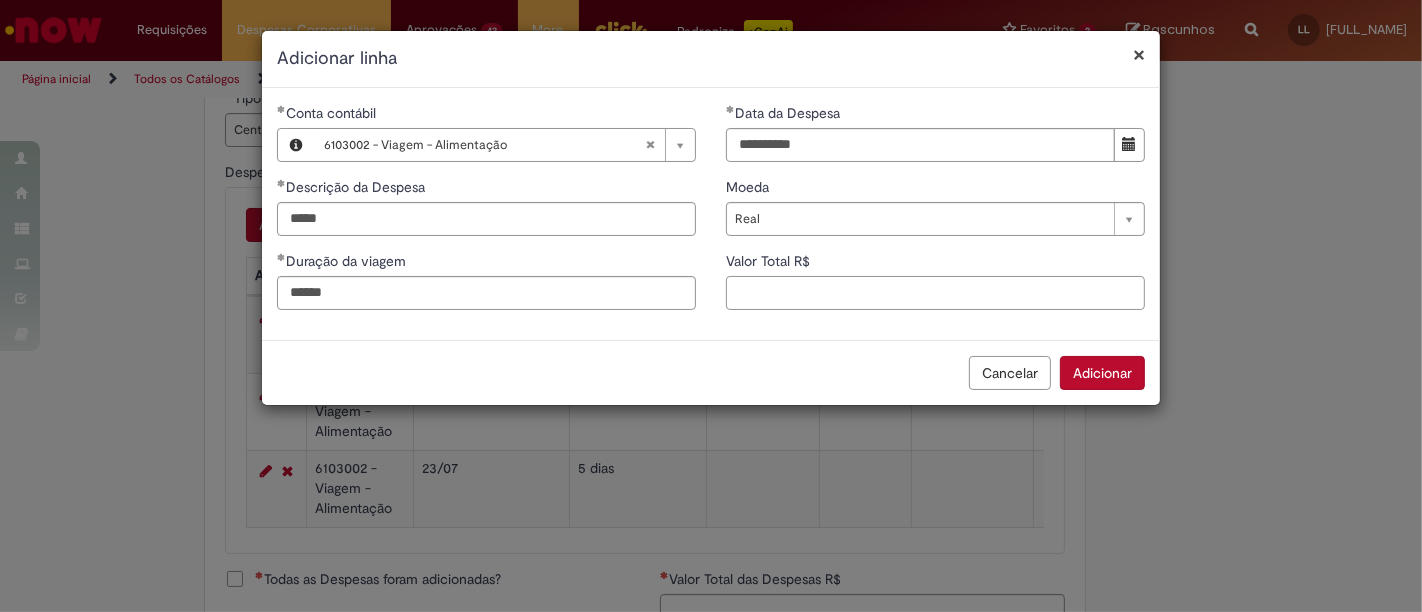 click on "Valor Total R$" at bounding box center (935, 293) 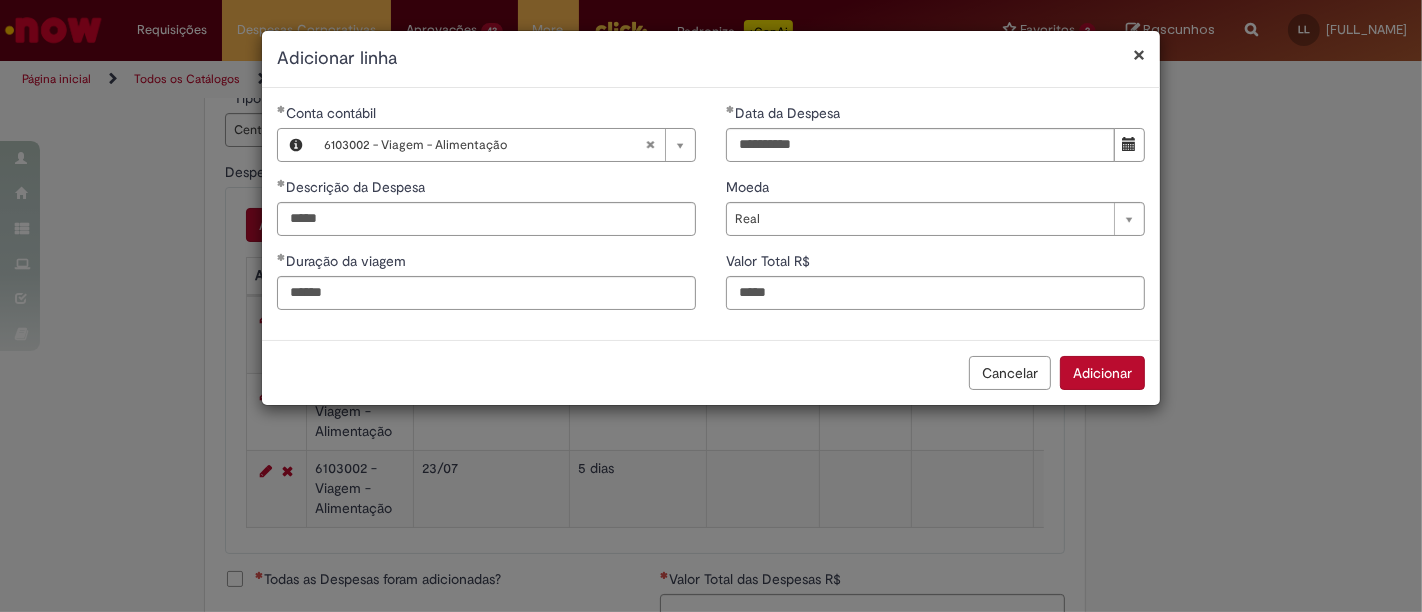 type on "*****" 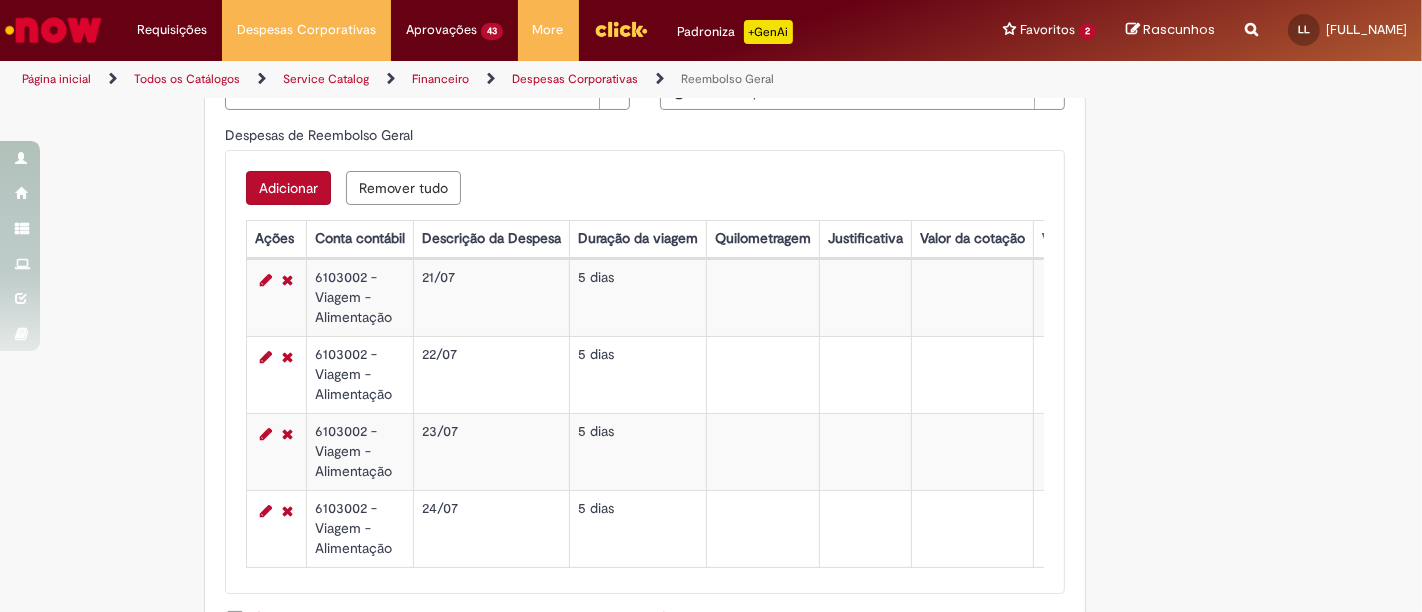 scroll, scrollTop: 811, scrollLeft: 0, axis: vertical 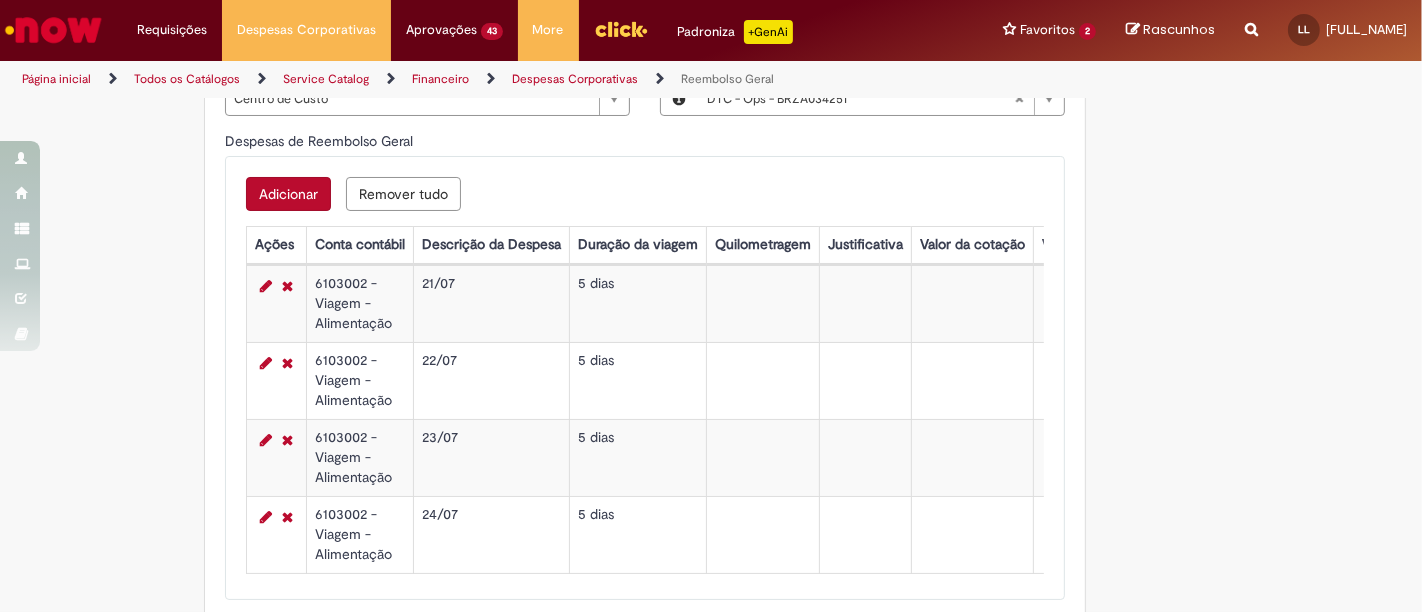 click on "Adicionar" at bounding box center [288, 194] 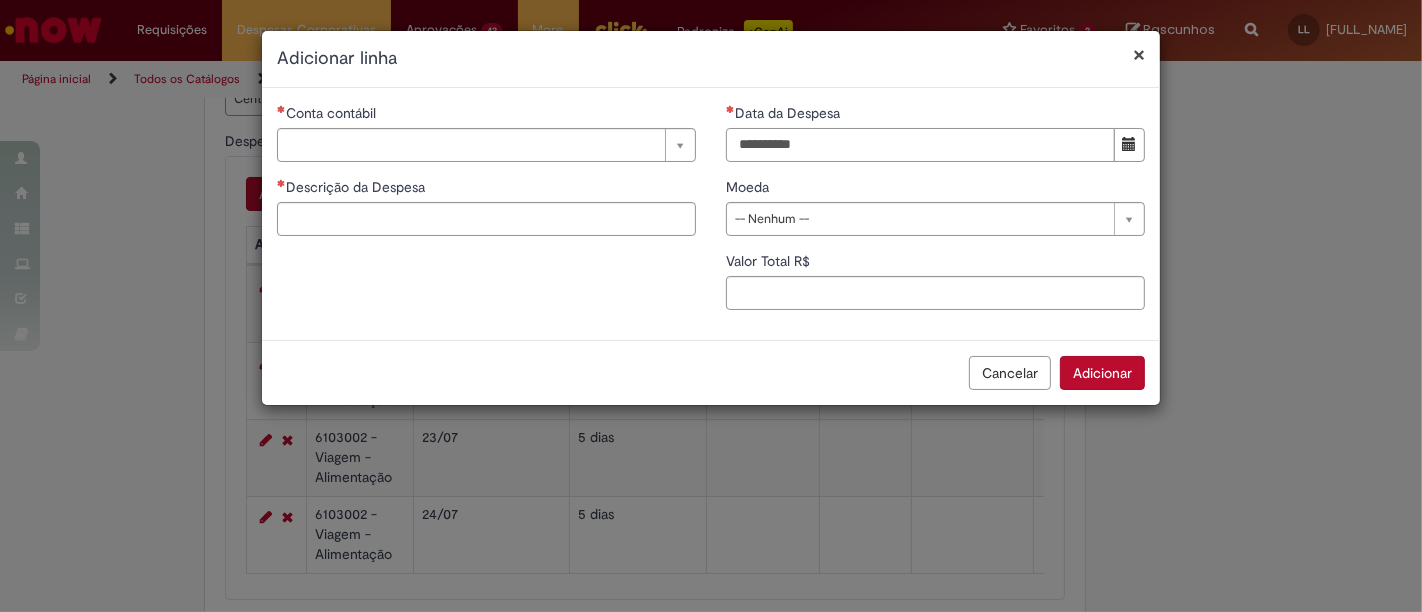 click on "Data da Despesa" at bounding box center [920, 145] 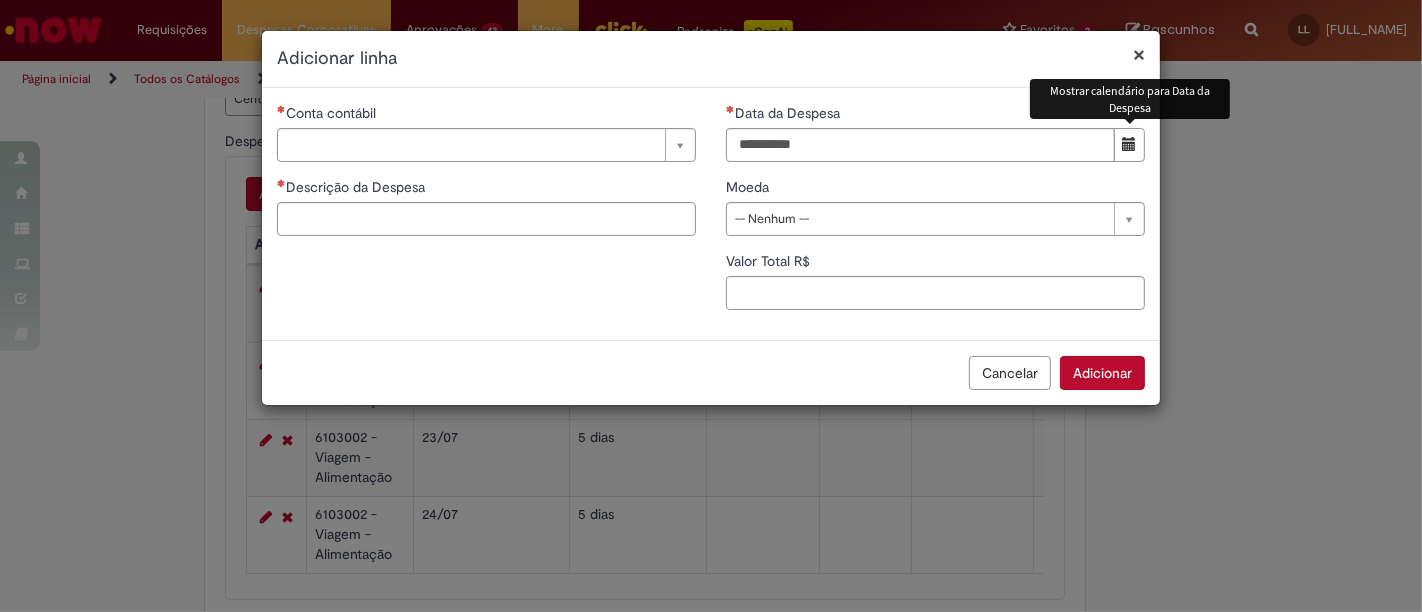 click at bounding box center (1130, 144) 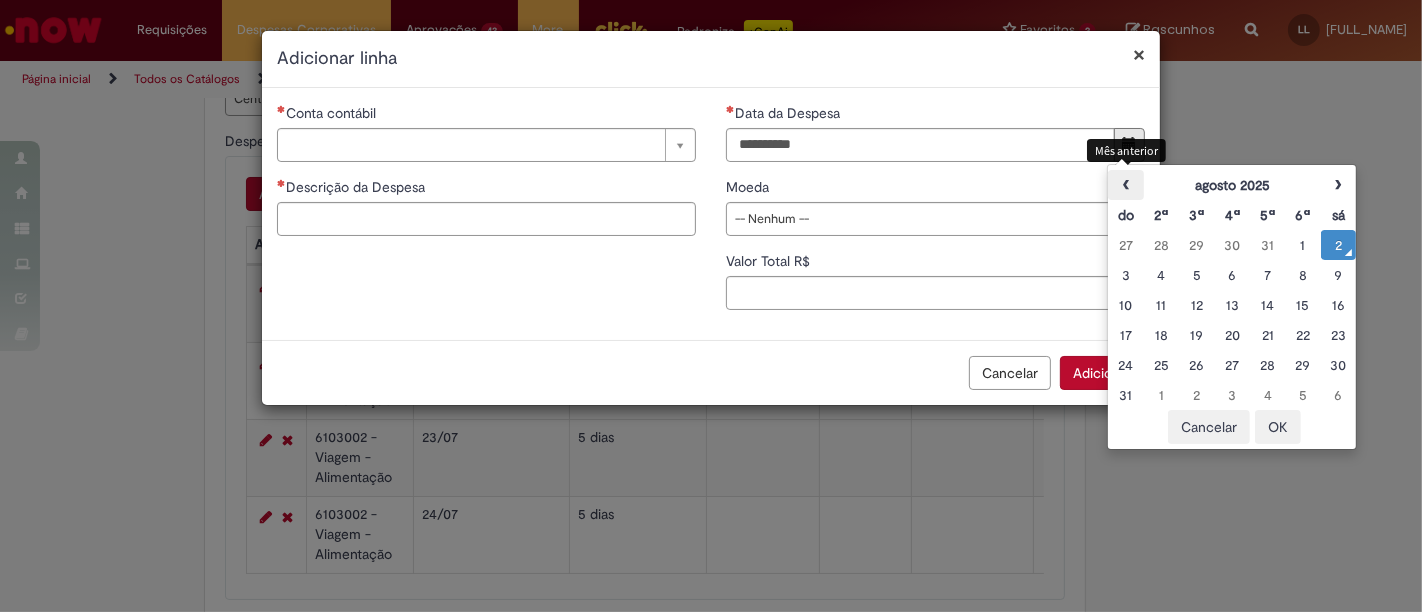 click on "‹" at bounding box center [1125, 185] 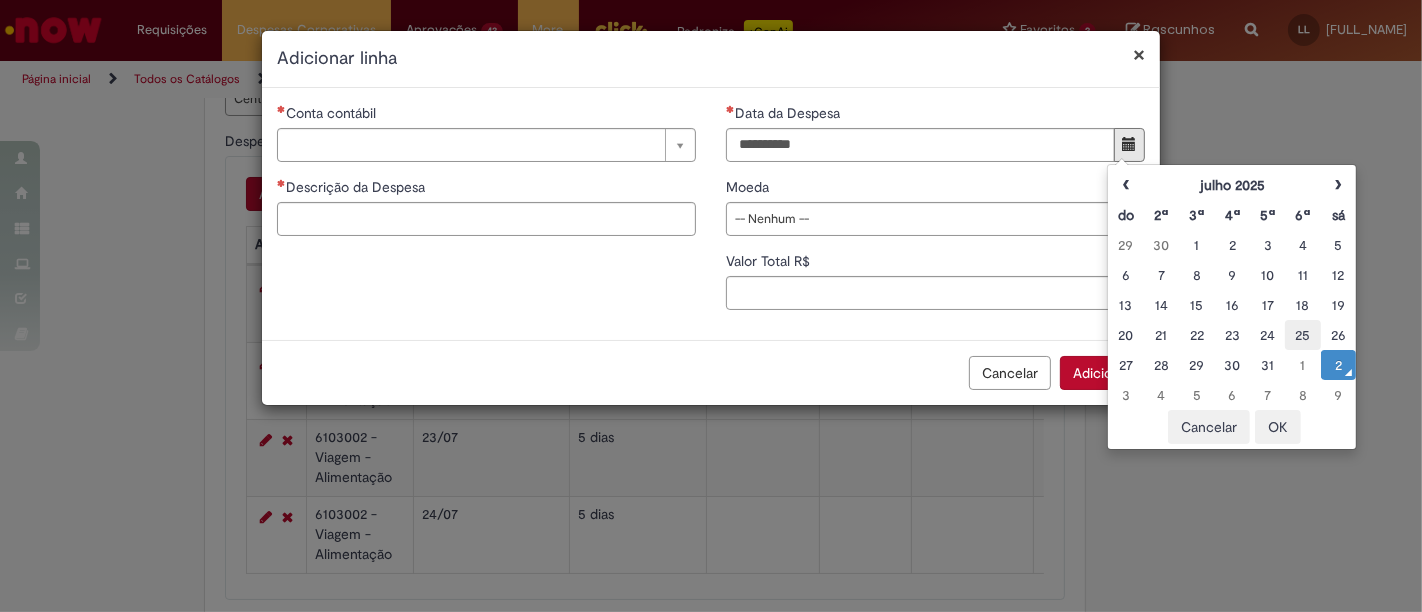 click on "25" at bounding box center (1302, 335) 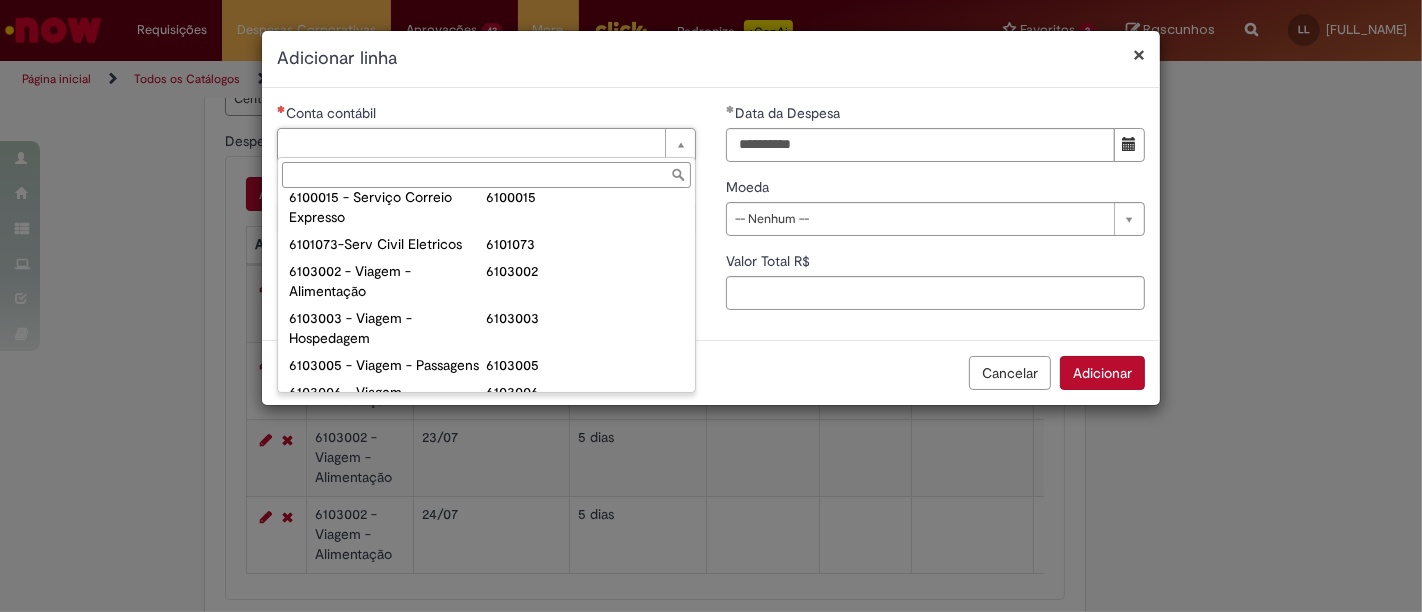 scroll, scrollTop: 782, scrollLeft: 0, axis: vertical 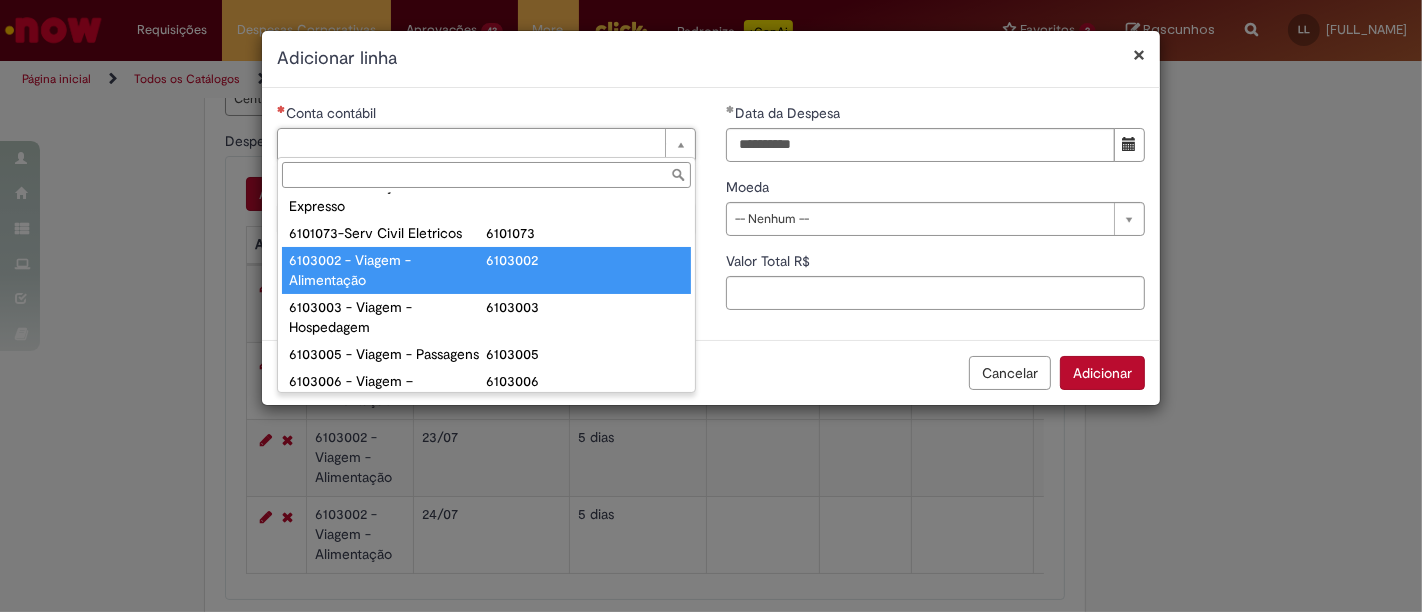 type on "**********" 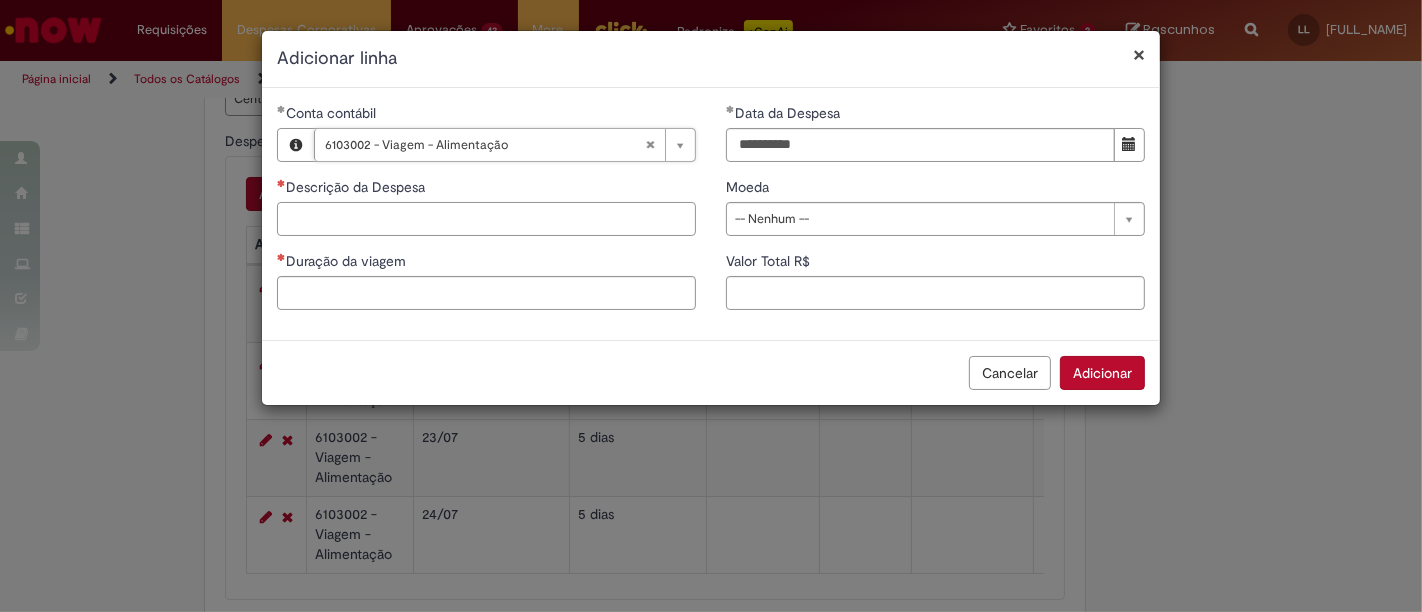 click on "Descrição da Despesa" at bounding box center [486, 219] 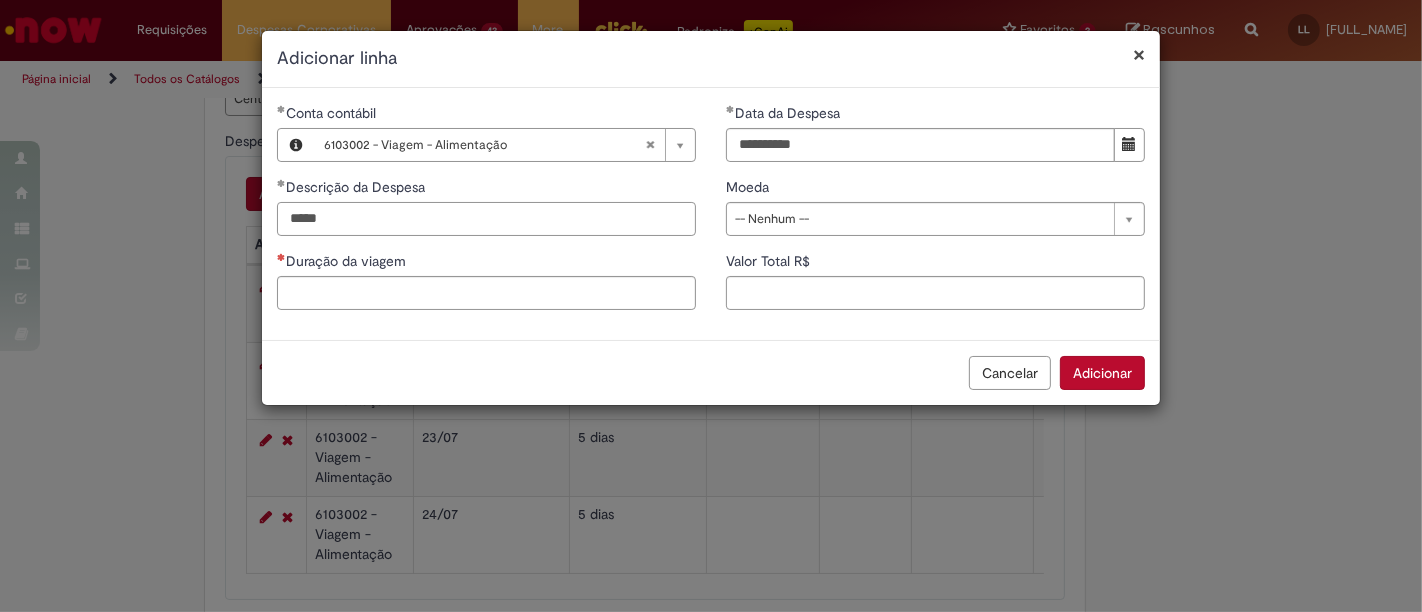 type on "*****" 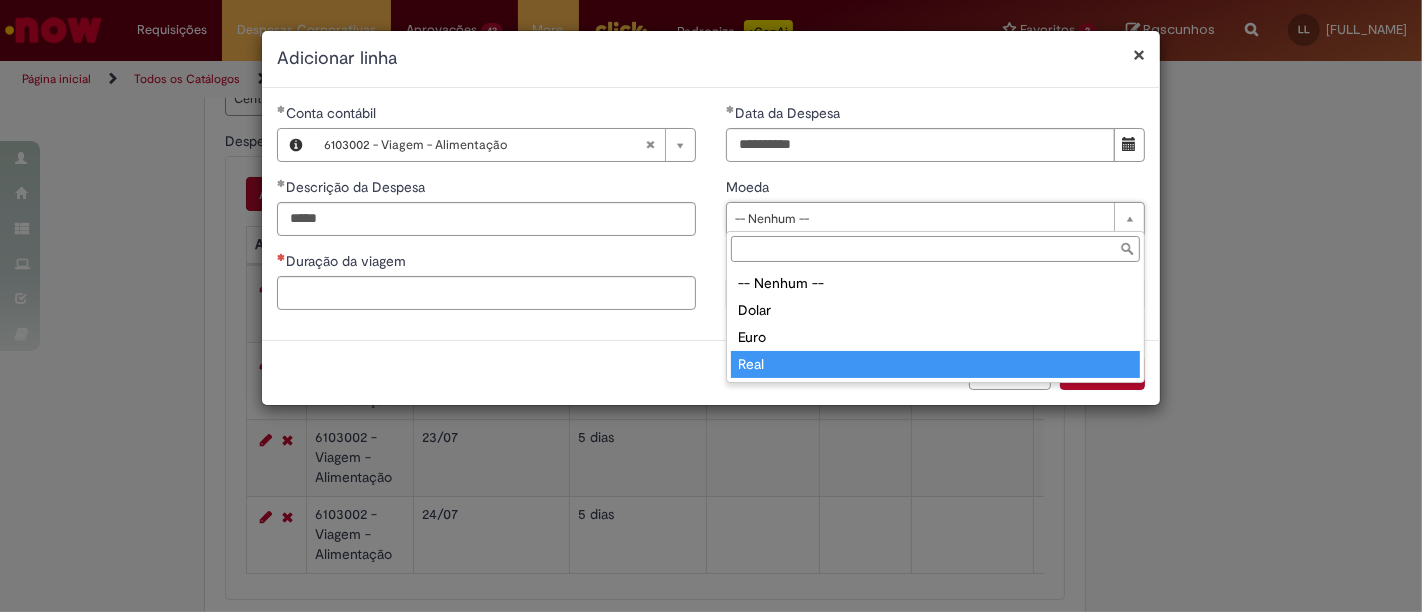 type on "****" 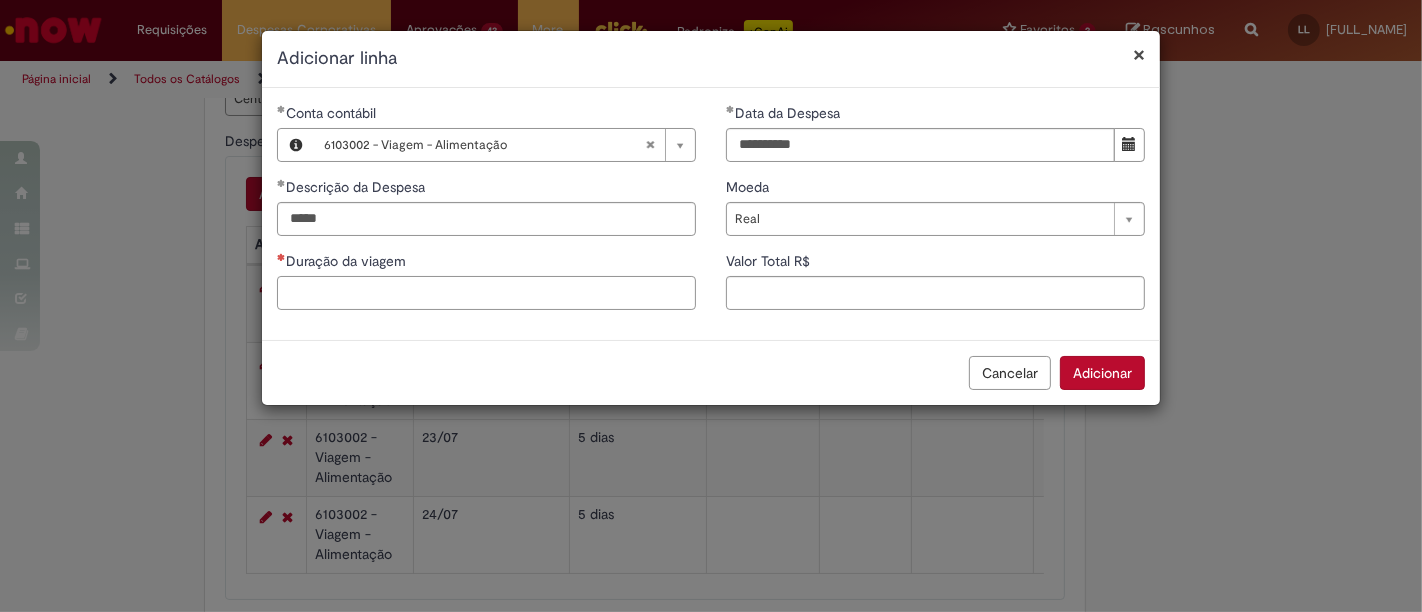 click on "Duração da viagem" at bounding box center (486, 293) 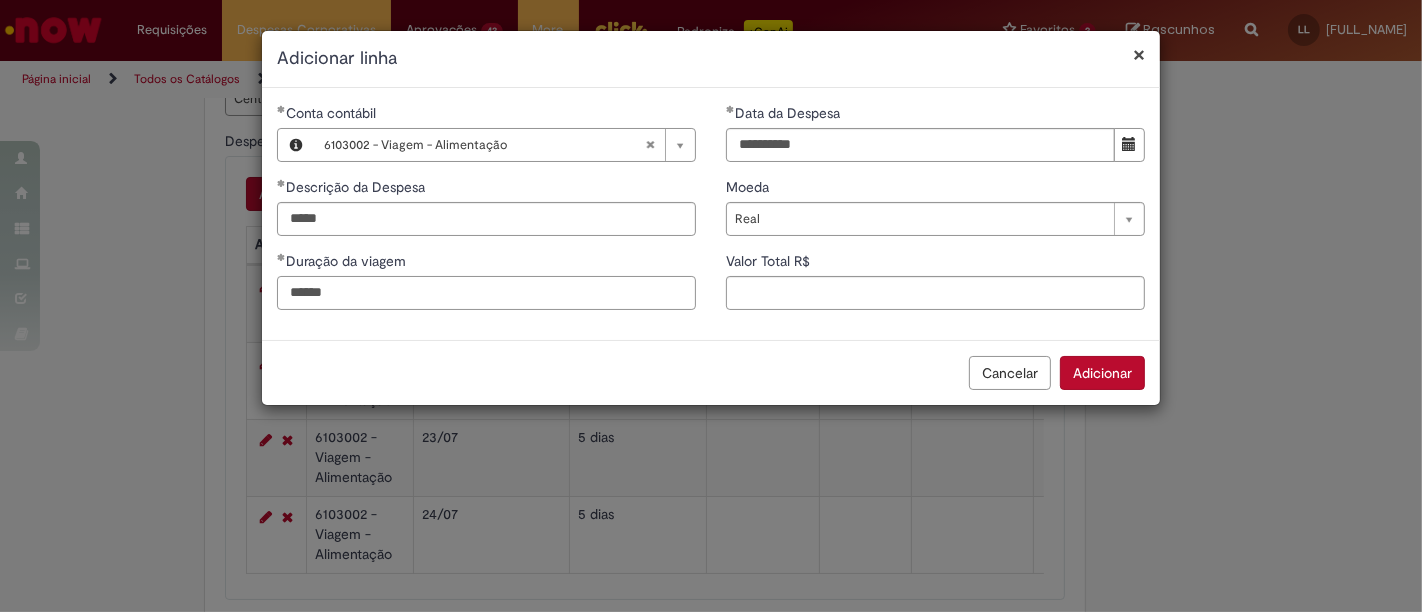 type on "******" 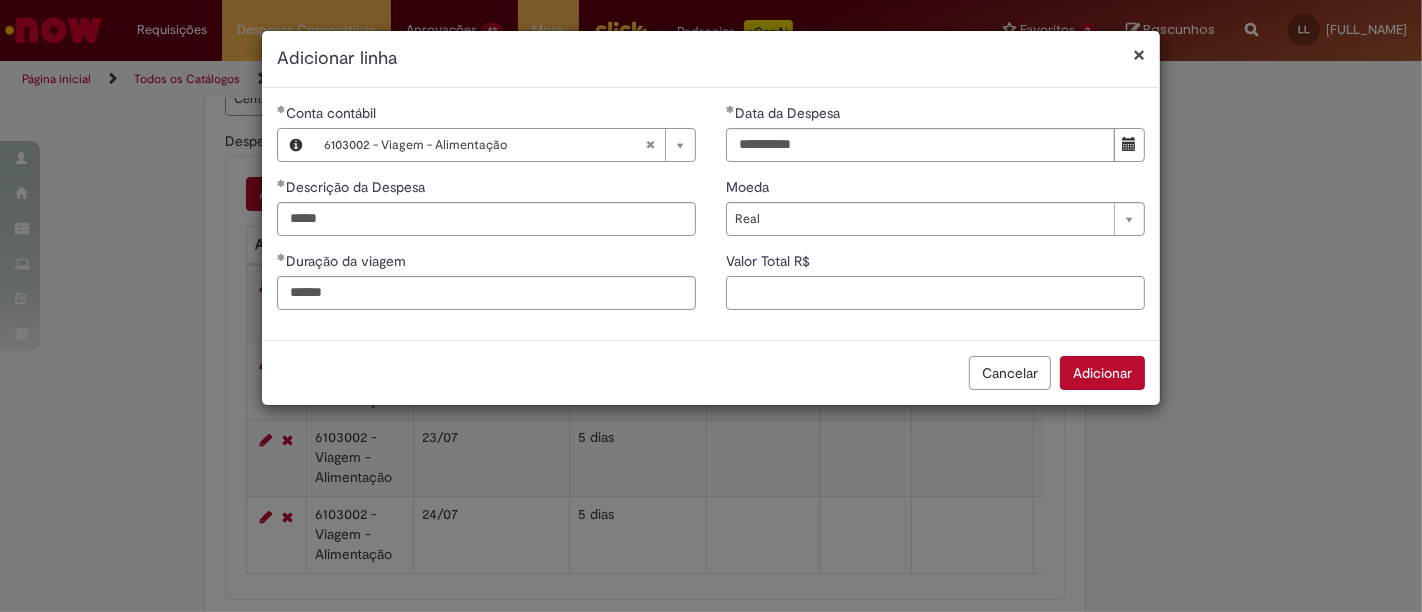 click on "Valor Total R$" at bounding box center (935, 293) 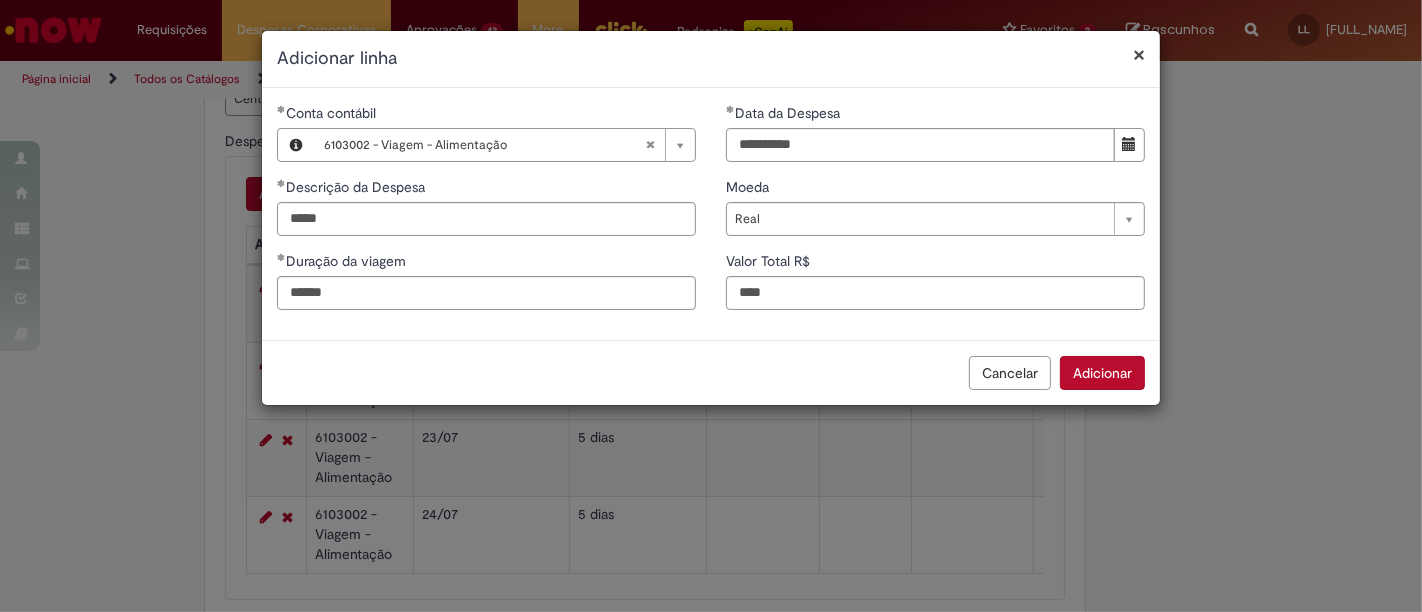 type on "****" 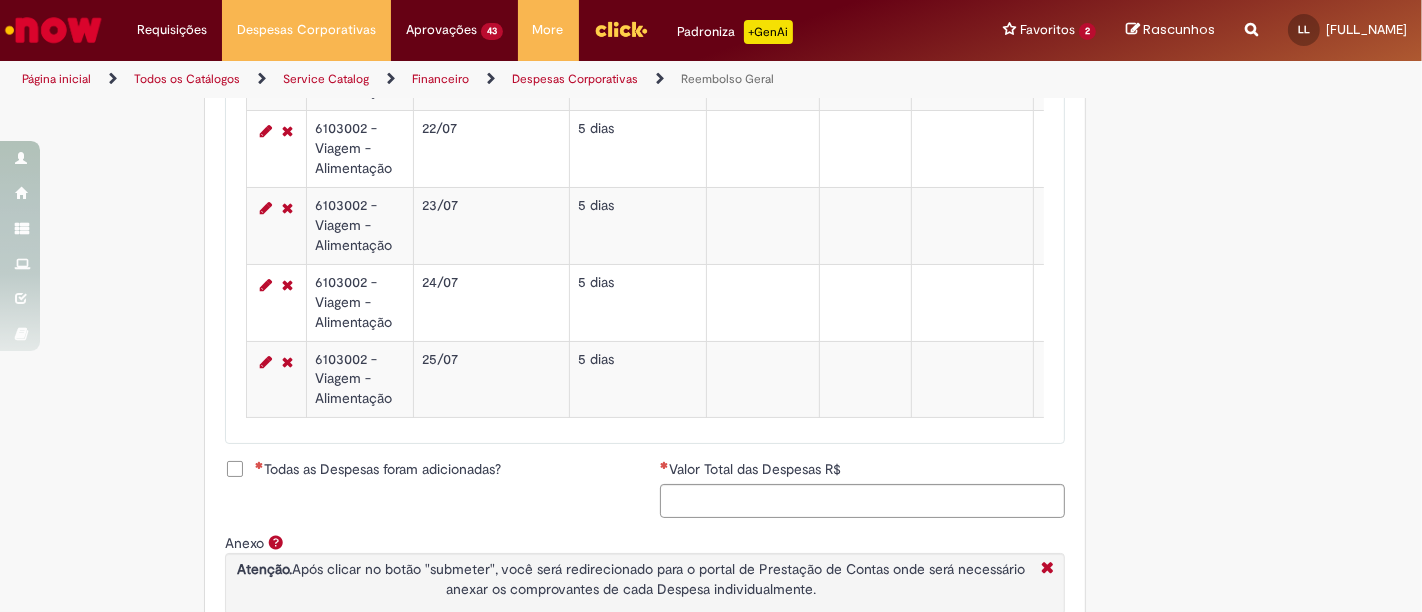 scroll, scrollTop: 1051, scrollLeft: 0, axis: vertical 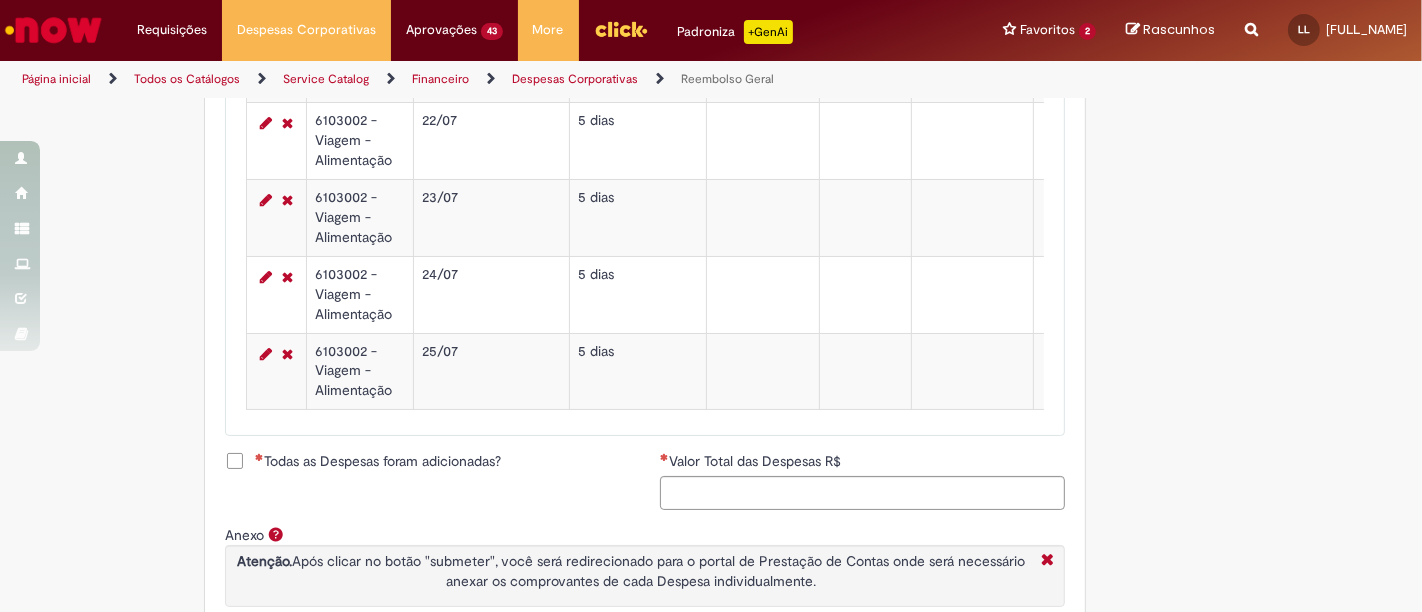 click on "Todas as Despesas foram adicionadas?" at bounding box center (378, 461) 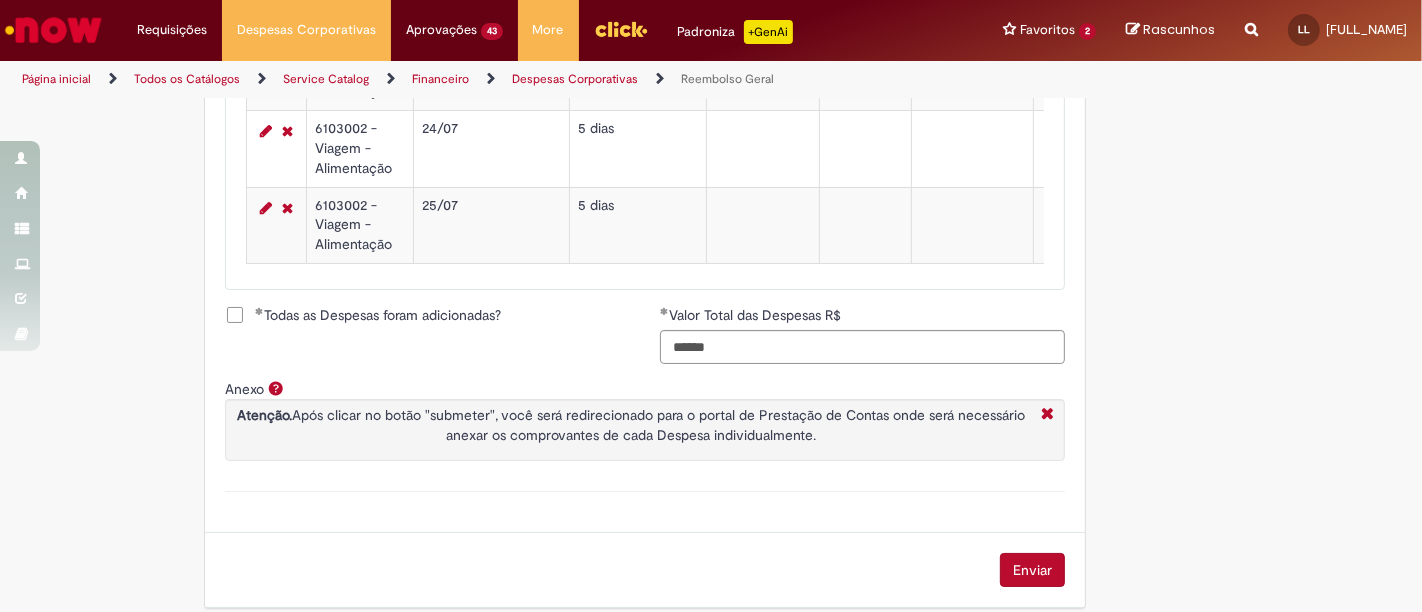 scroll, scrollTop: 1225, scrollLeft: 0, axis: vertical 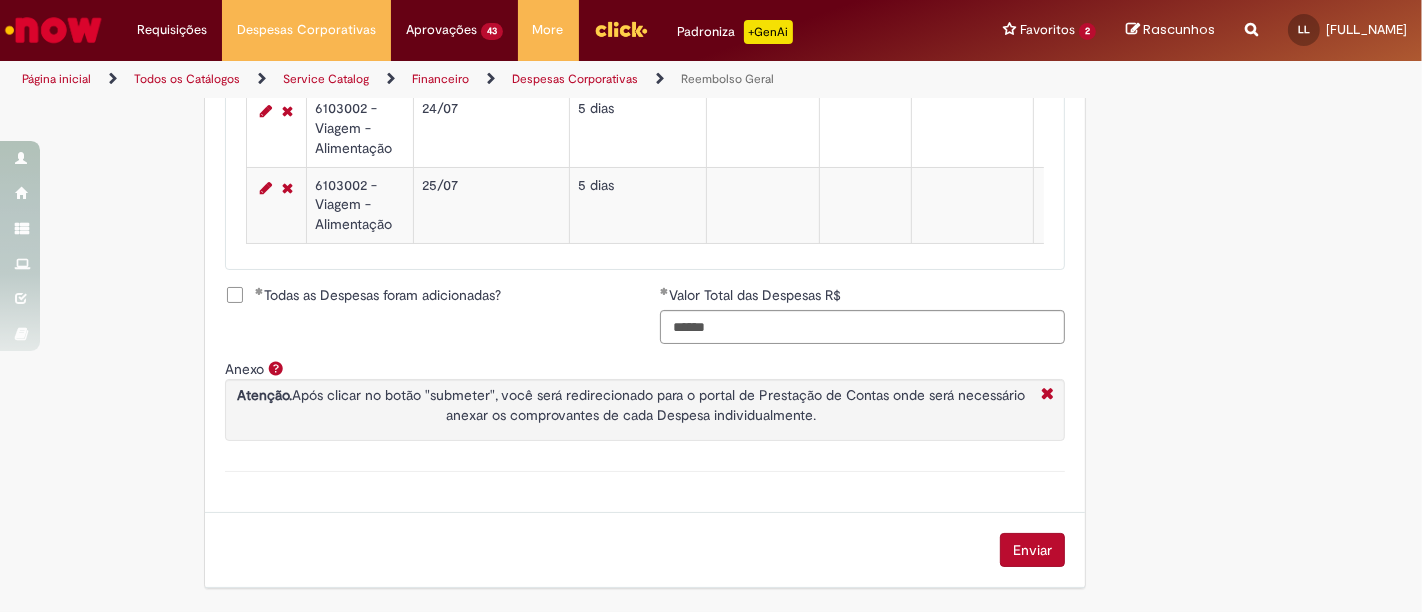 click on "Enviar" at bounding box center (1032, 550) 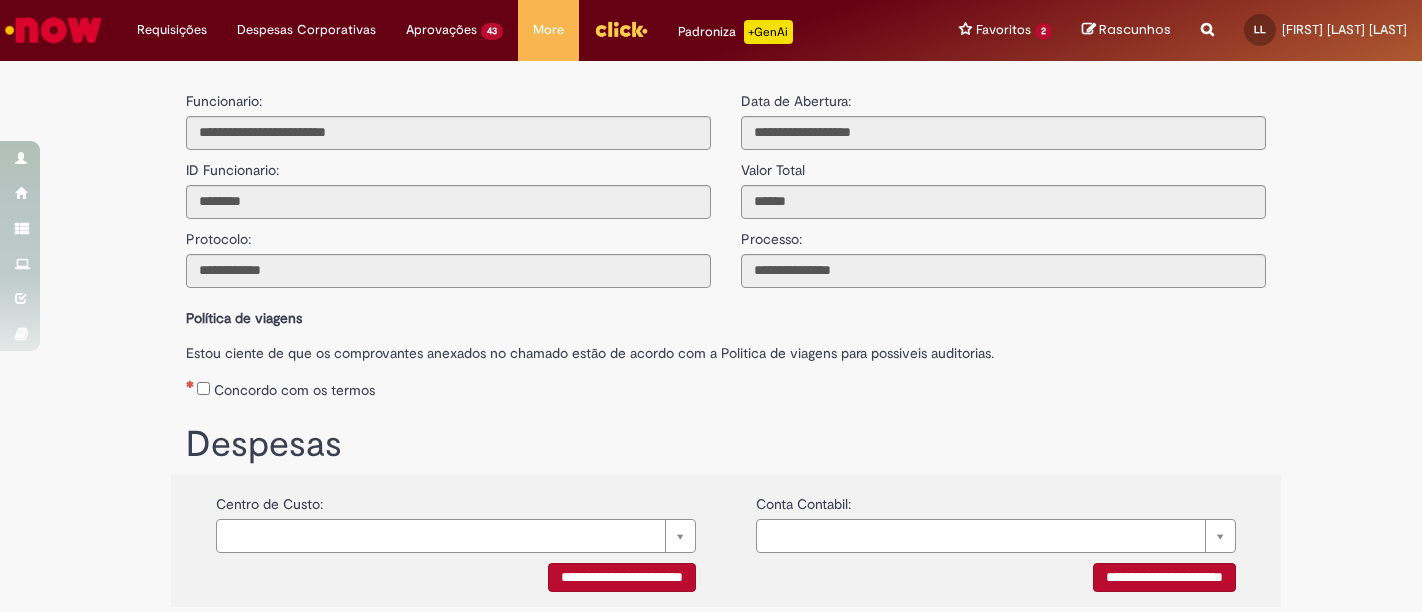 scroll, scrollTop: 0, scrollLeft: 0, axis: both 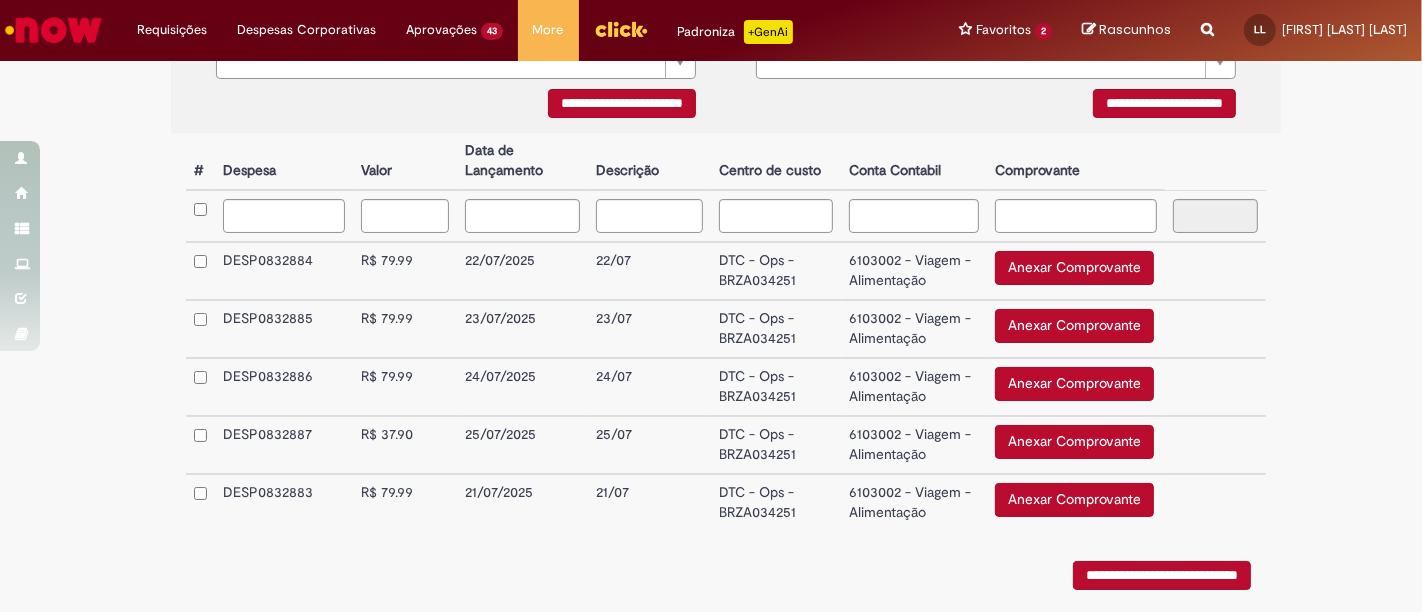 click on "Anexar Comprovante" at bounding box center [1074, 268] 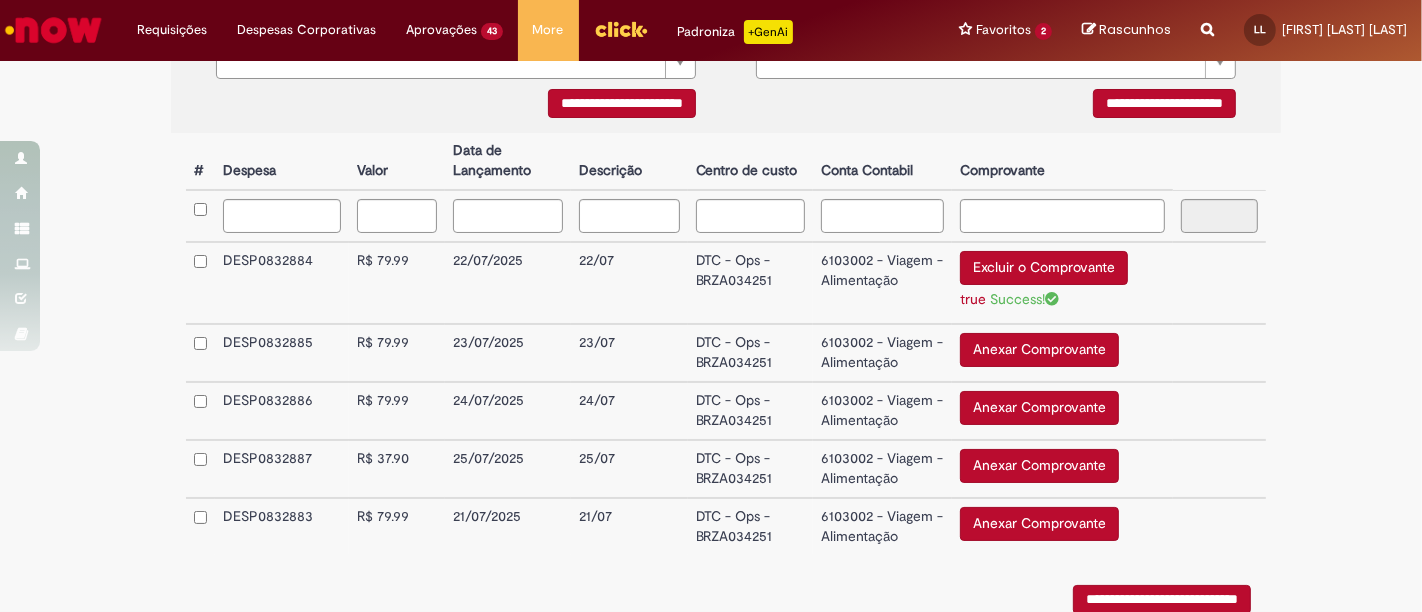 scroll, scrollTop: 598, scrollLeft: 0, axis: vertical 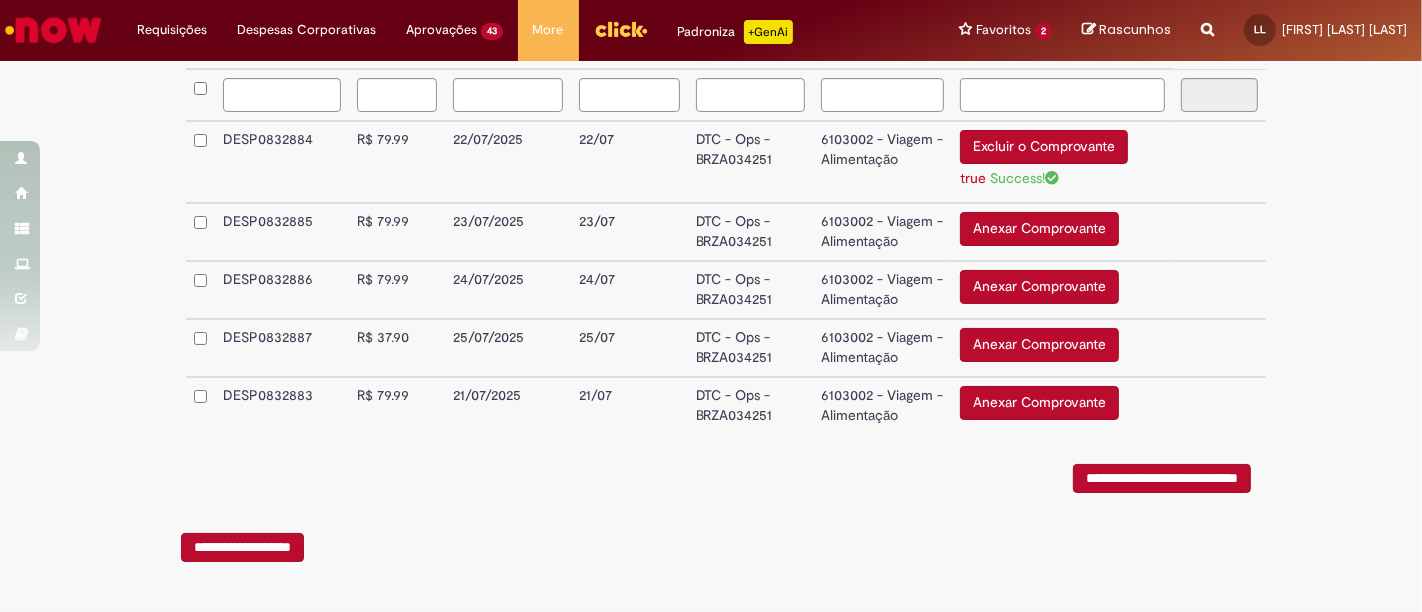 click on "Anexar Comprovante" at bounding box center [1039, 403] 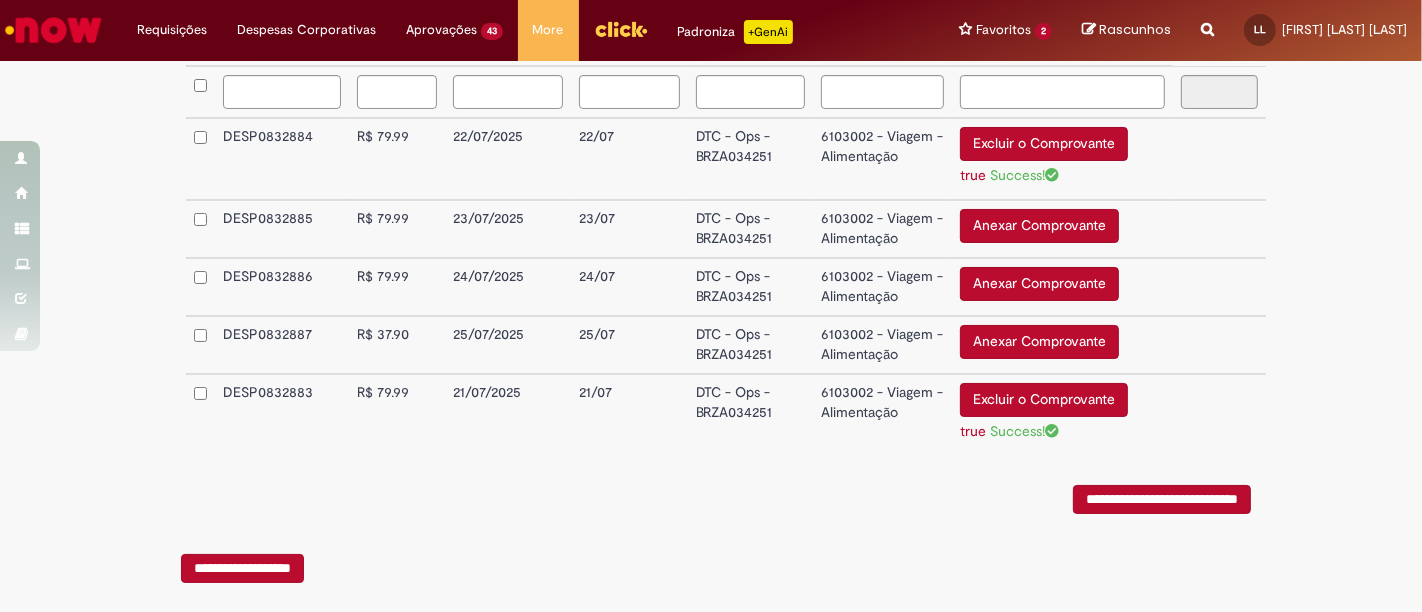 click on "Anexar Comprovante" at bounding box center (1039, 226) 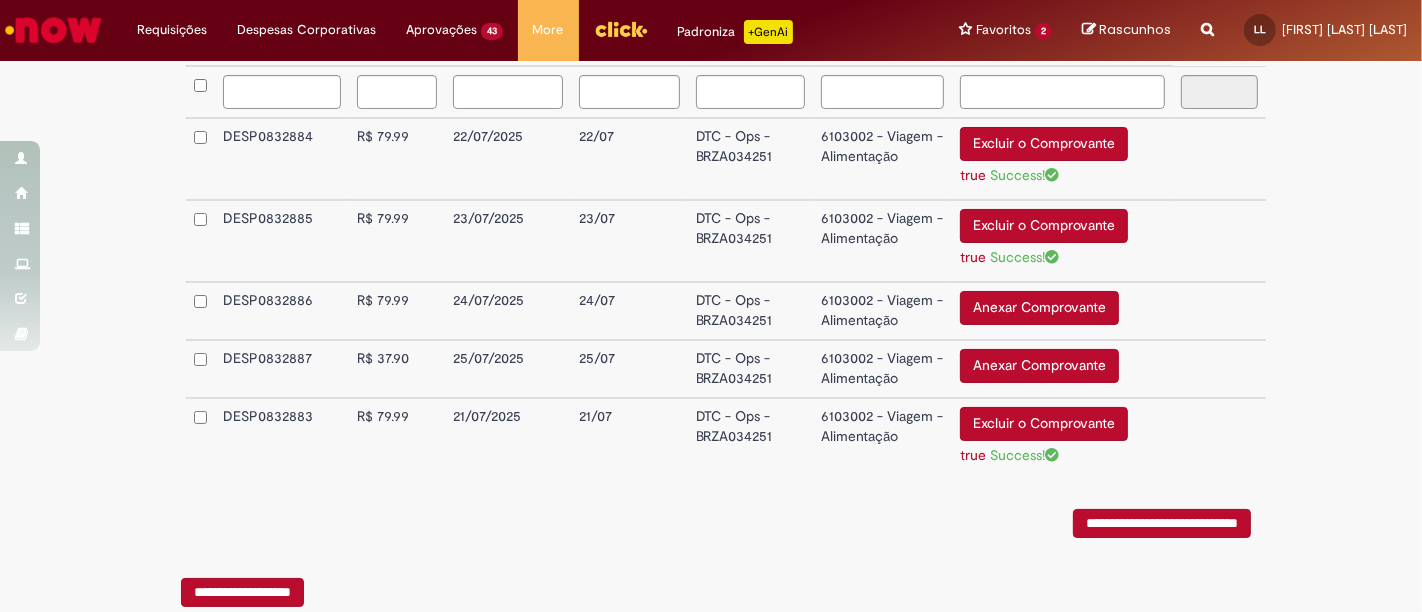 click on "Excluir o Comprovante" at bounding box center (1044, 226) 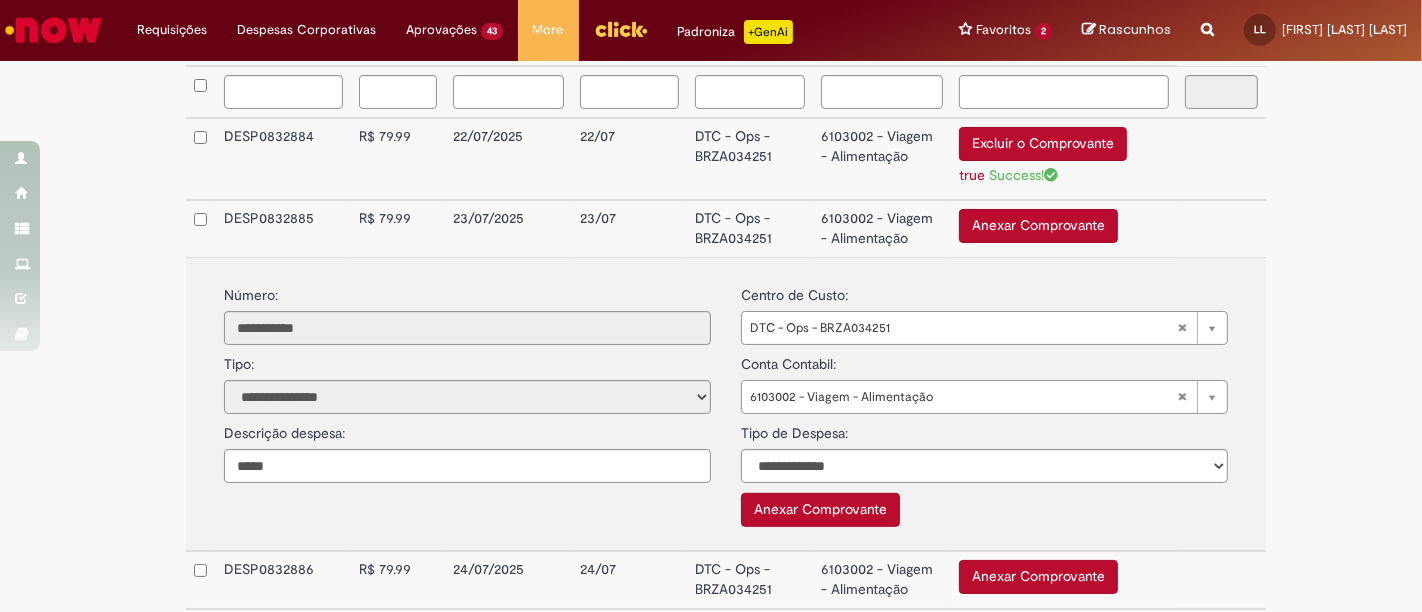 click on "Anexar Comprovante" at bounding box center (820, 510) 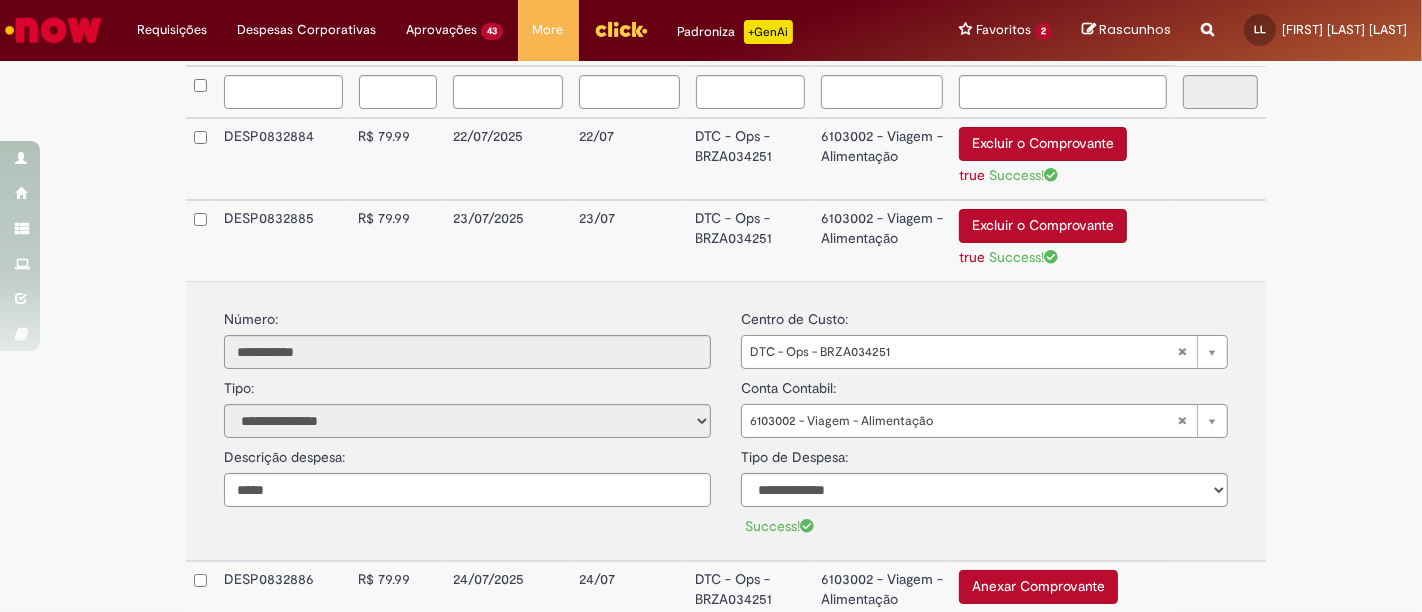scroll, scrollTop: 682, scrollLeft: 0, axis: vertical 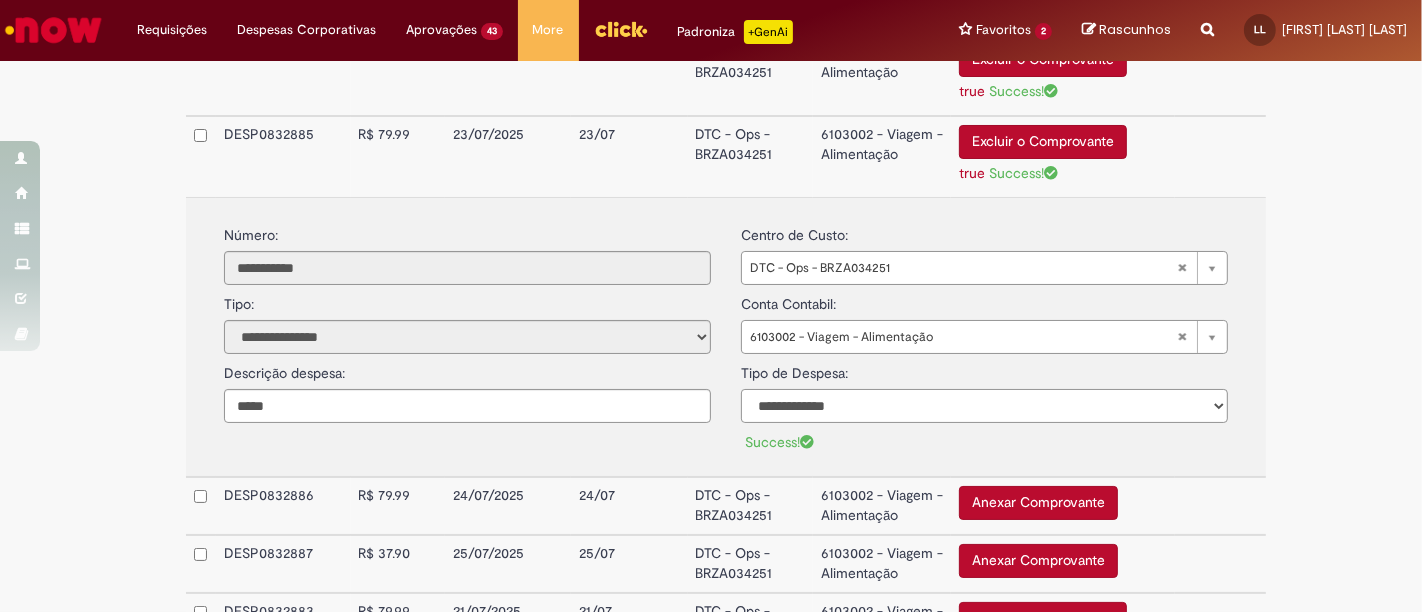 click on "**********" at bounding box center [984, 406] 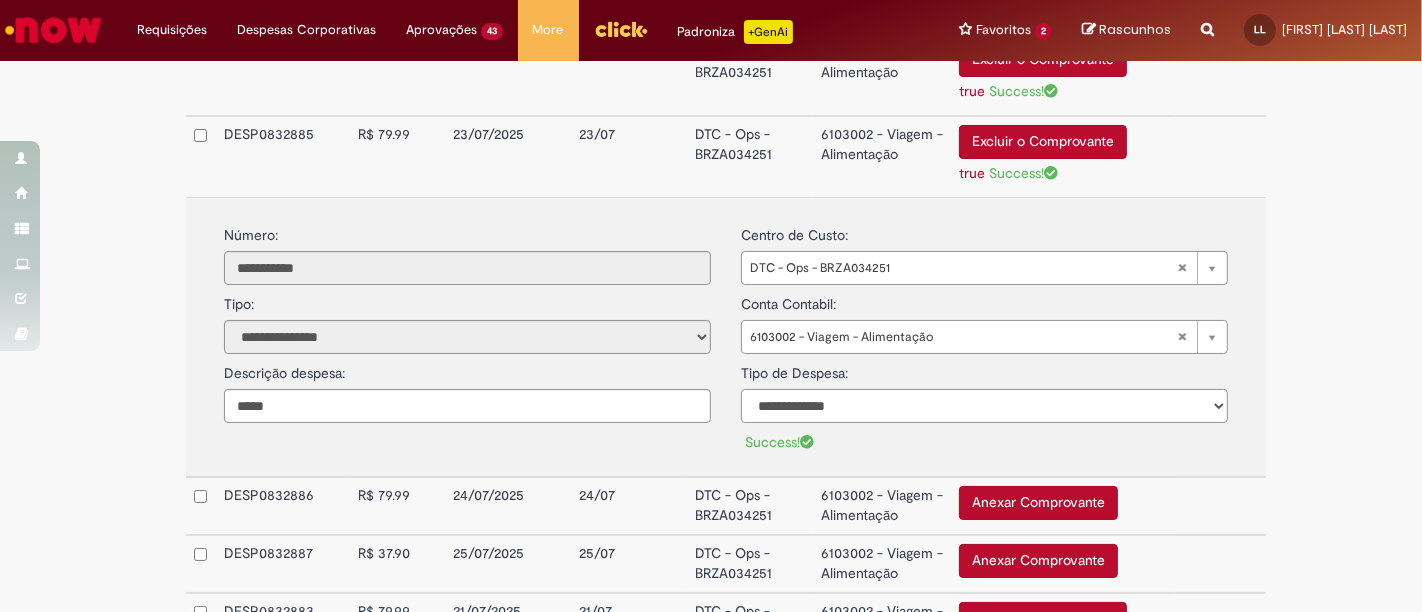 select on "*" 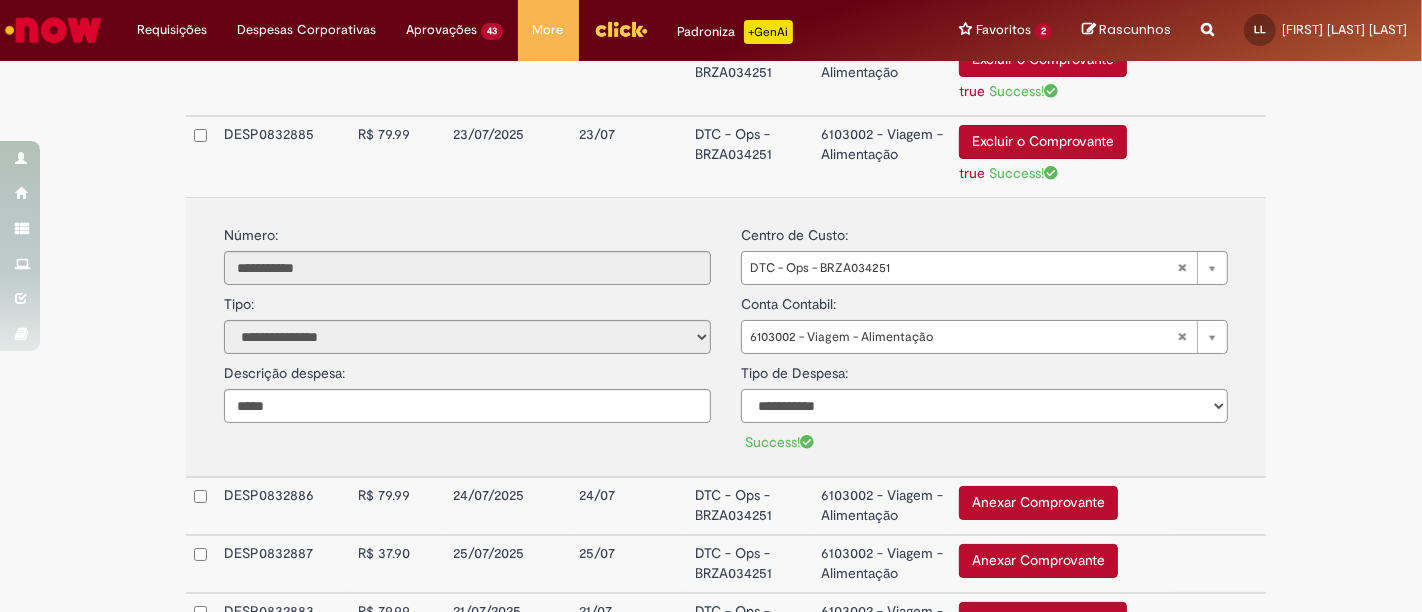 click on "**********" at bounding box center [984, 406] 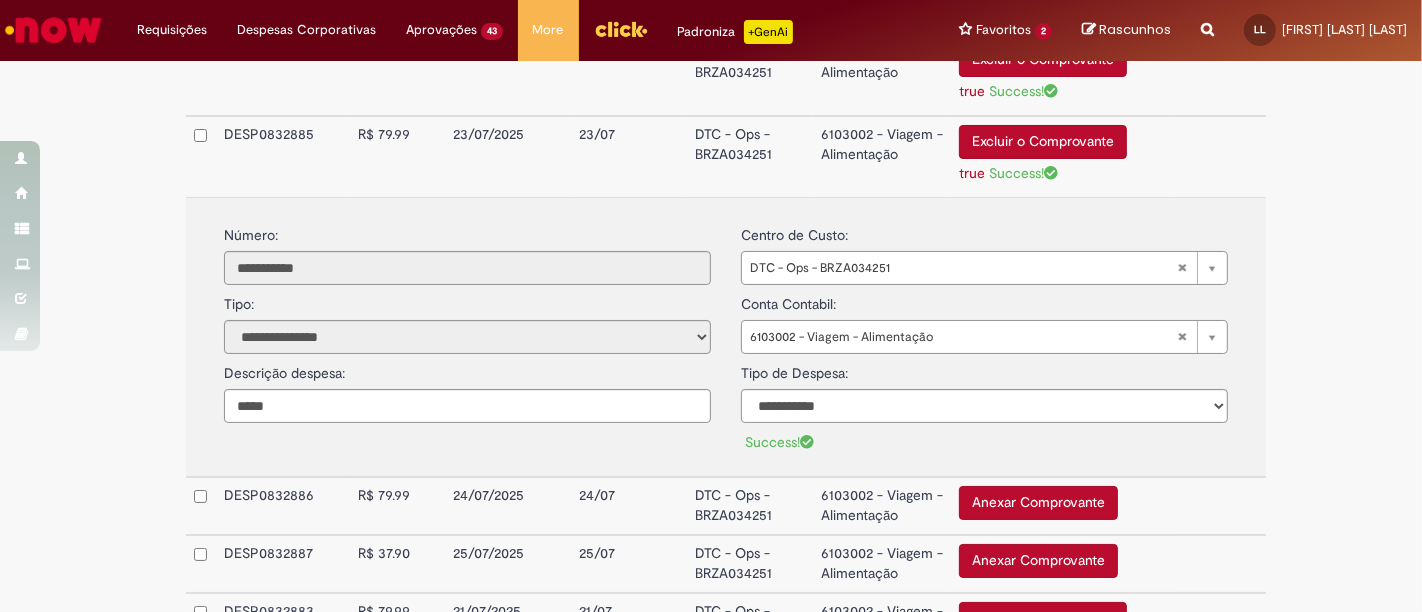 click on "**********" at bounding box center (726, 120) 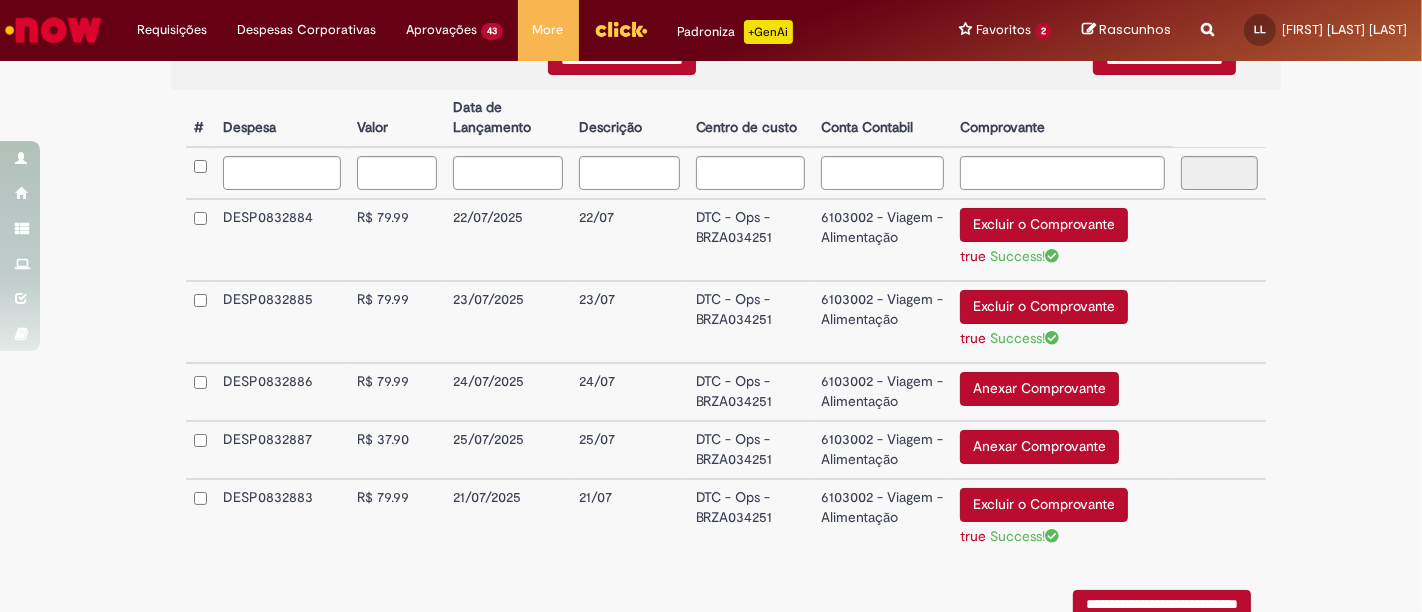 scroll, scrollTop: 553, scrollLeft: 0, axis: vertical 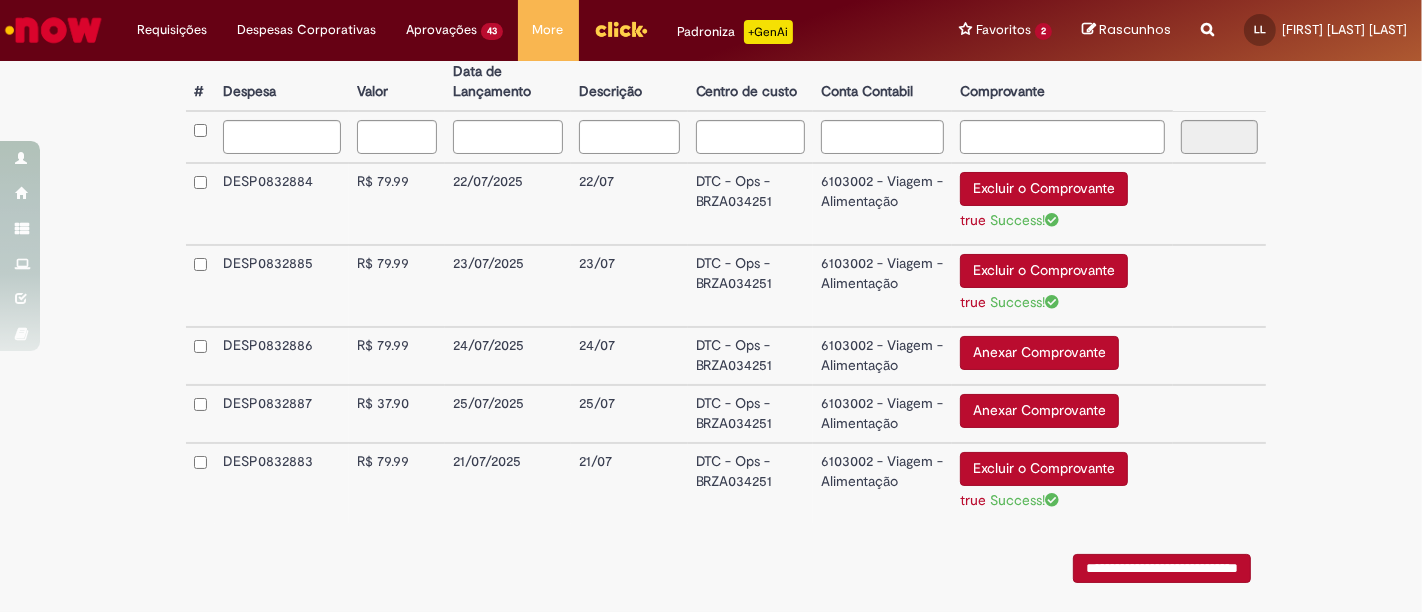 click on "Excluir o Comprovante" at bounding box center (1044, 271) 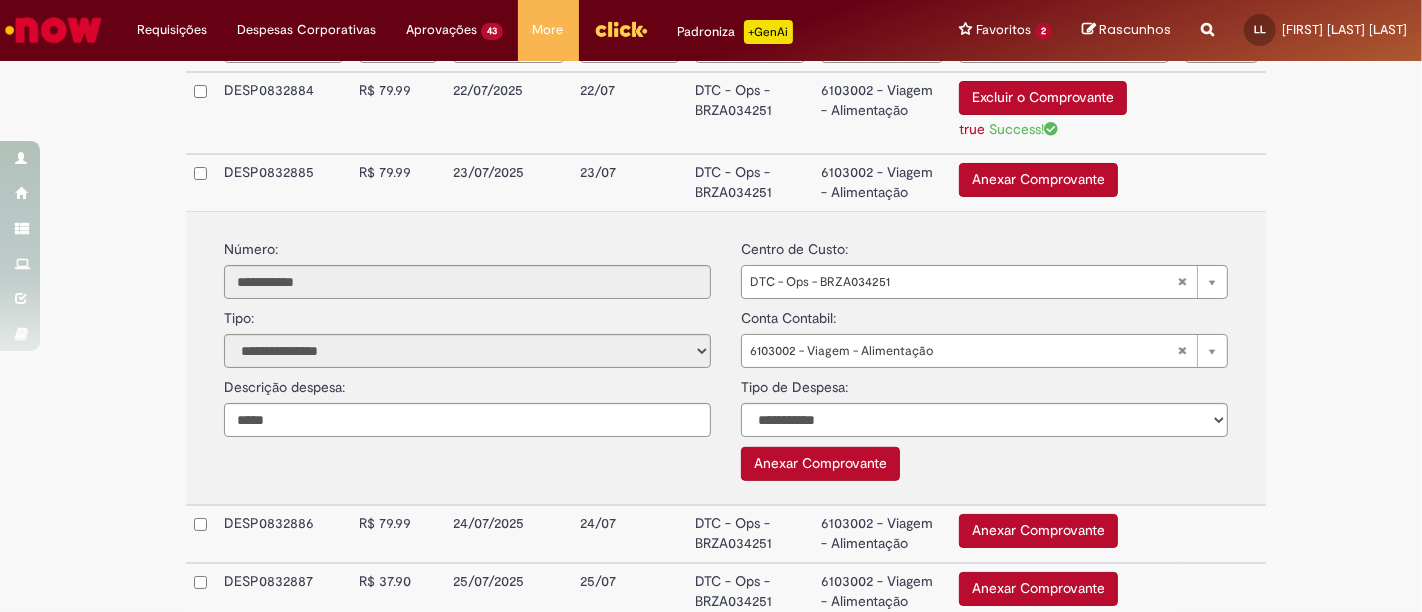 scroll, scrollTop: 645, scrollLeft: 0, axis: vertical 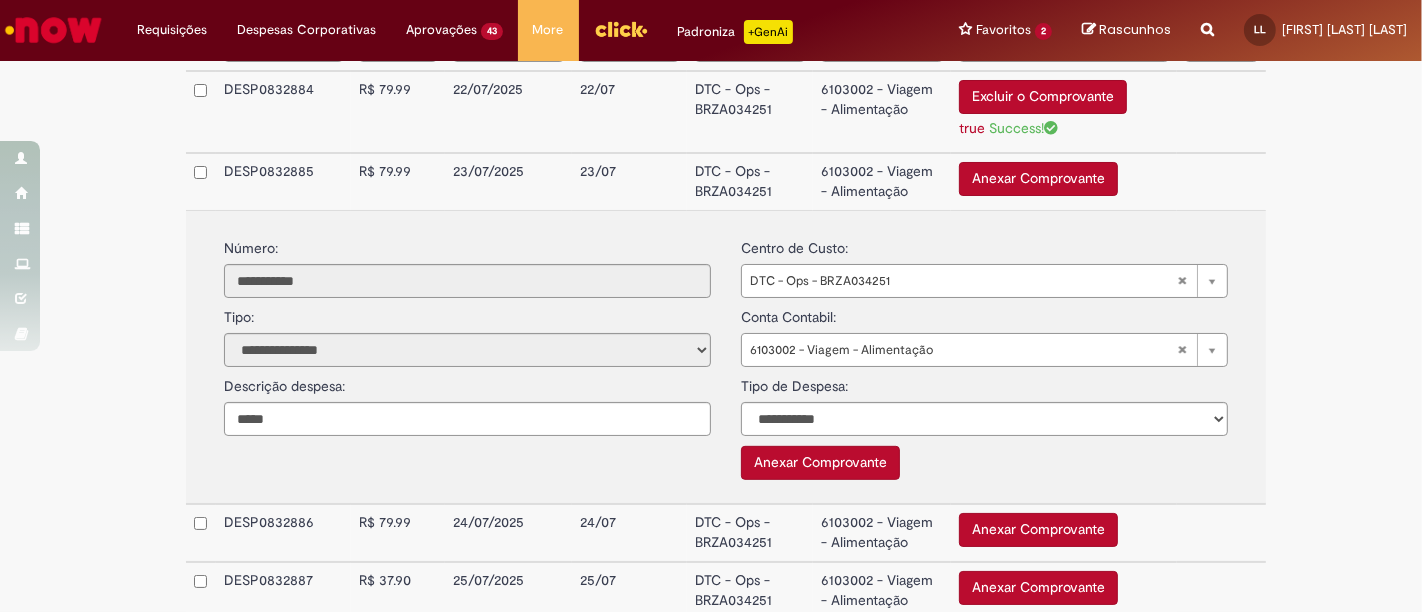 click on "Anexar Comprovante" at bounding box center (820, 463) 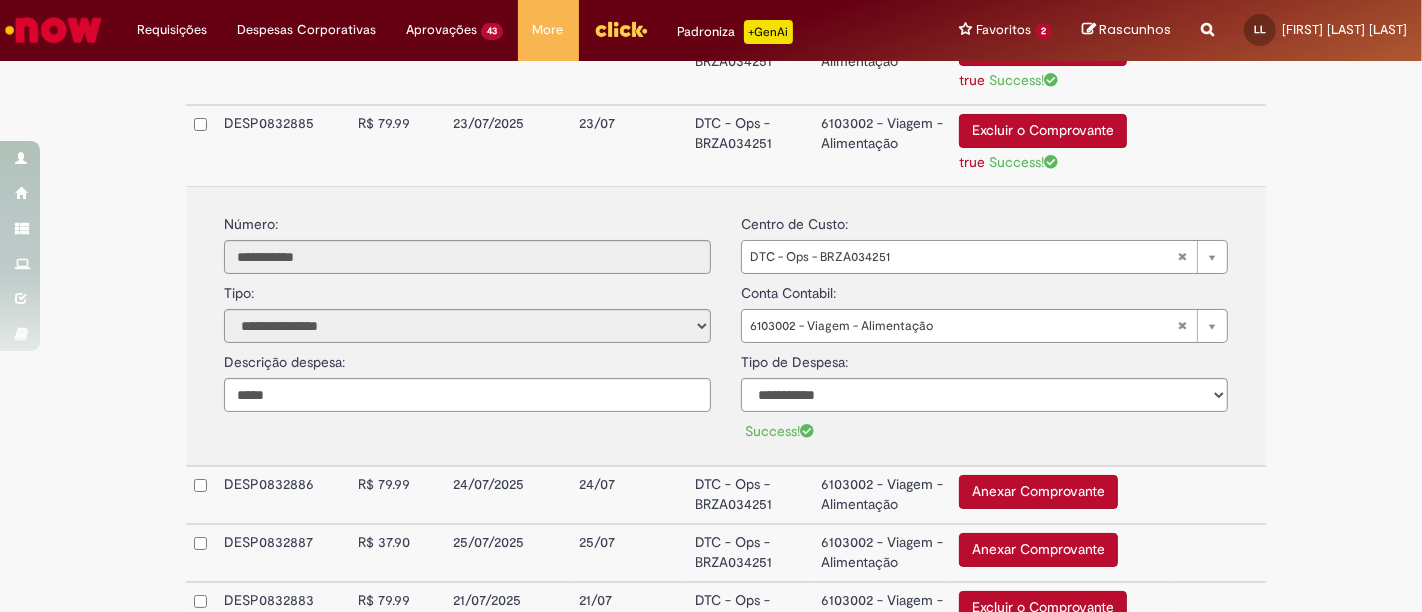 scroll, scrollTop: 735, scrollLeft: 0, axis: vertical 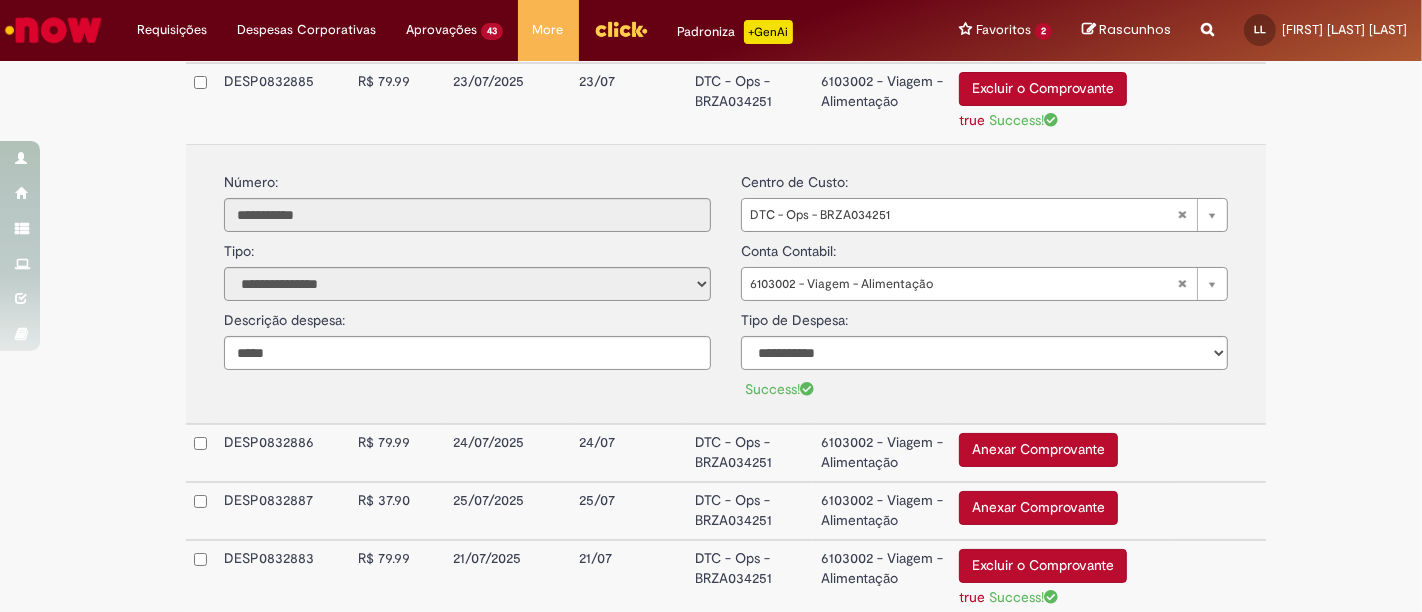 click on "Anexar Comprovante" at bounding box center [1038, 450] 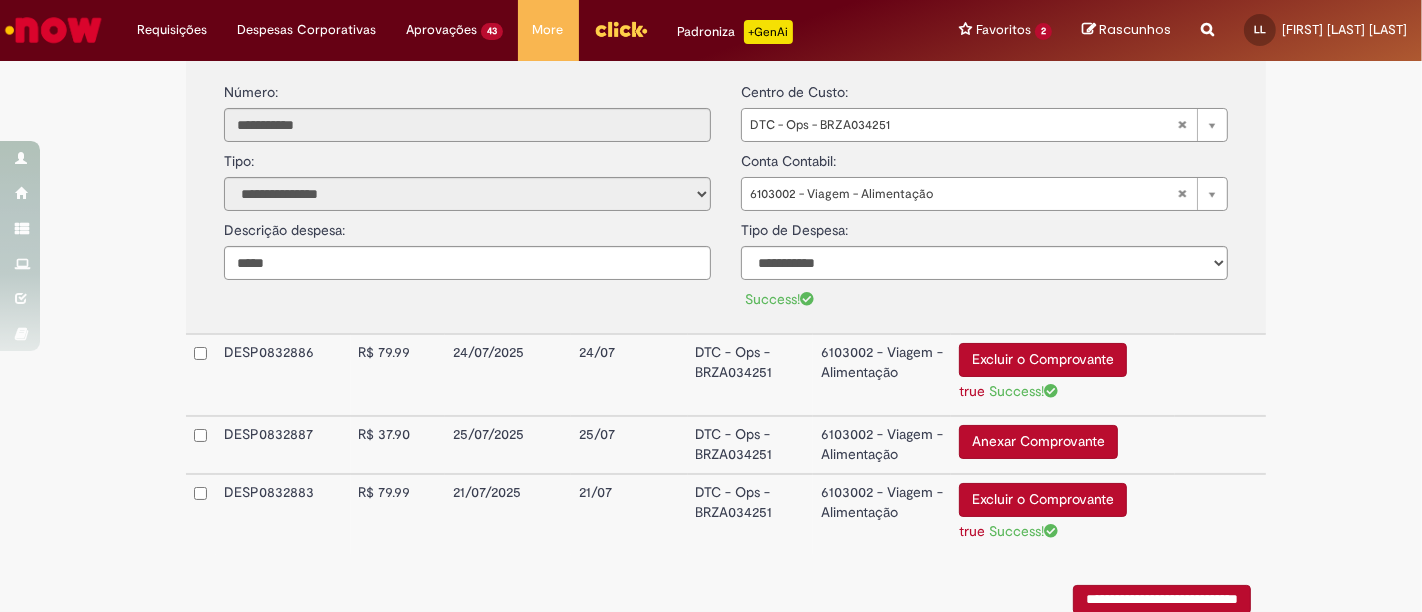 scroll, scrollTop: 828, scrollLeft: 0, axis: vertical 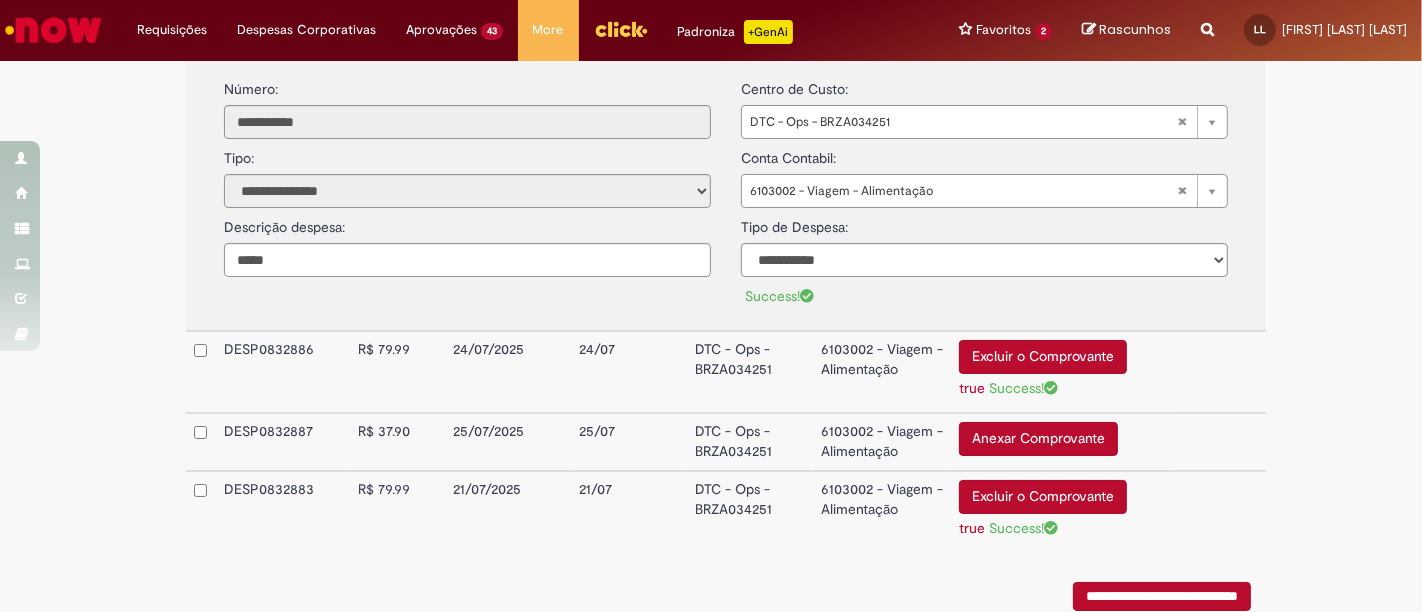 click on "Anexar Comprovante" at bounding box center (1038, 439) 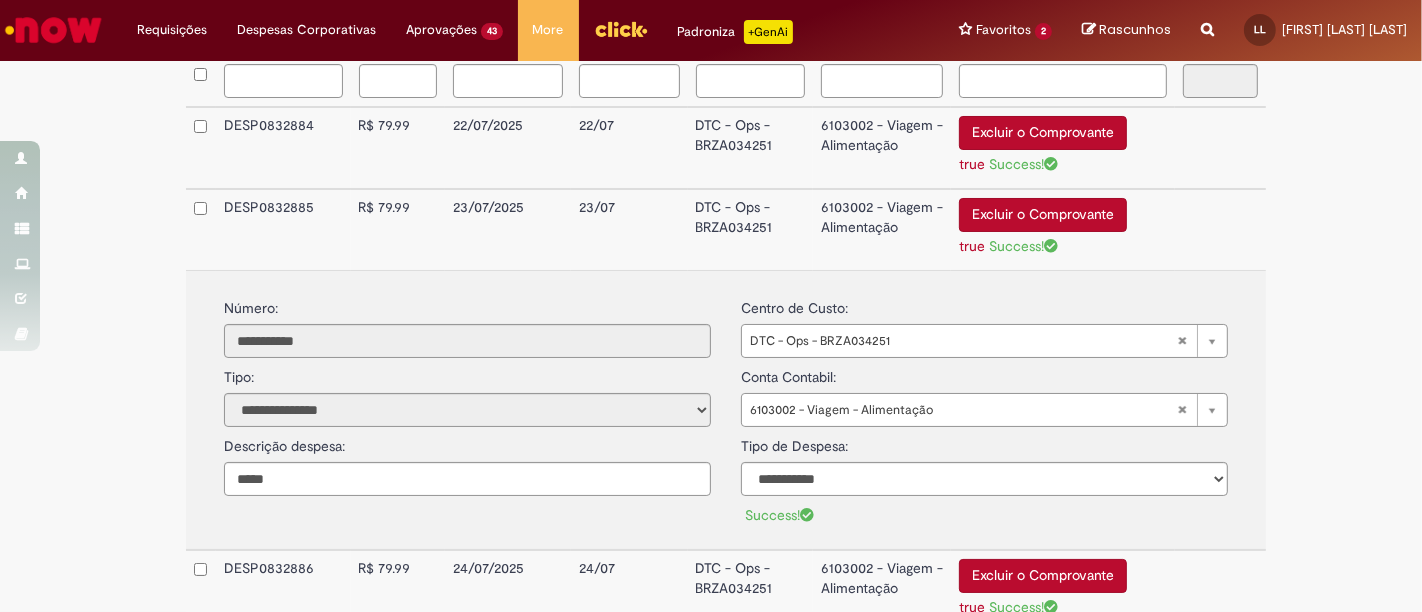 scroll, scrollTop: 608, scrollLeft: 0, axis: vertical 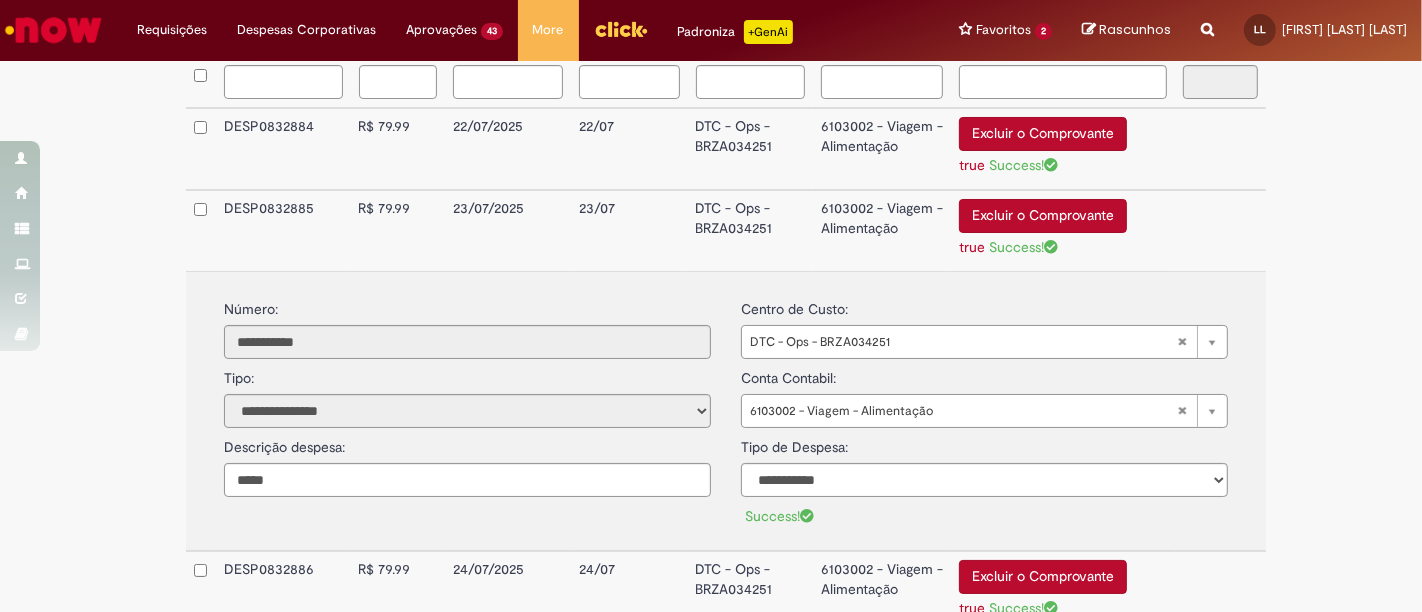 click on "DESP0832885" at bounding box center (283, 230) 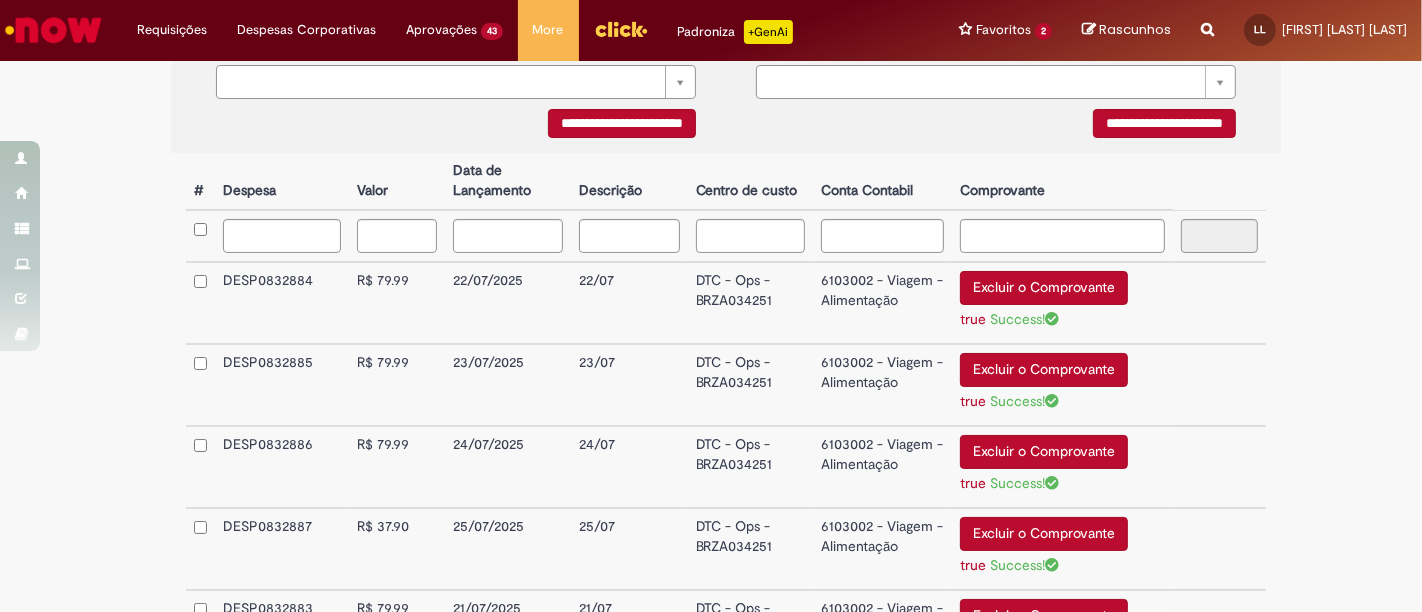 scroll, scrollTop: 691, scrollLeft: 0, axis: vertical 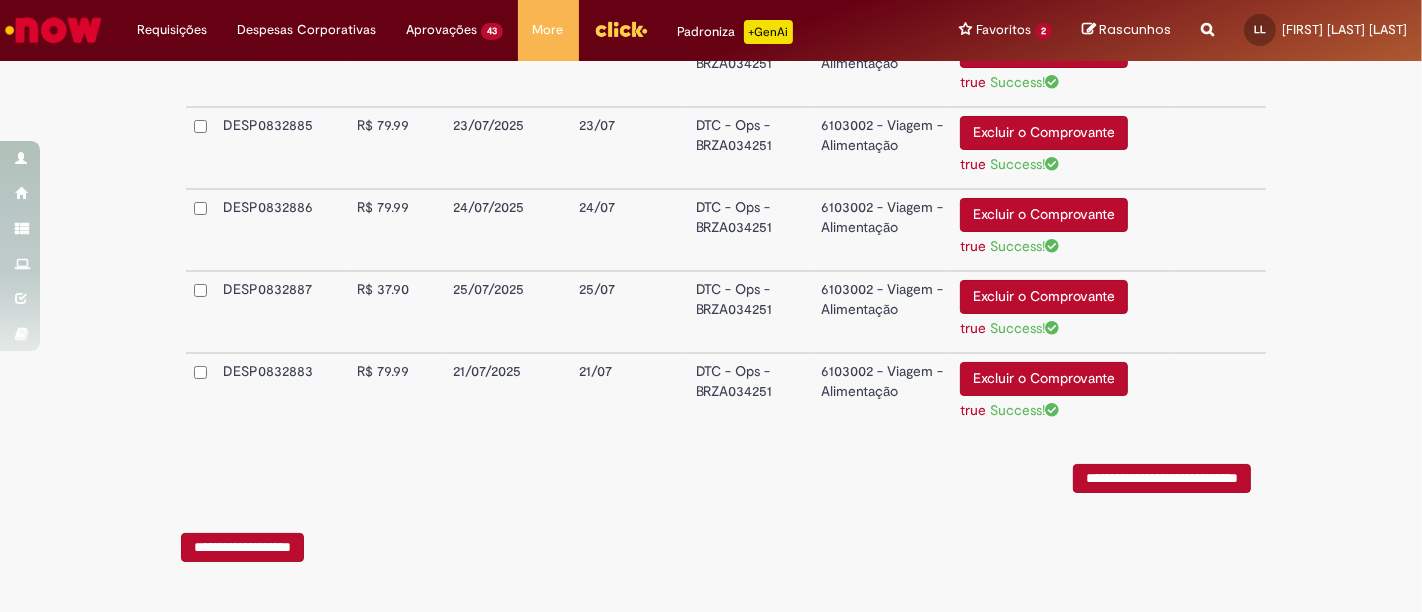click on "**********" at bounding box center (1162, 478) 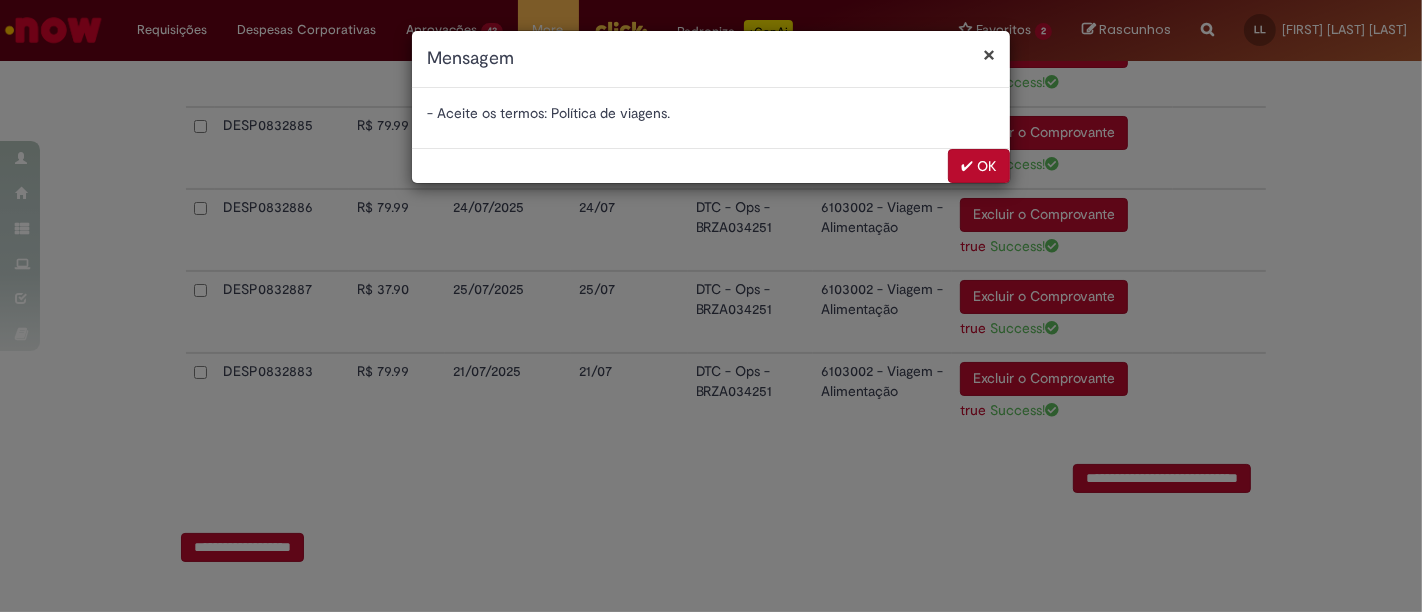 click on "✔ OK" at bounding box center (979, 166) 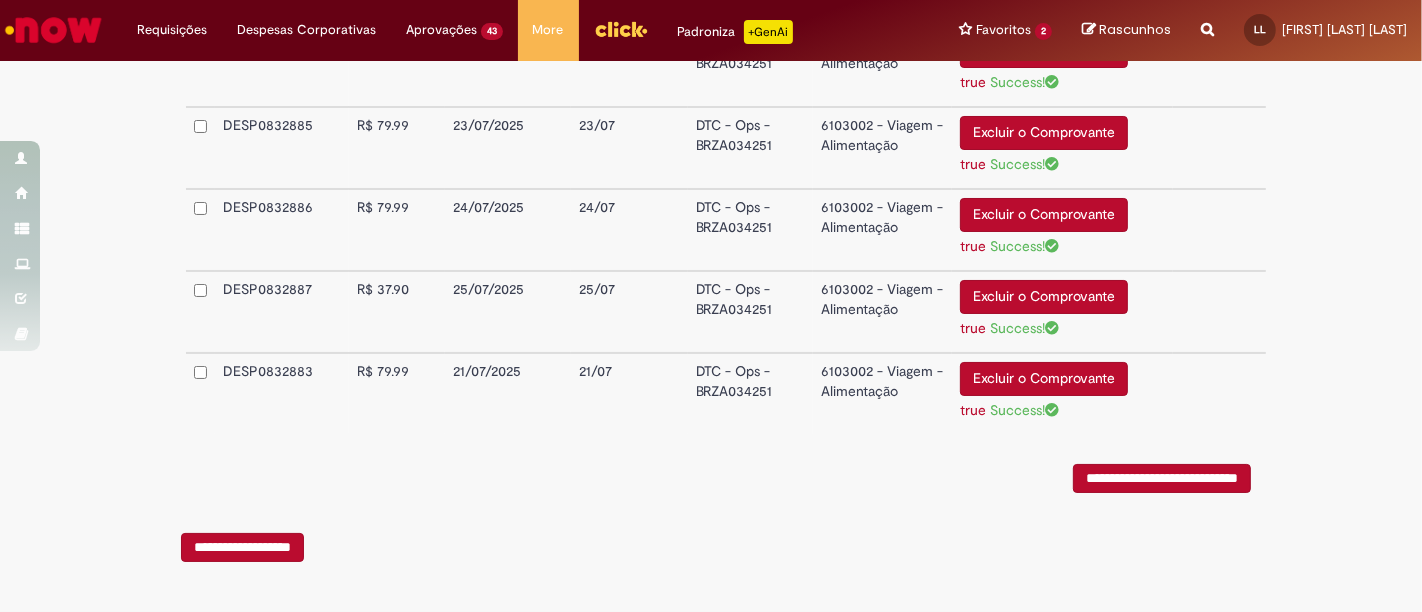 click on "**********" at bounding box center [1162, 478] 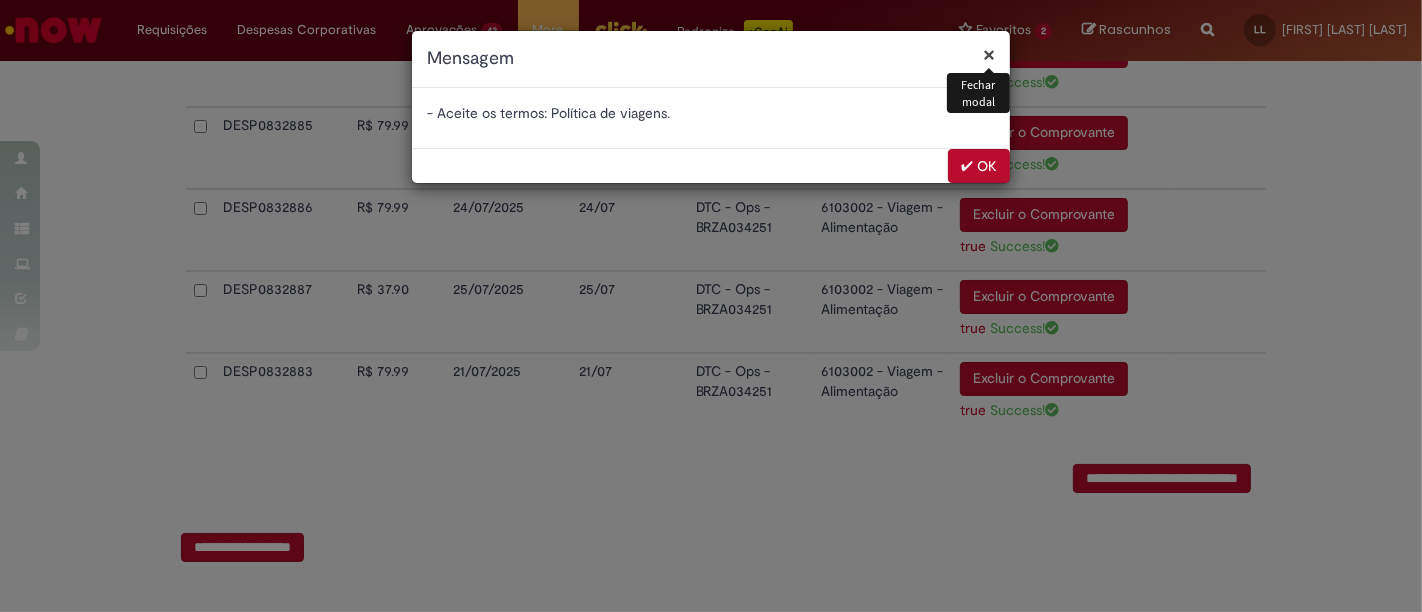 click on "✔ OK" at bounding box center [979, 166] 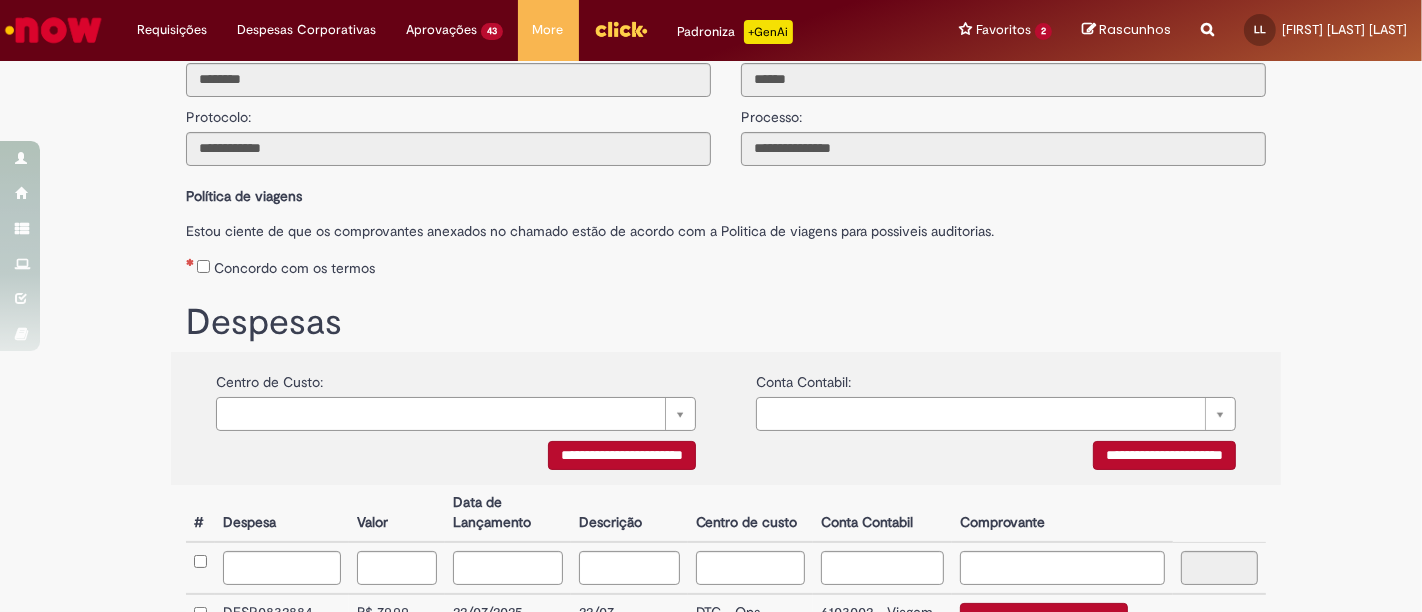scroll, scrollTop: 0, scrollLeft: 0, axis: both 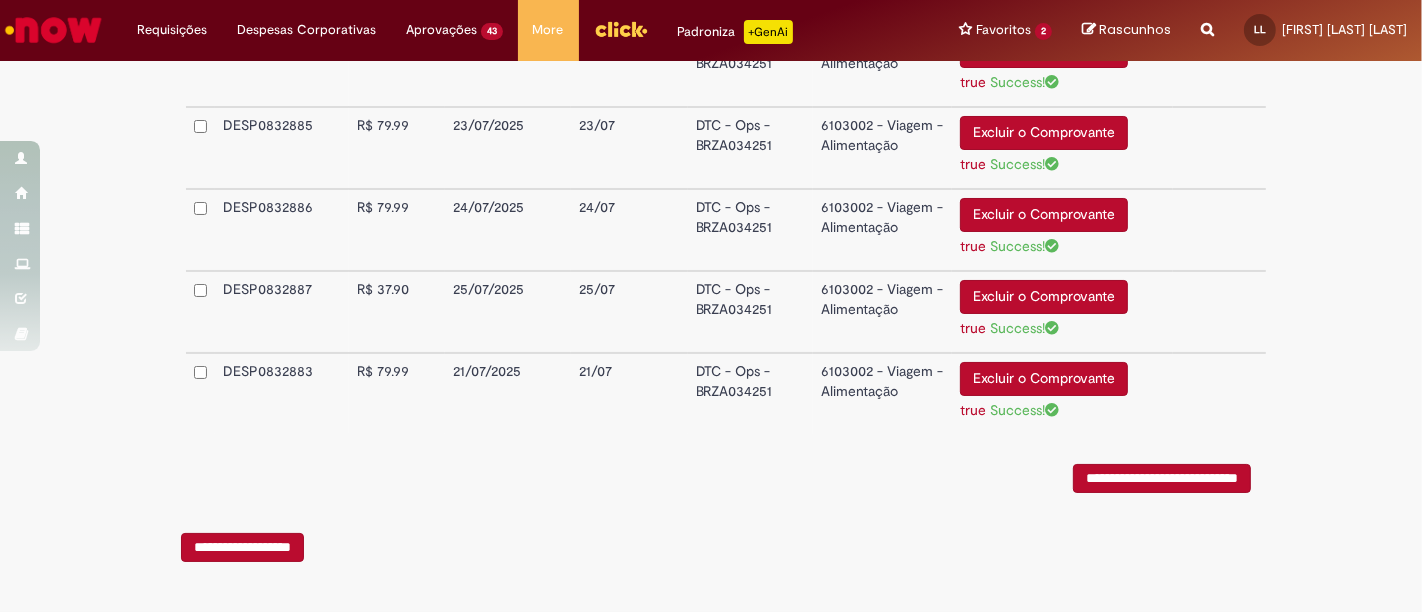 click on "**********" at bounding box center (1162, 478) 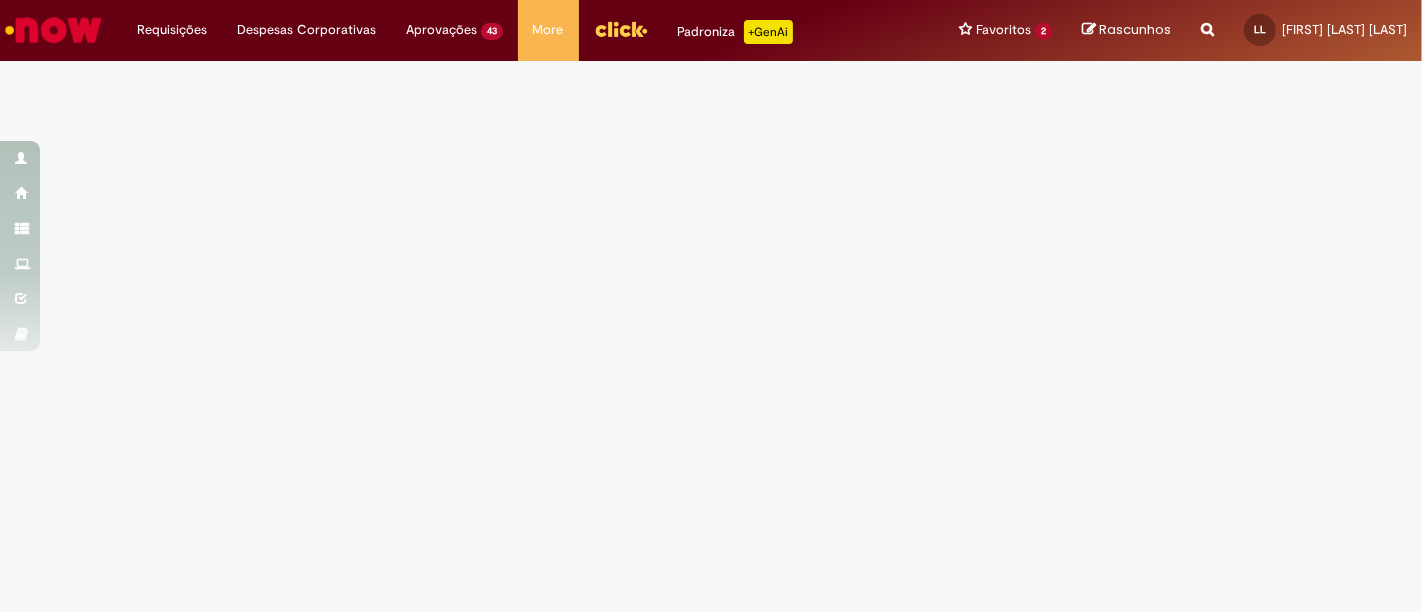 scroll, scrollTop: 0, scrollLeft: 0, axis: both 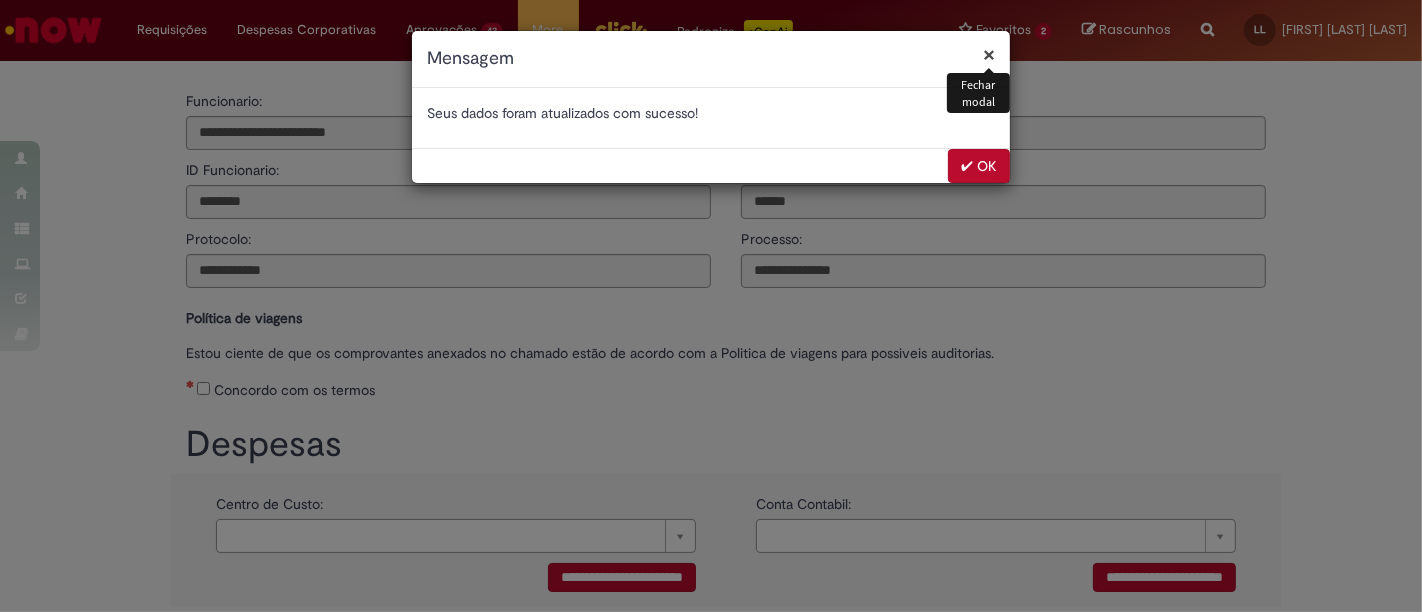 click on "✔ OK" at bounding box center (979, 166) 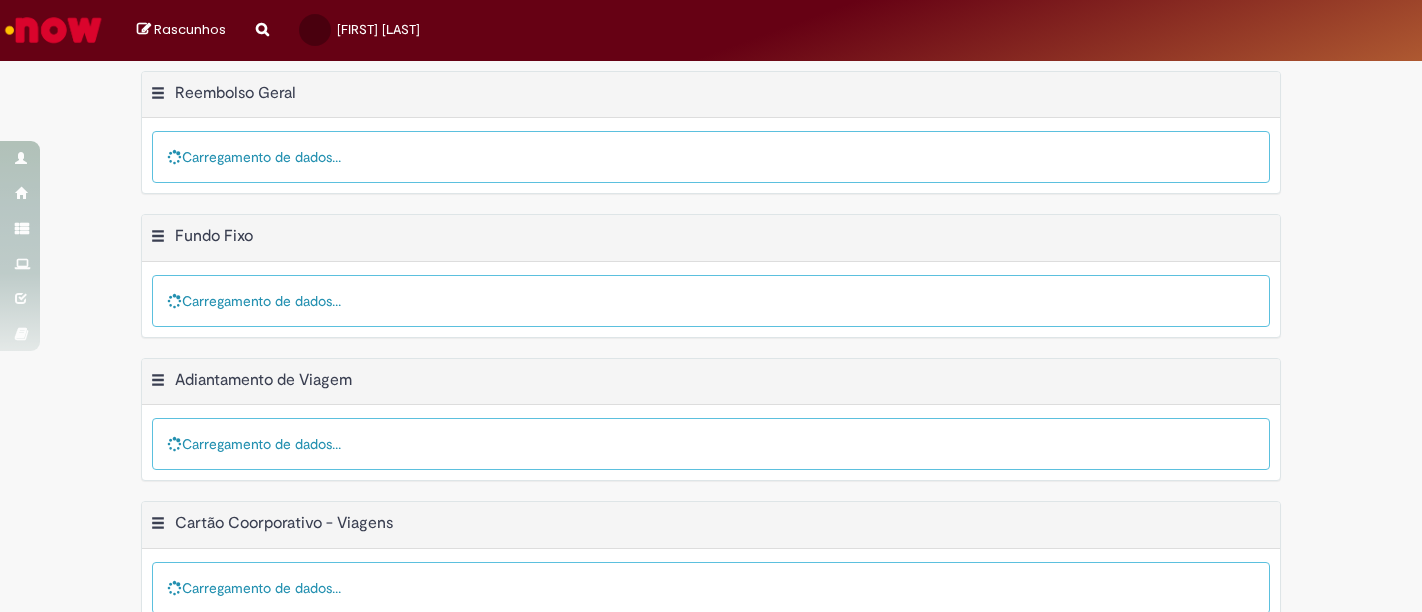 scroll, scrollTop: 0, scrollLeft: 0, axis: both 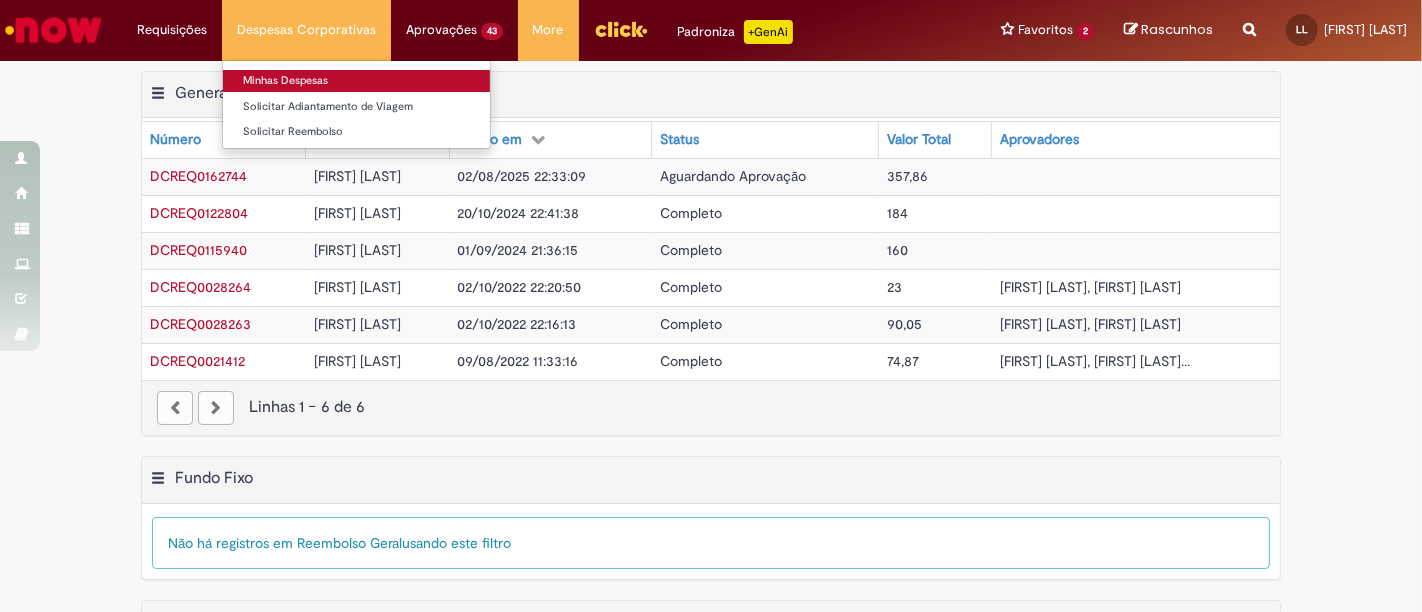 click on "Minhas Despesas" at bounding box center (356, 81) 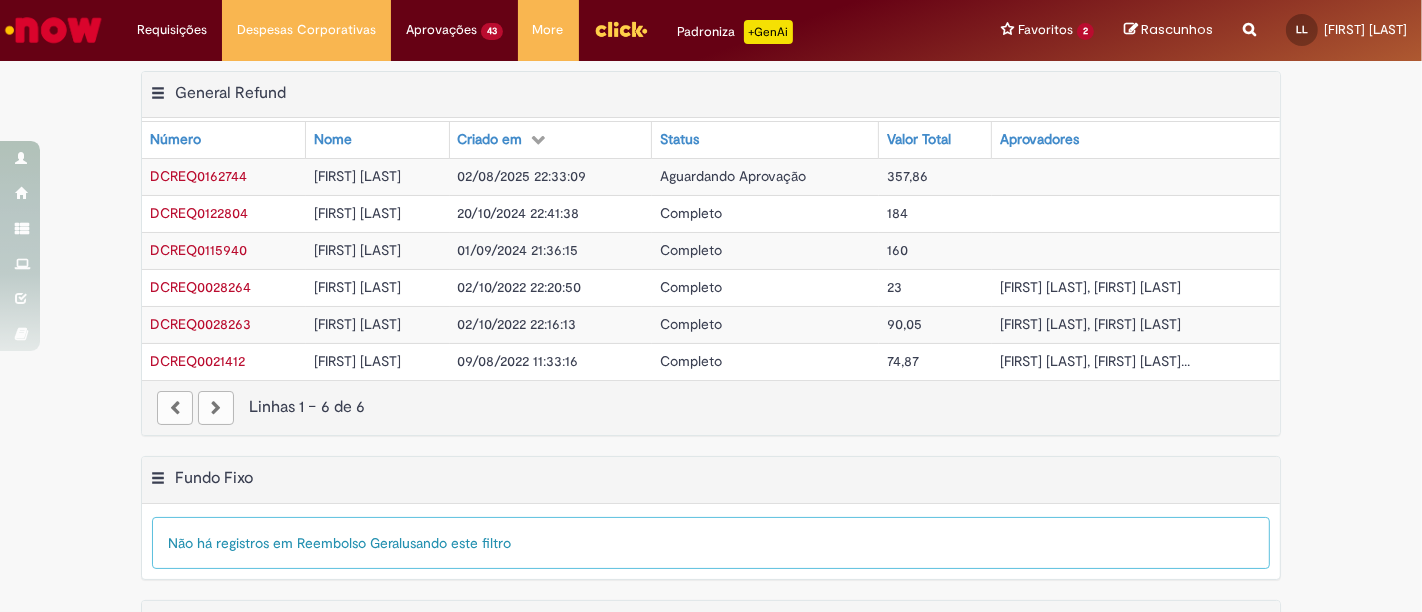 click on "DCREQ0162744" at bounding box center [198, 176] 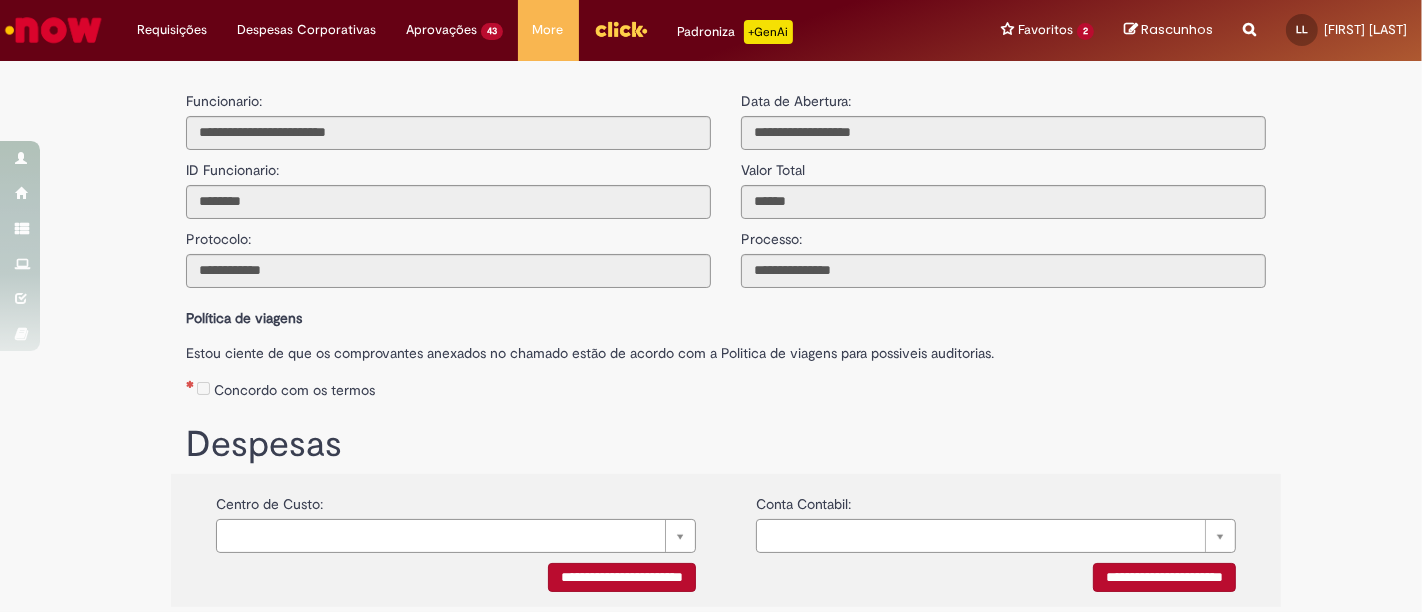 type on "**********" 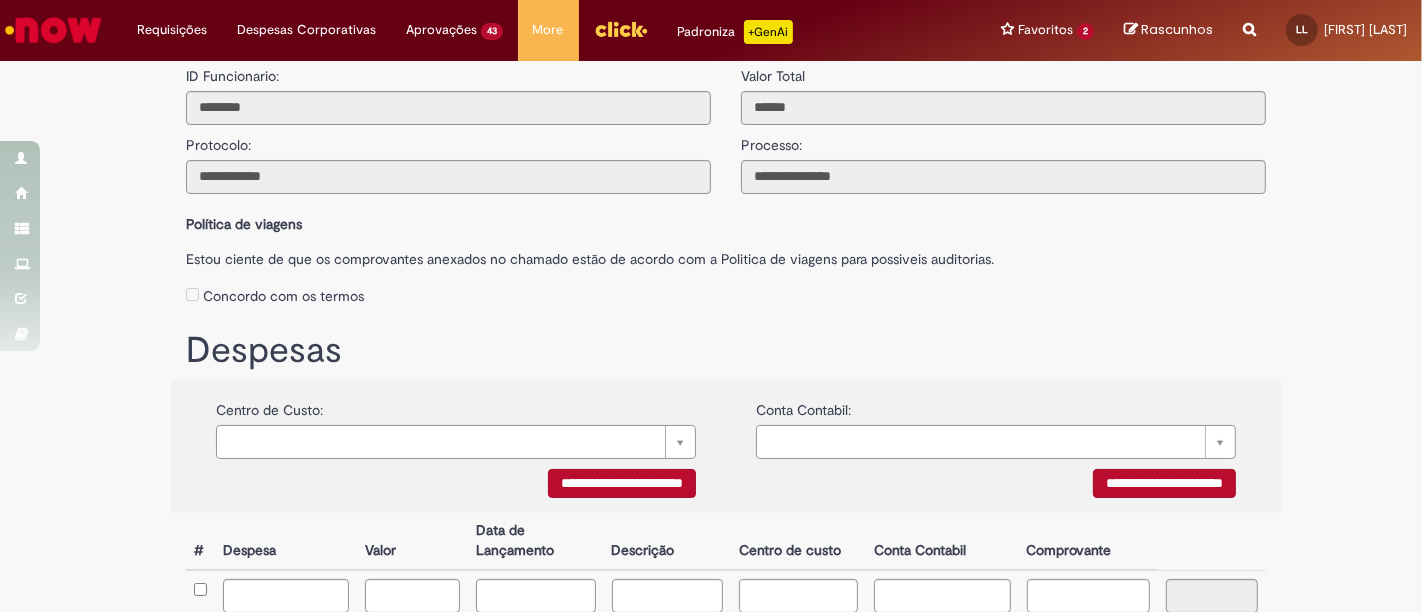 scroll, scrollTop: 0, scrollLeft: 0, axis: both 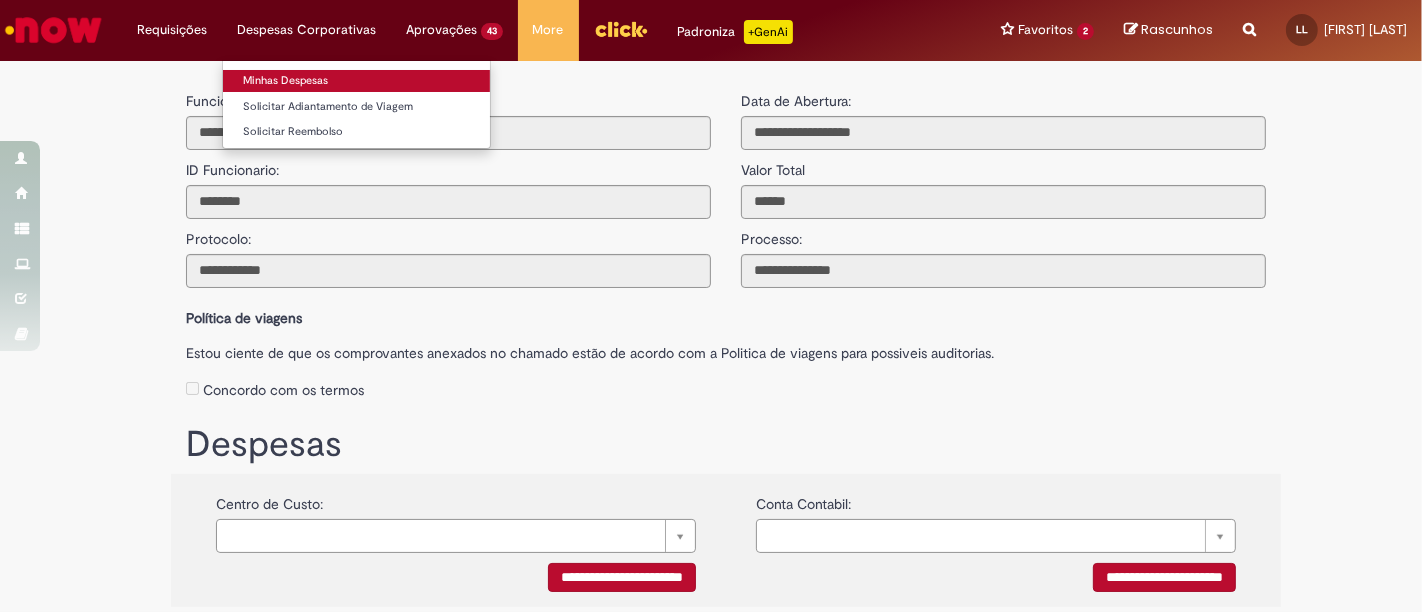 click on "Minhas Despesas" at bounding box center [356, 81] 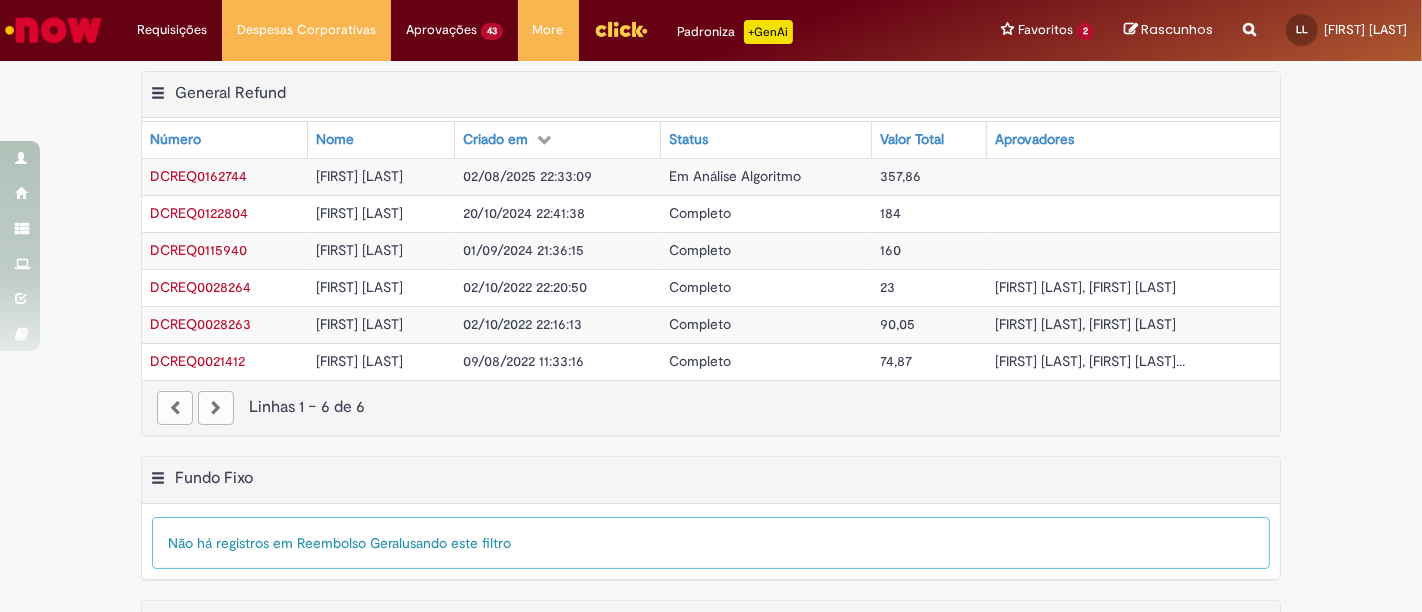 click on "[FULL_NAME]" at bounding box center (381, 176) 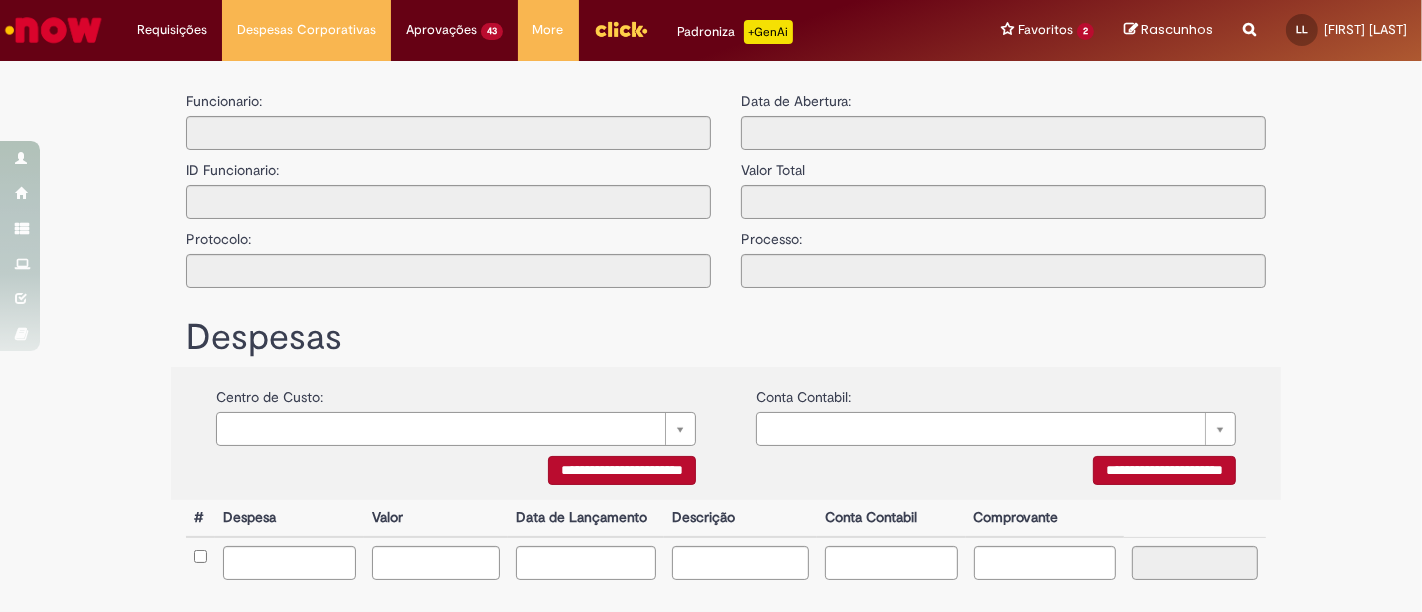 type on "**********" 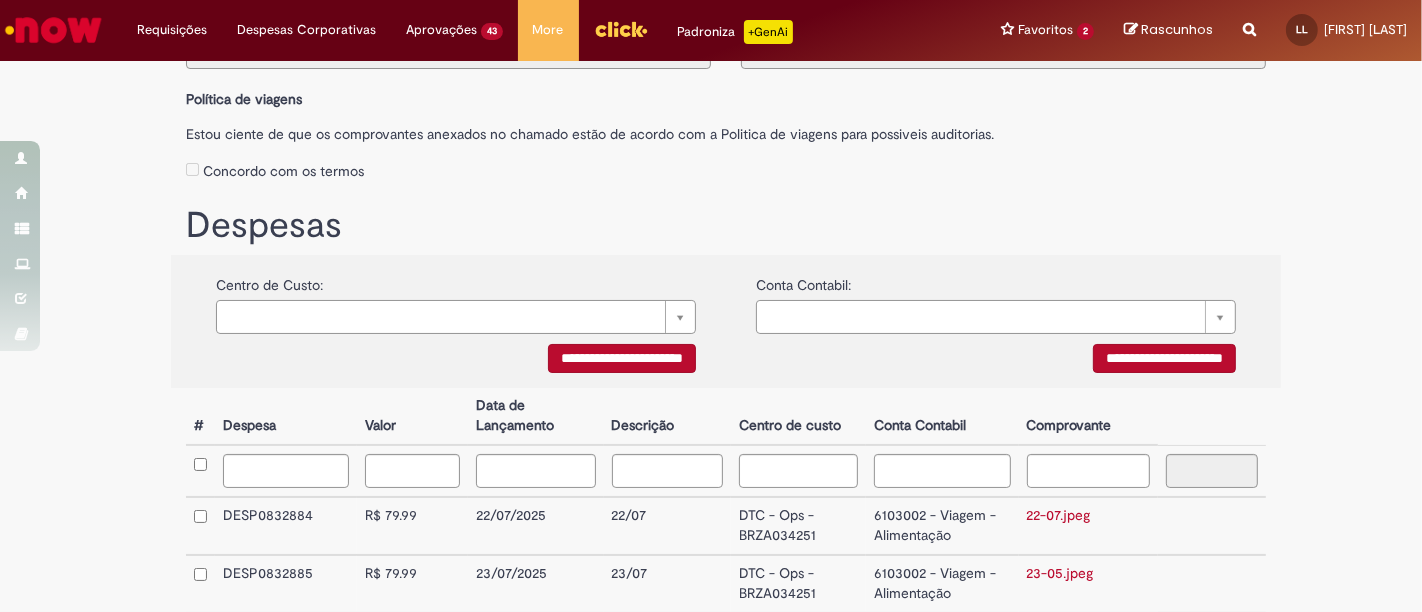 scroll, scrollTop: 220, scrollLeft: 0, axis: vertical 